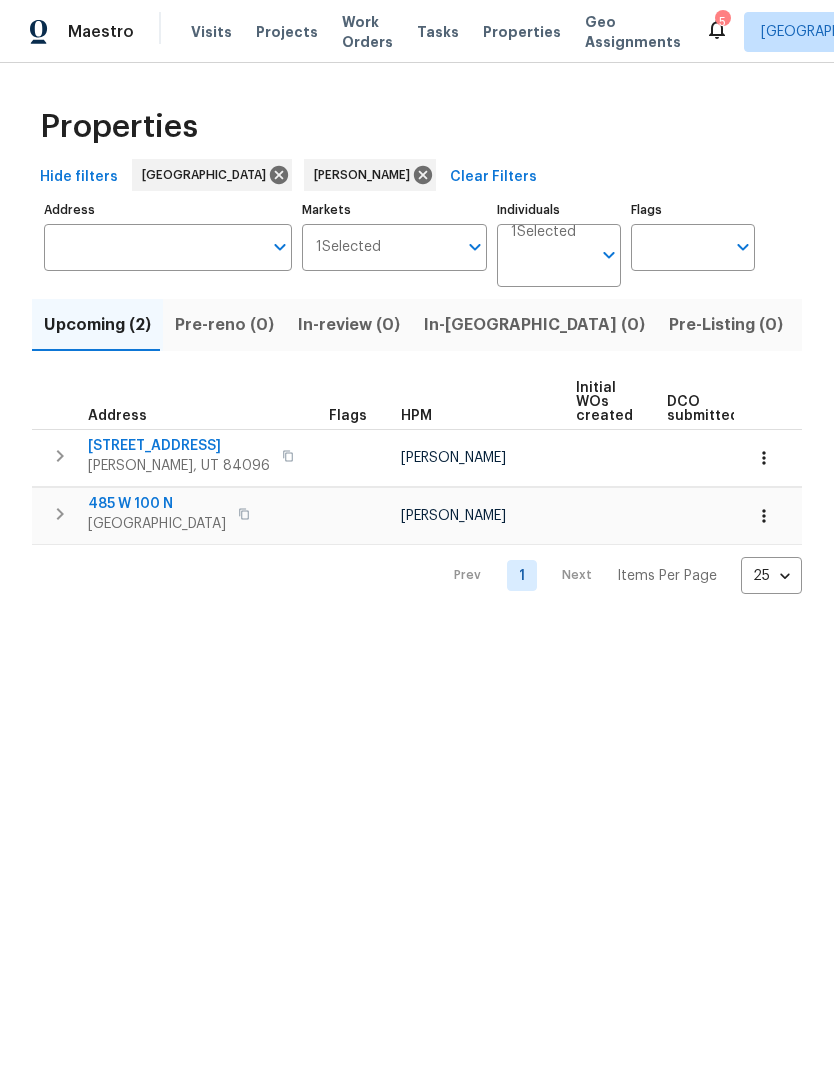 scroll, scrollTop: 0, scrollLeft: 0, axis: both 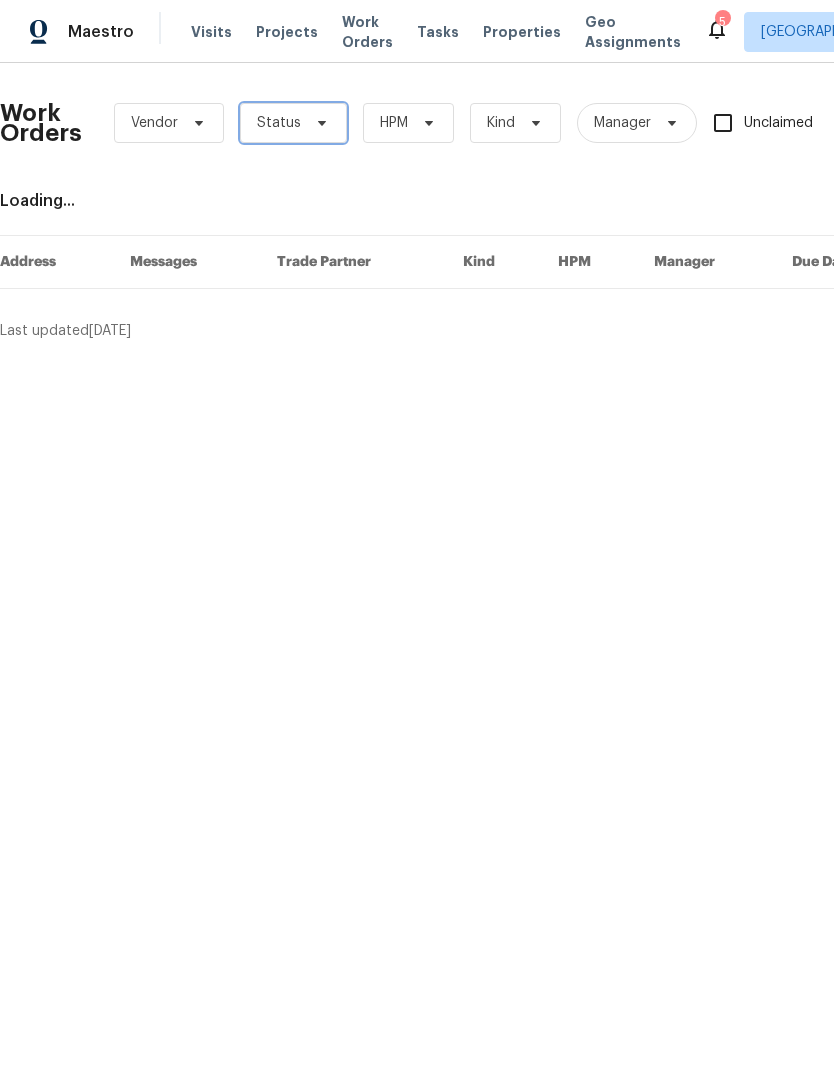 click on "Status" at bounding box center (293, 123) 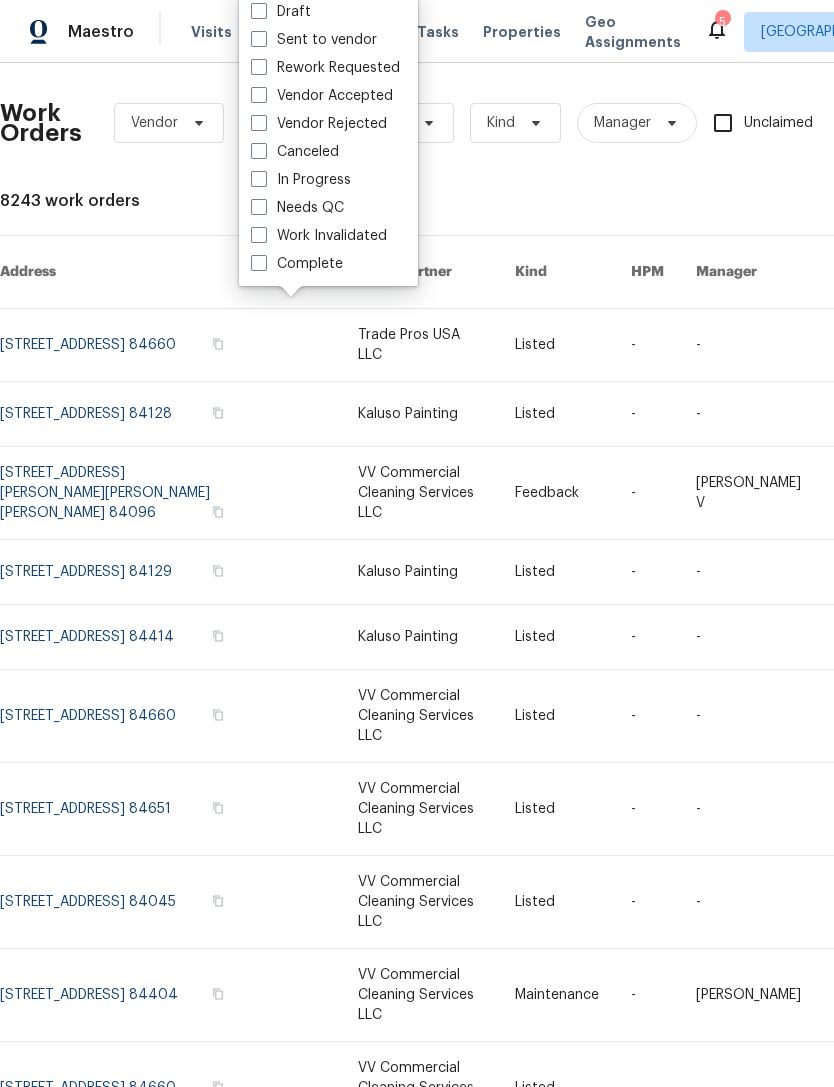 click at bounding box center [259, 207] 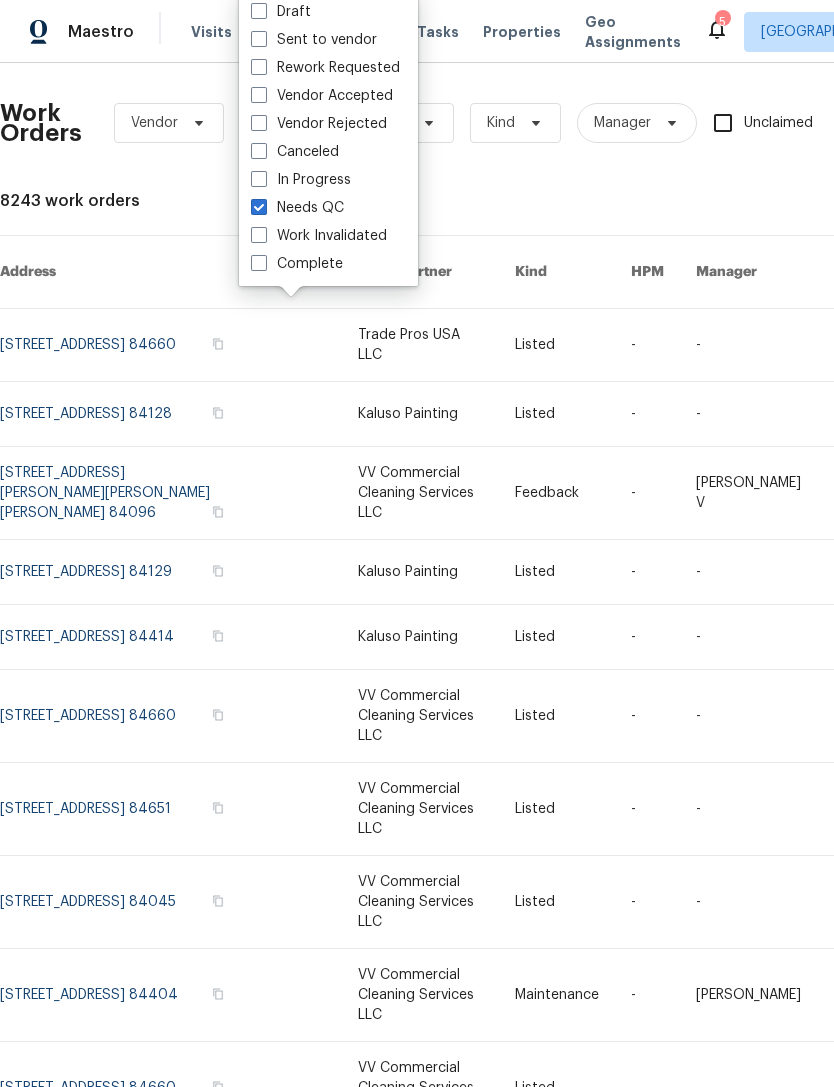checkbox on "true" 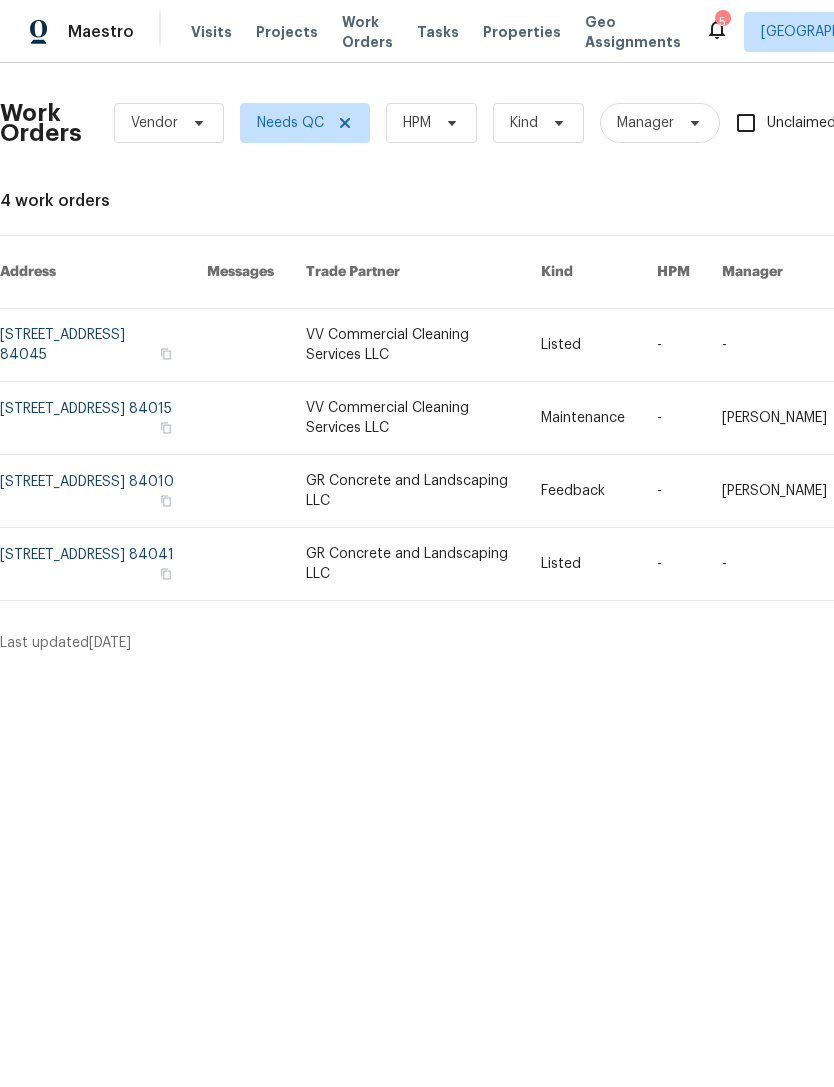 scroll, scrollTop: 0, scrollLeft: 0, axis: both 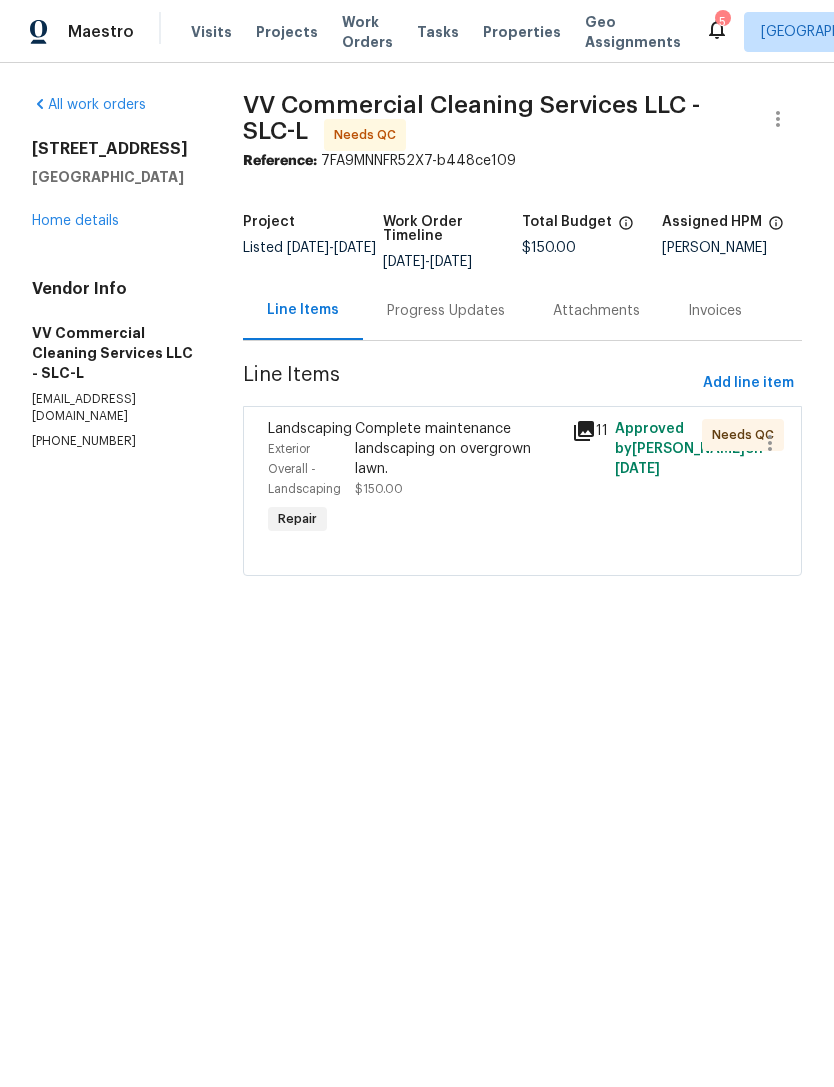 click on "11" at bounding box center (587, 431) 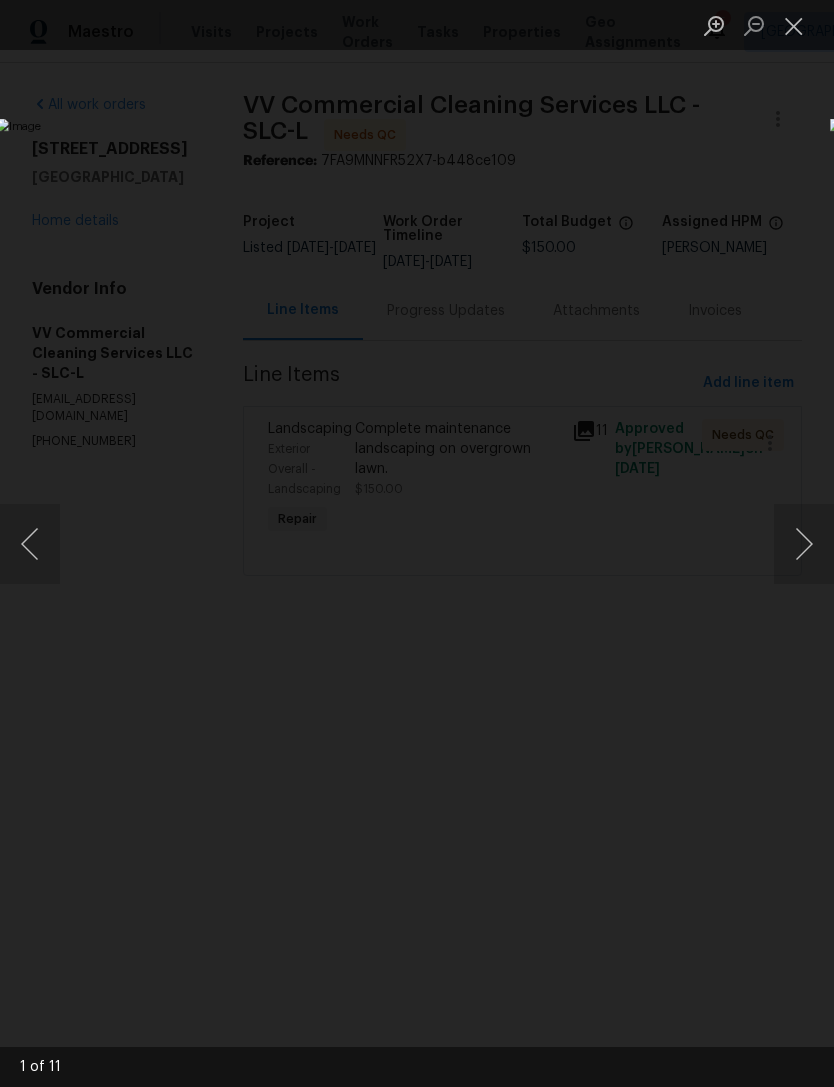 click at bounding box center (804, 544) 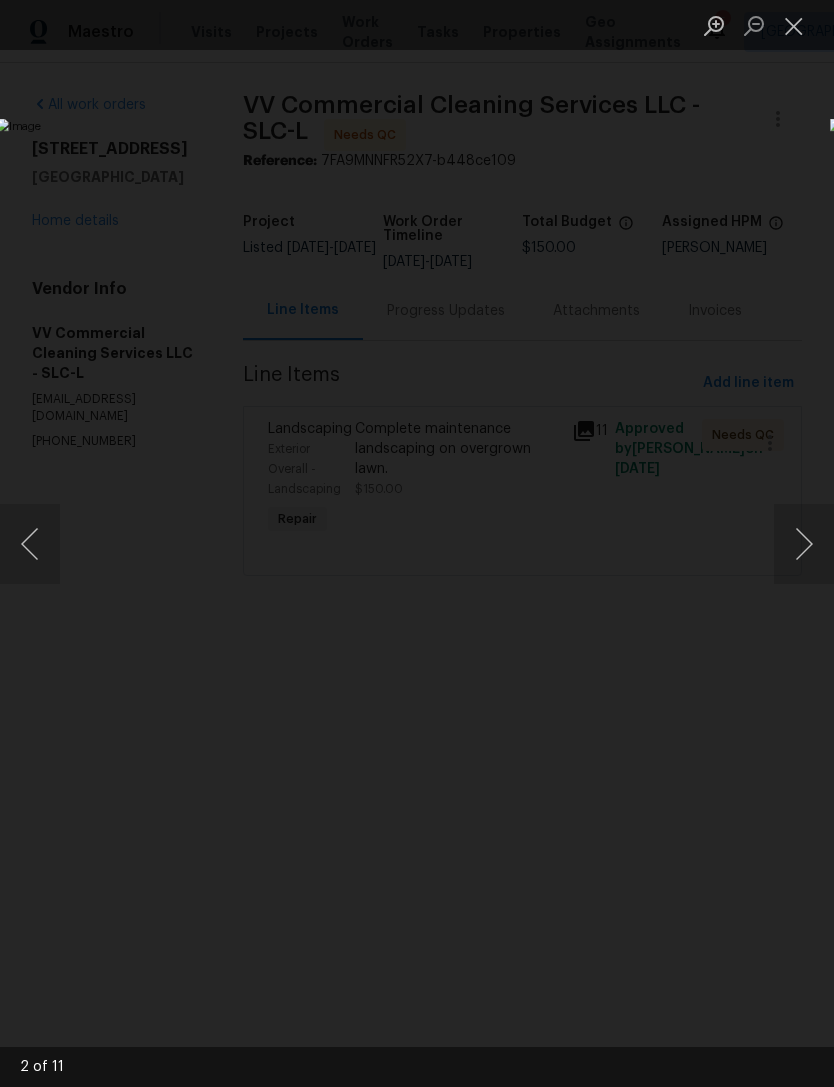 click at bounding box center (804, 544) 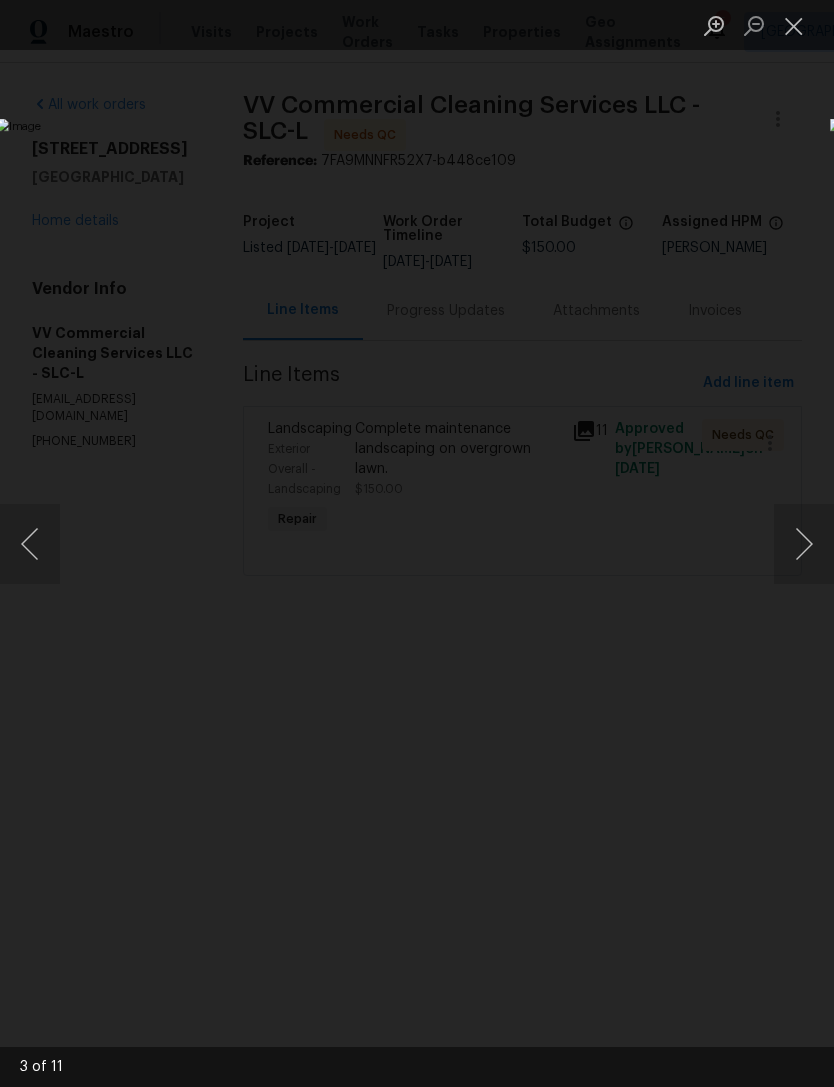 click at bounding box center (804, 544) 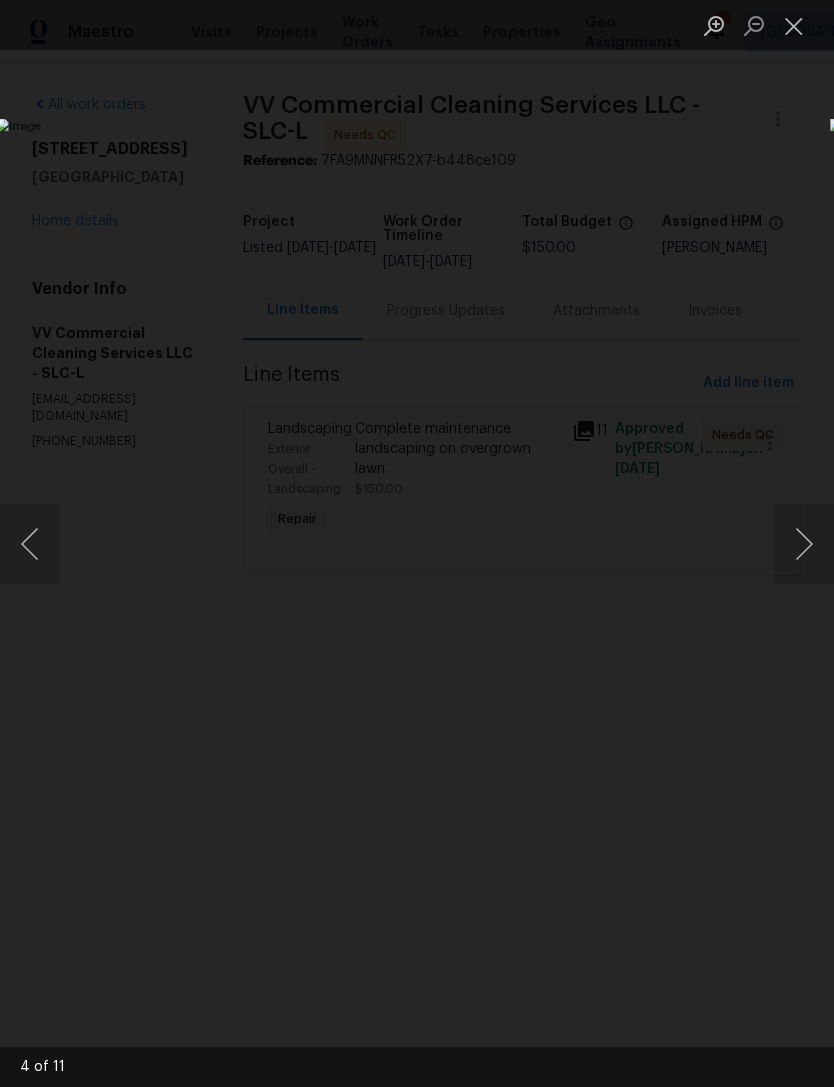 click at bounding box center (804, 544) 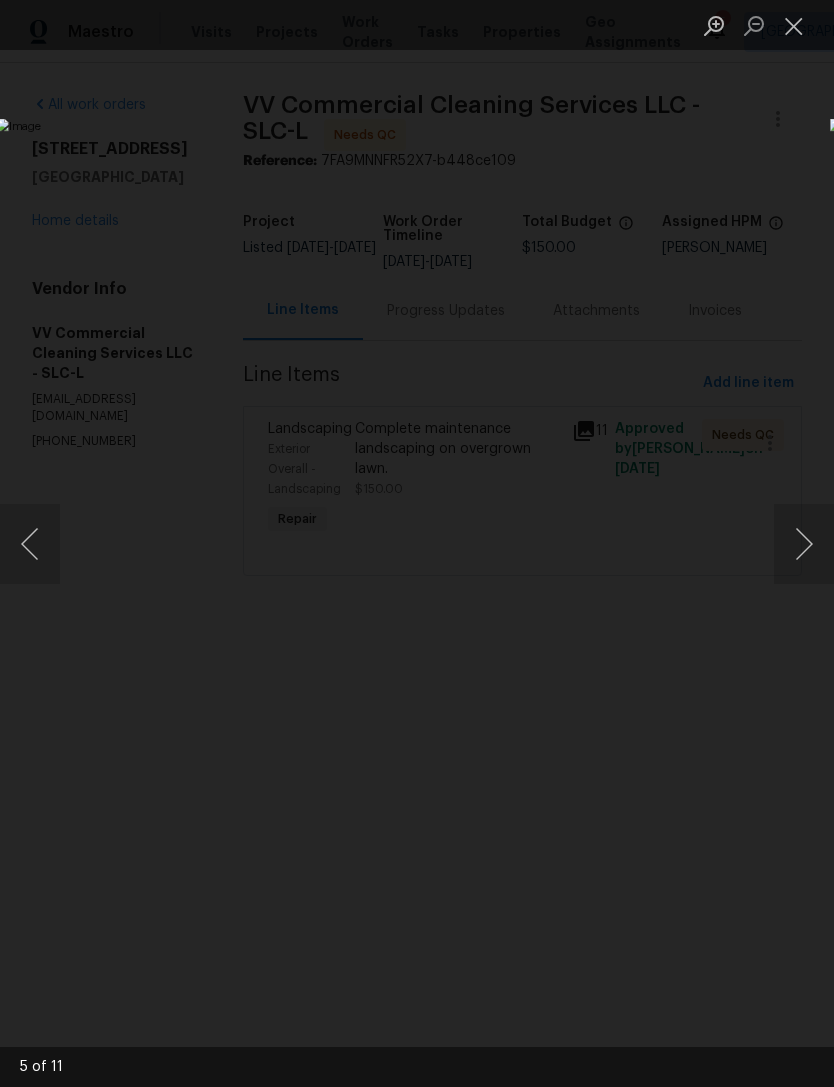 click at bounding box center [804, 544] 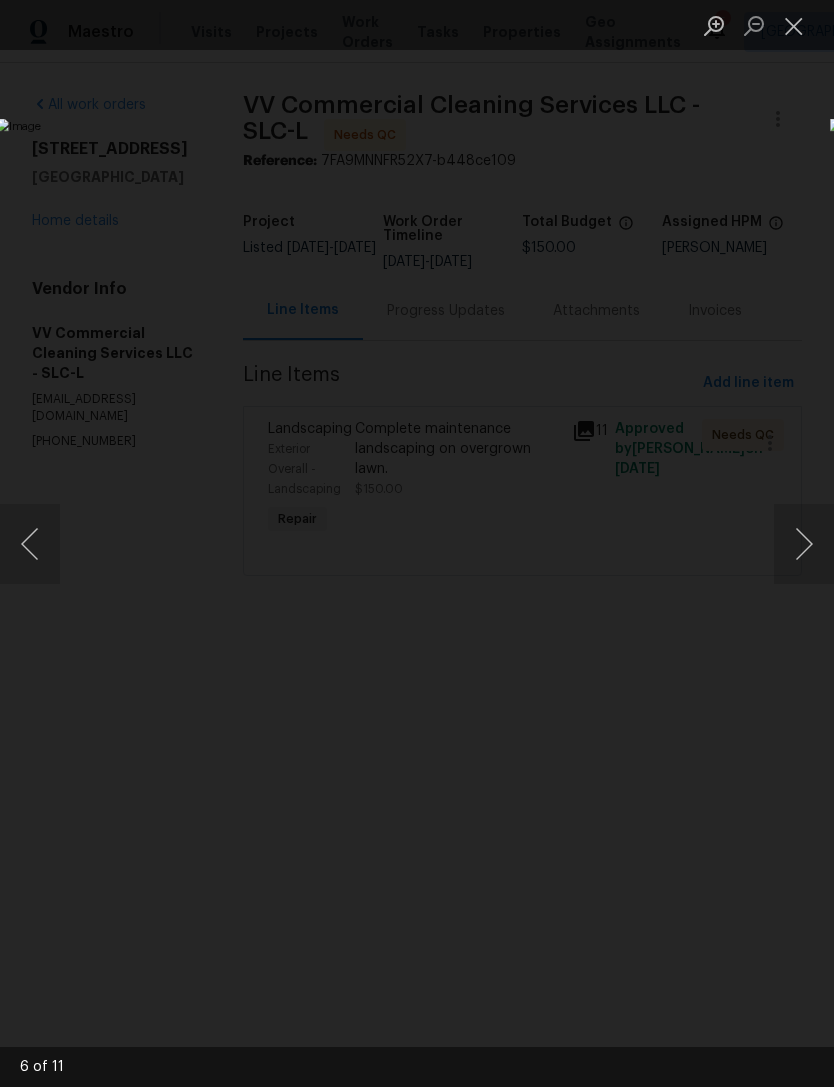 click at bounding box center [804, 544] 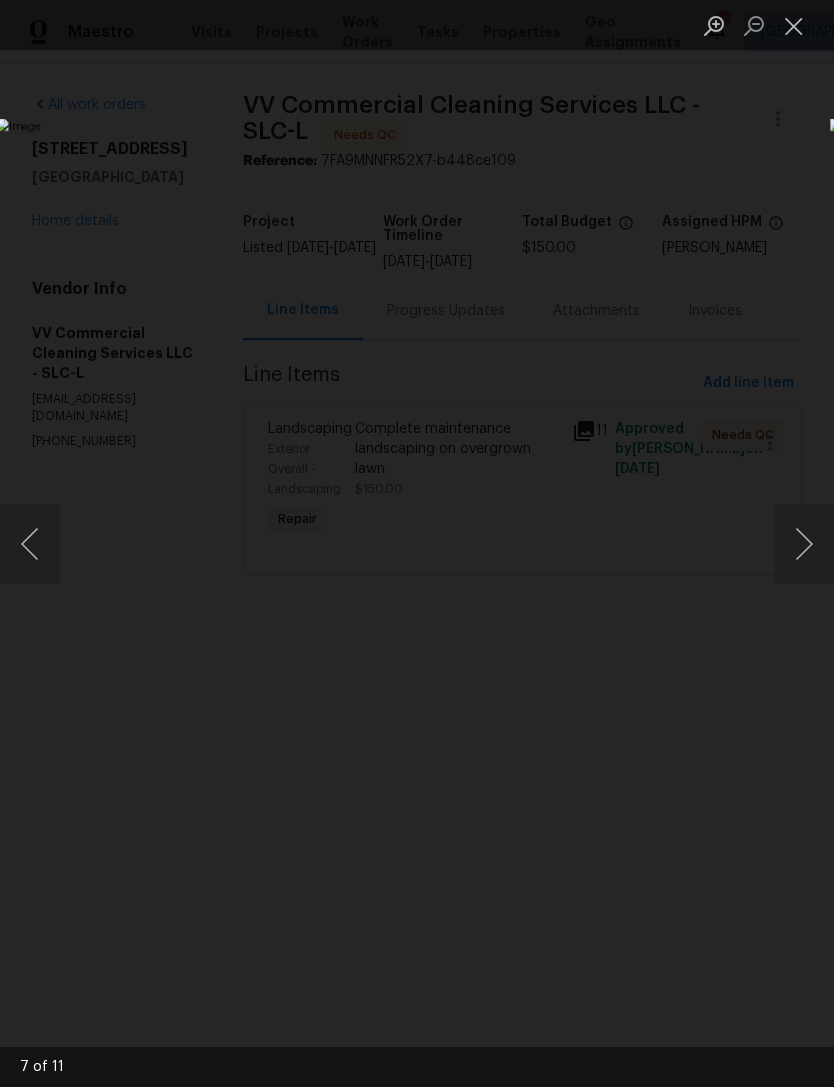 click at bounding box center (804, 544) 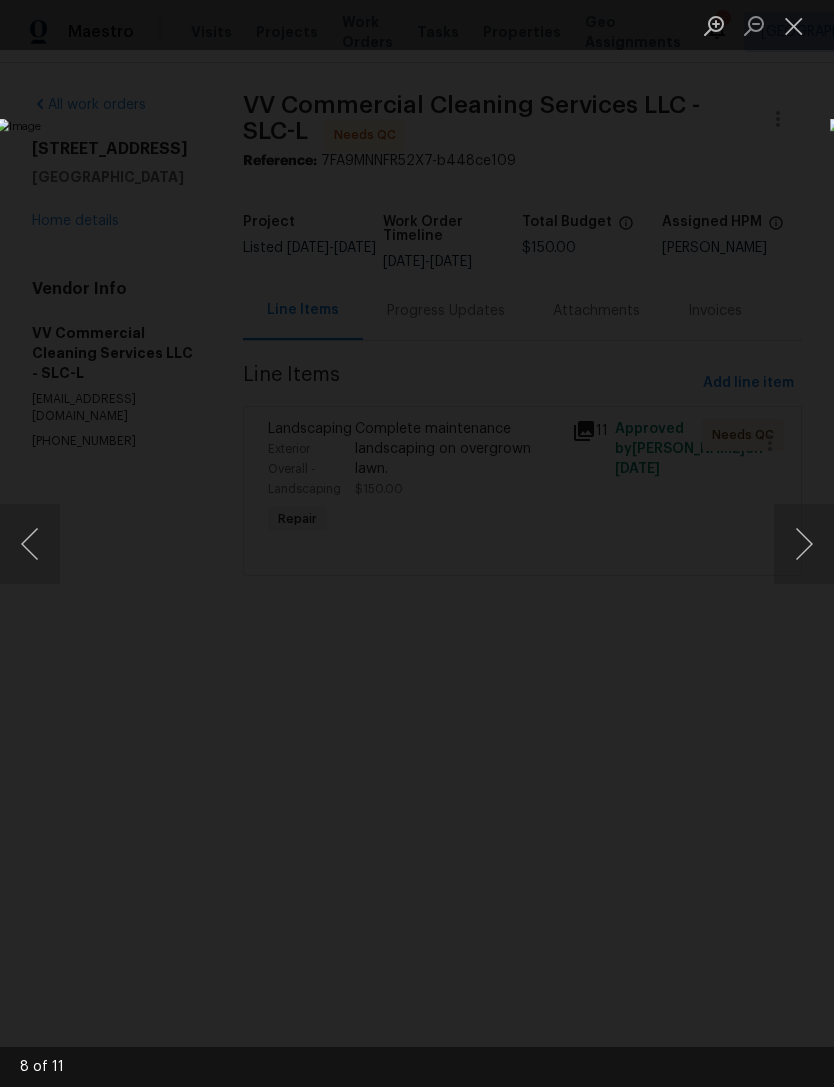 click at bounding box center [804, 544] 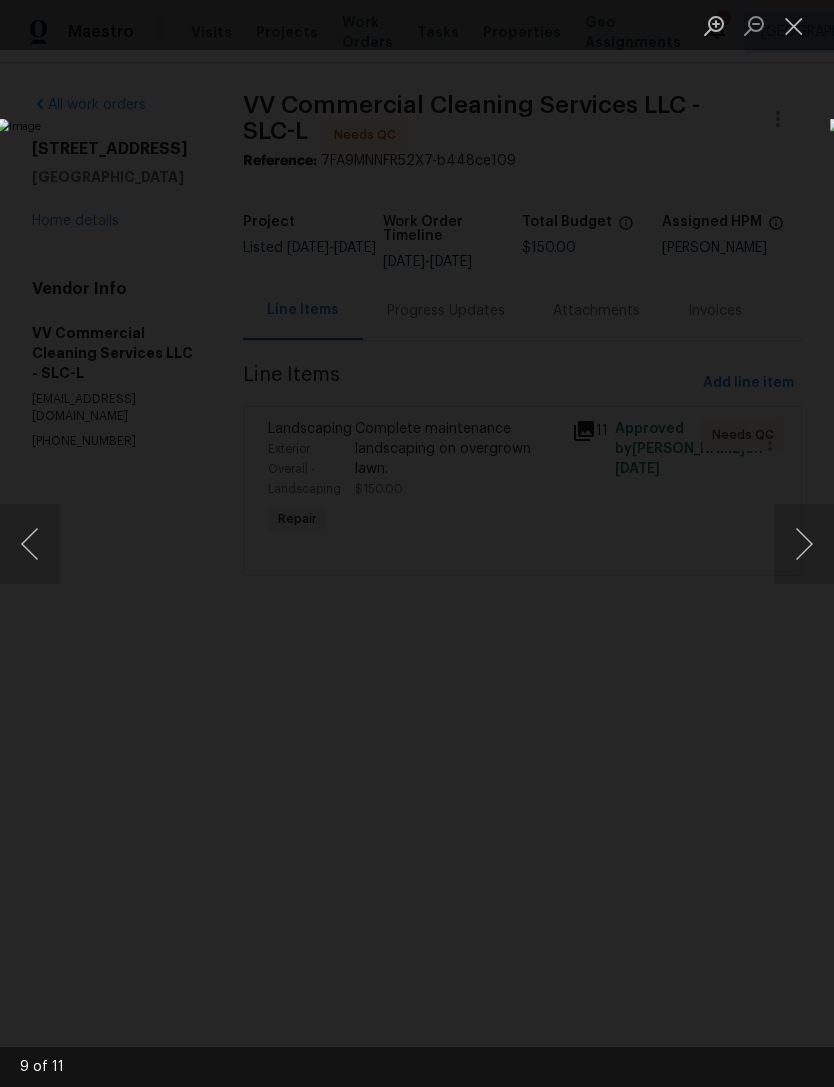 click at bounding box center [804, 544] 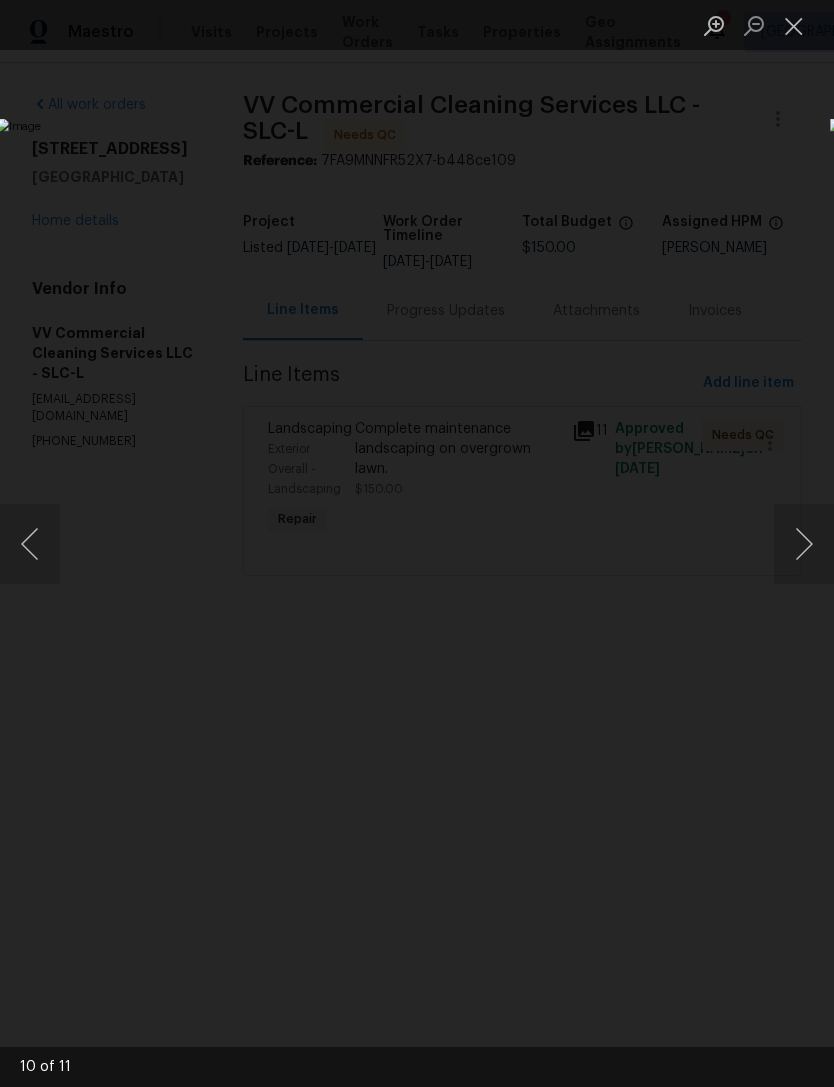 click at bounding box center [804, 544] 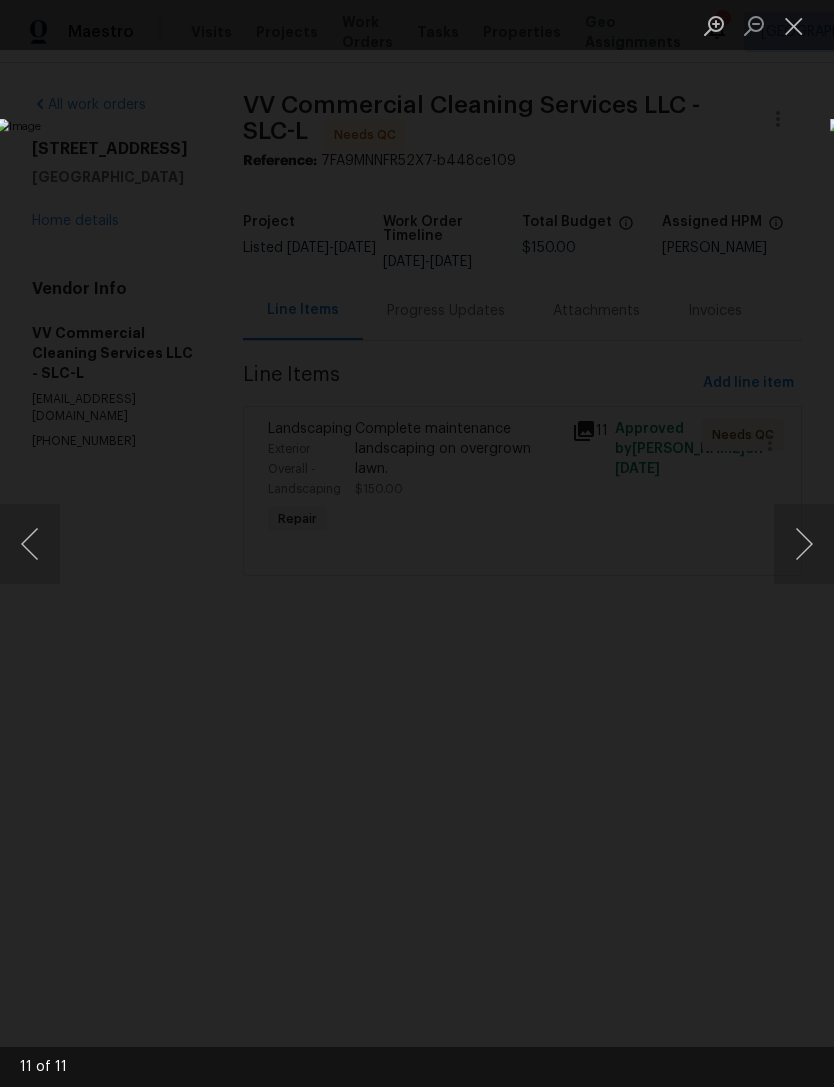 click at bounding box center (804, 544) 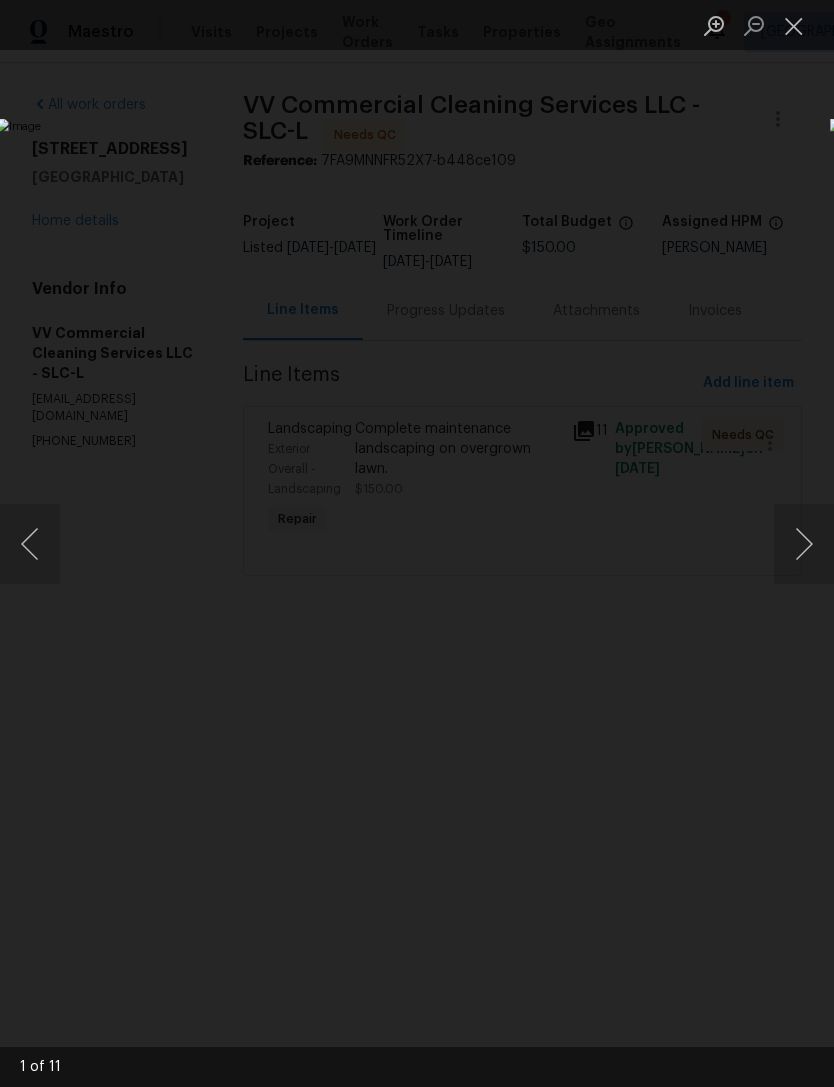 click at bounding box center (804, 544) 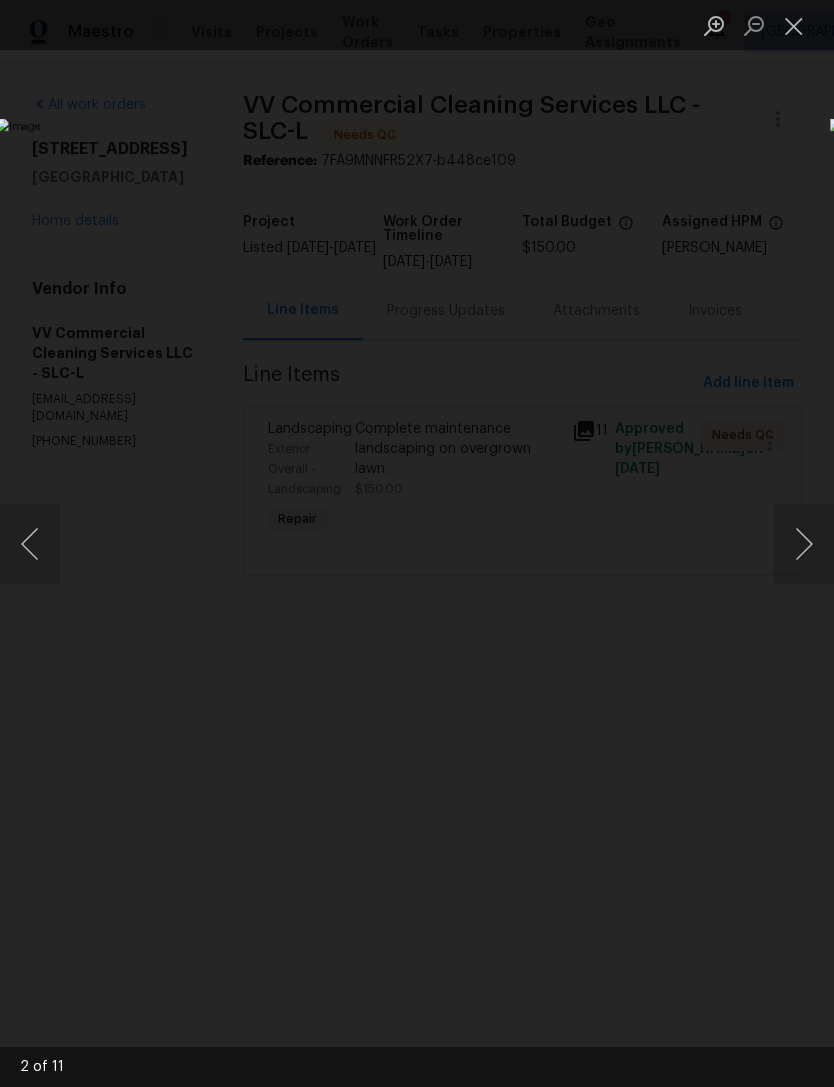 click at bounding box center (804, 544) 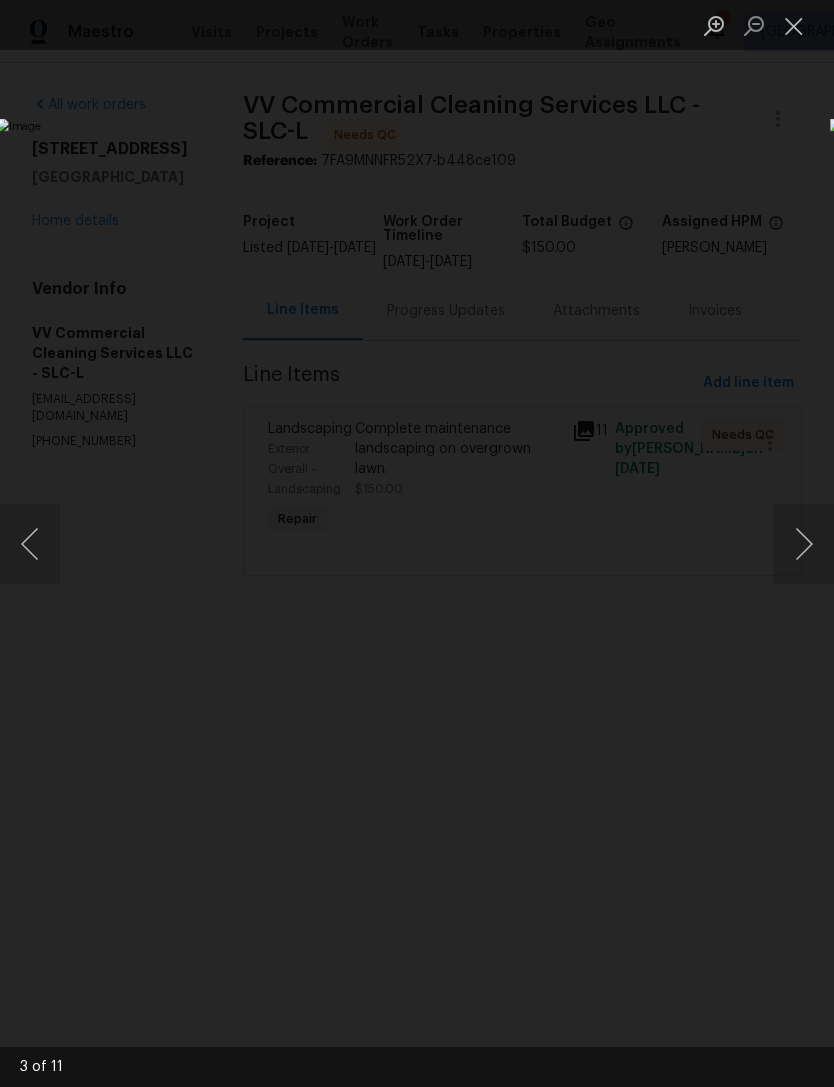 click at bounding box center [794, 25] 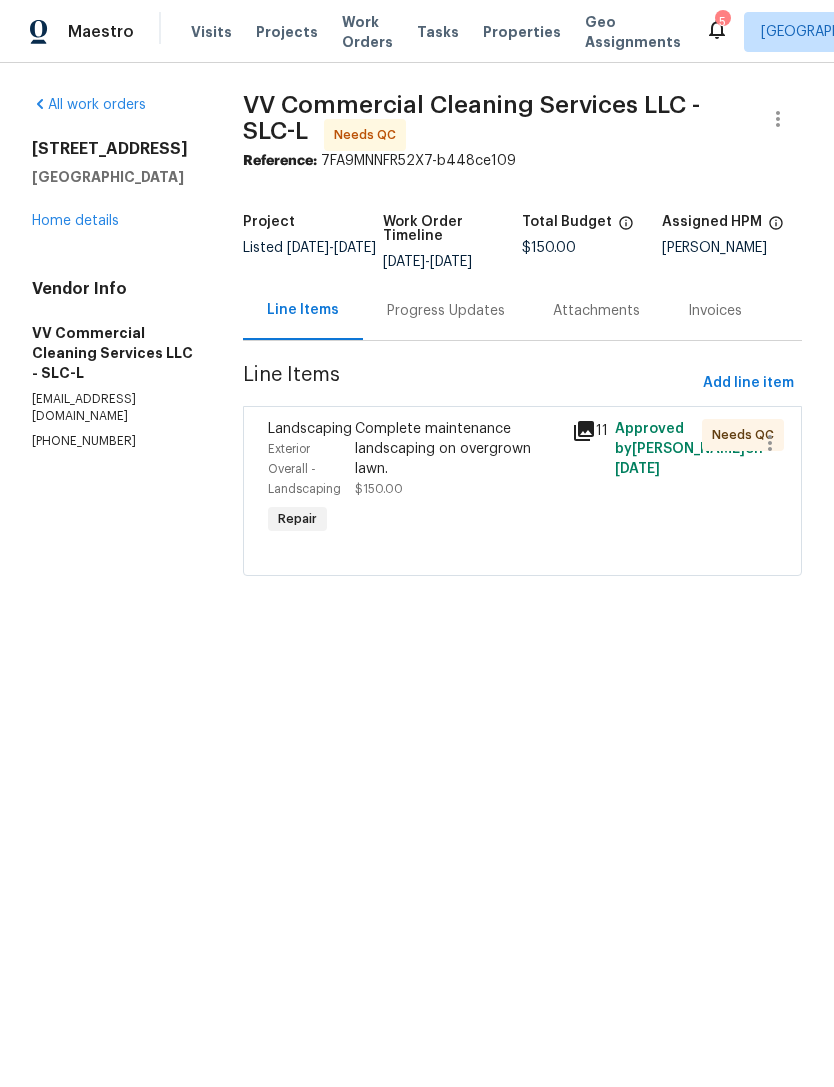 click on "Complete maintenance landscaping on overgrown lawn." at bounding box center (457, 449) 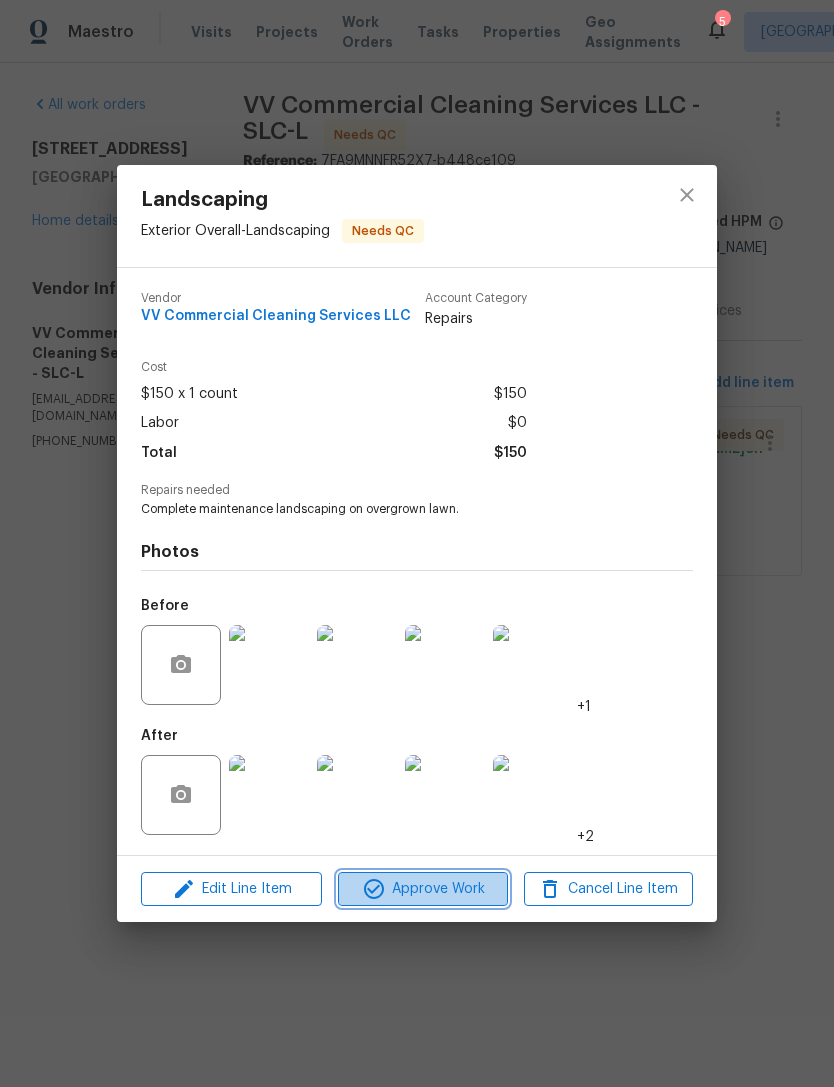 click on "Approve Work" at bounding box center [422, 889] 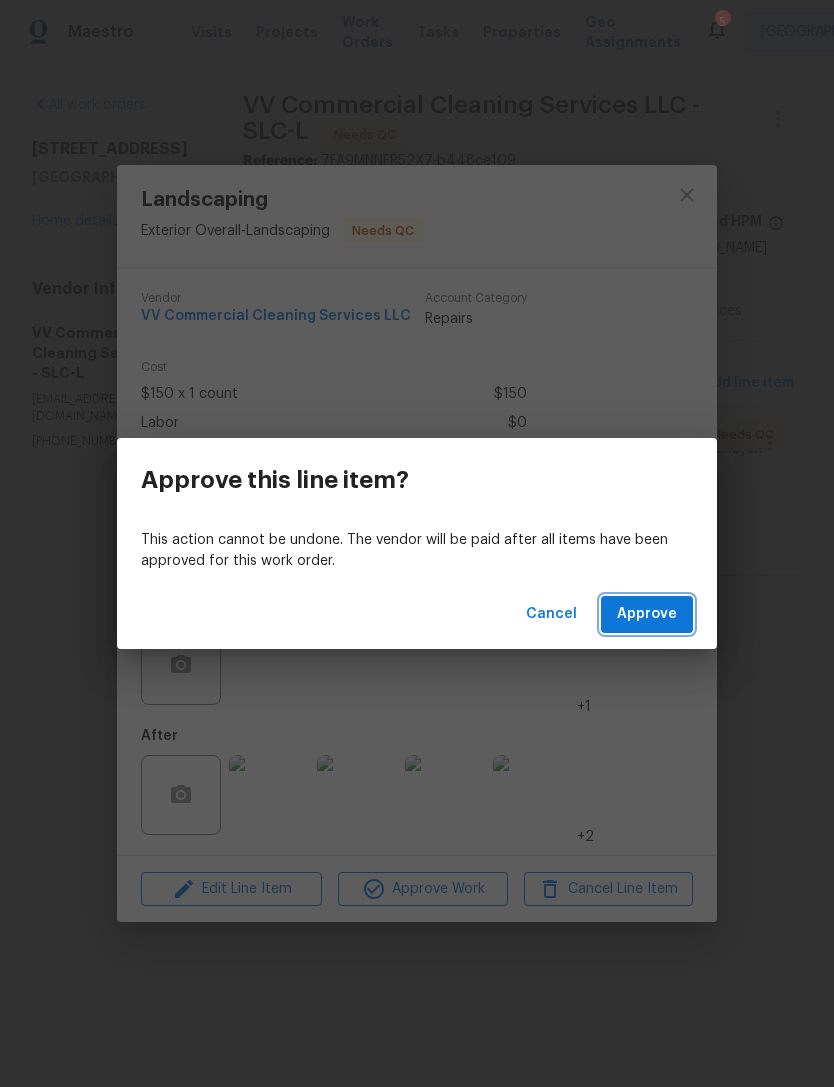 click on "Approve" at bounding box center [647, 614] 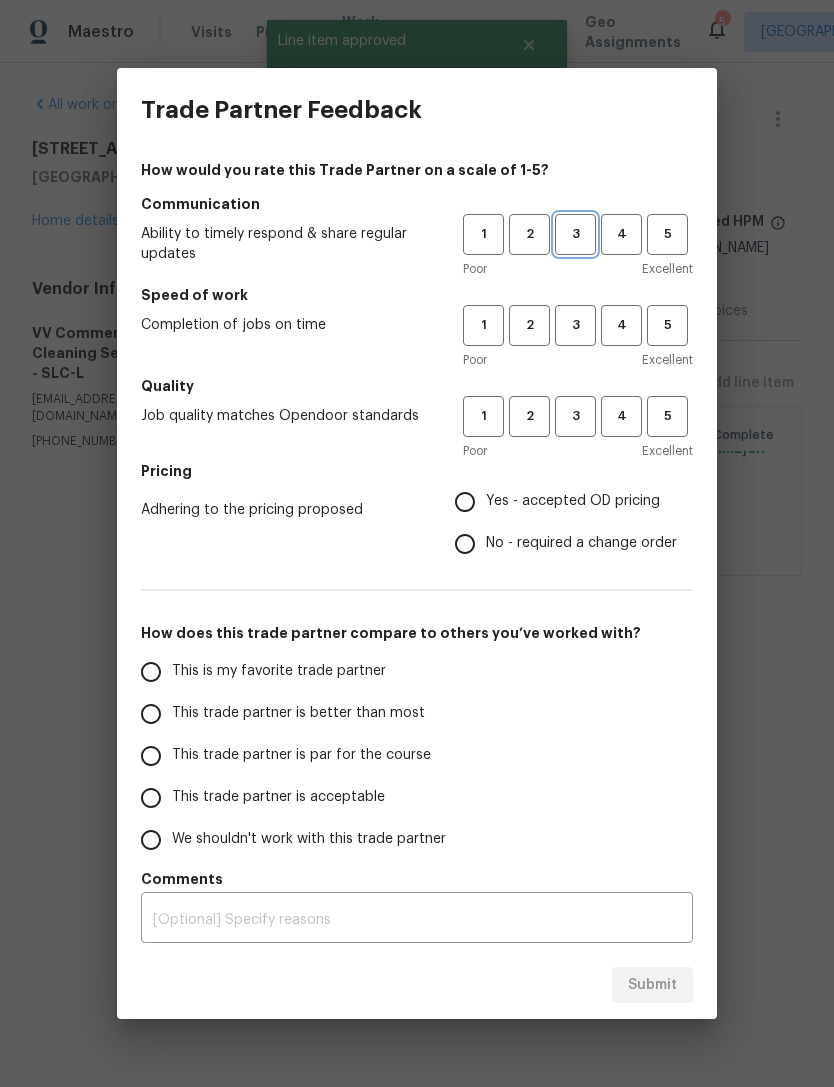click on "3" at bounding box center (575, 234) 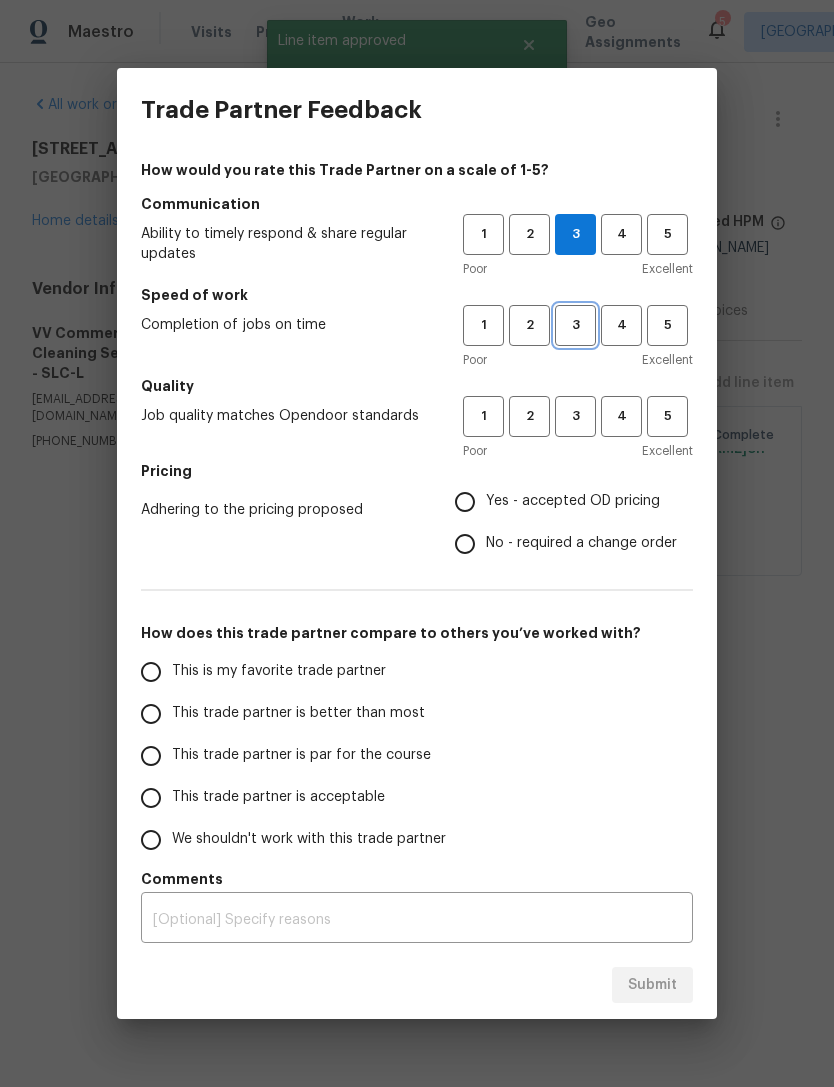 click on "3" at bounding box center [575, 325] 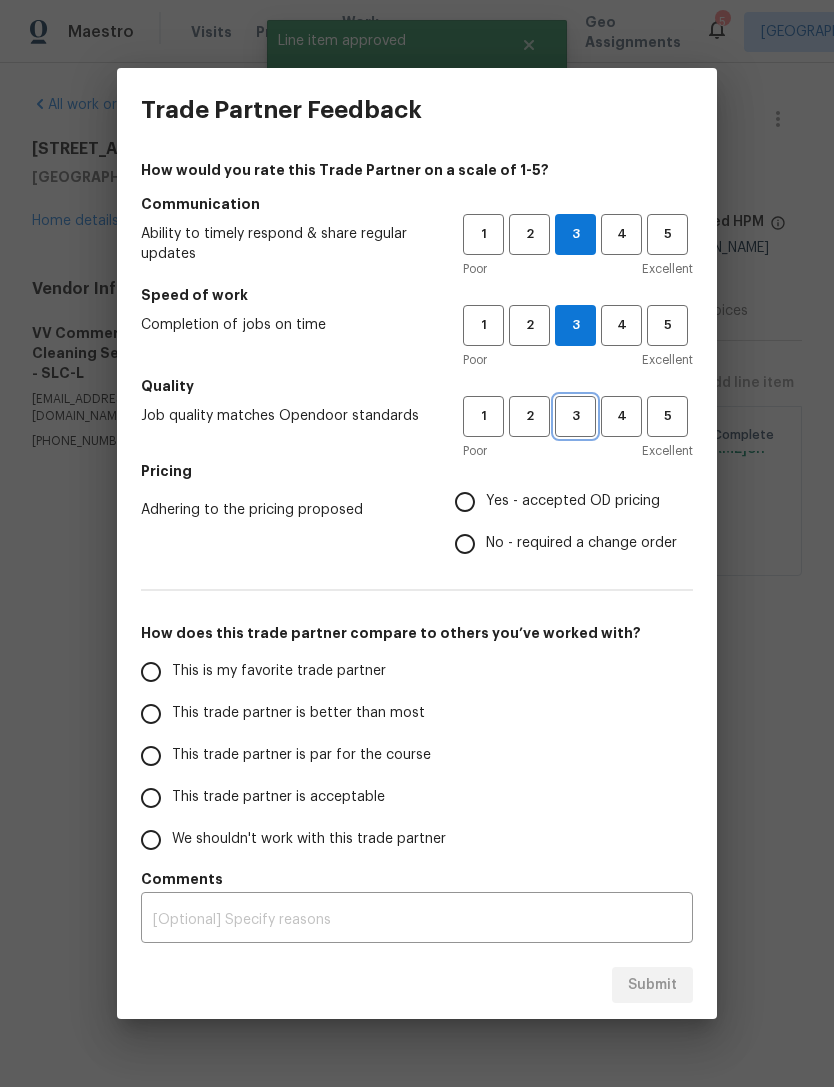 click on "3" at bounding box center [575, 416] 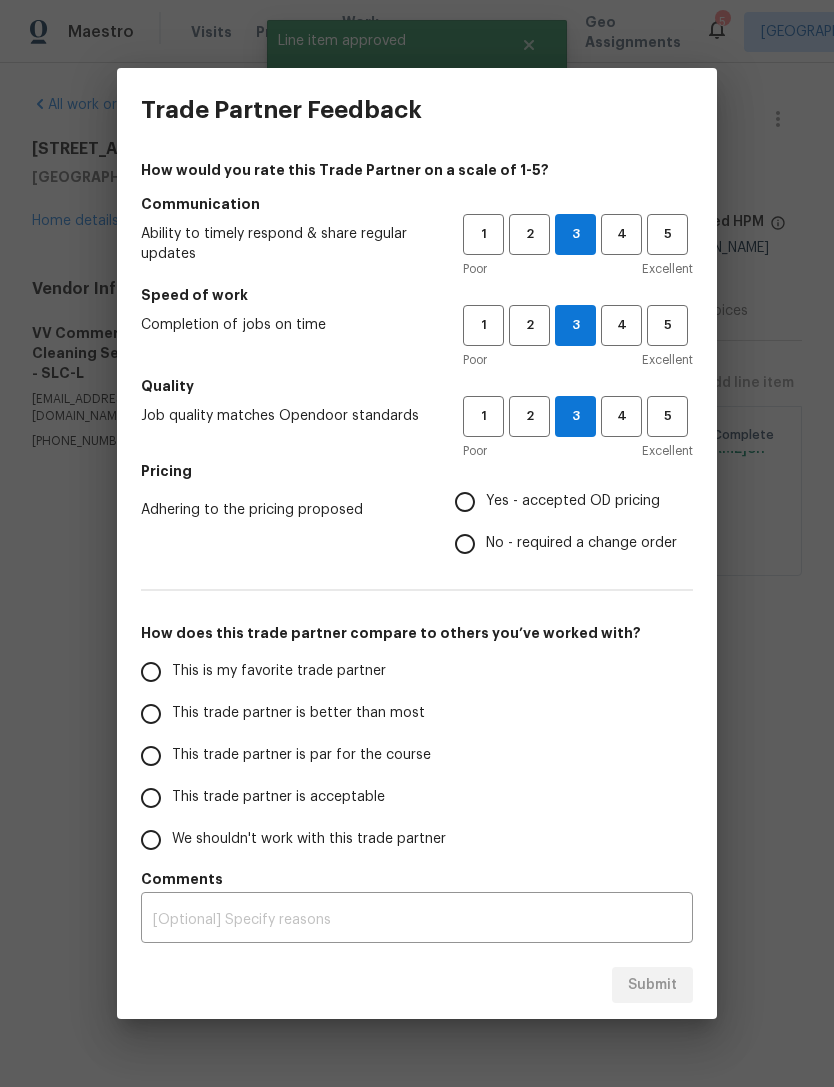 click on "Yes - accepted OD pricing" at bounding box center [465, 502] 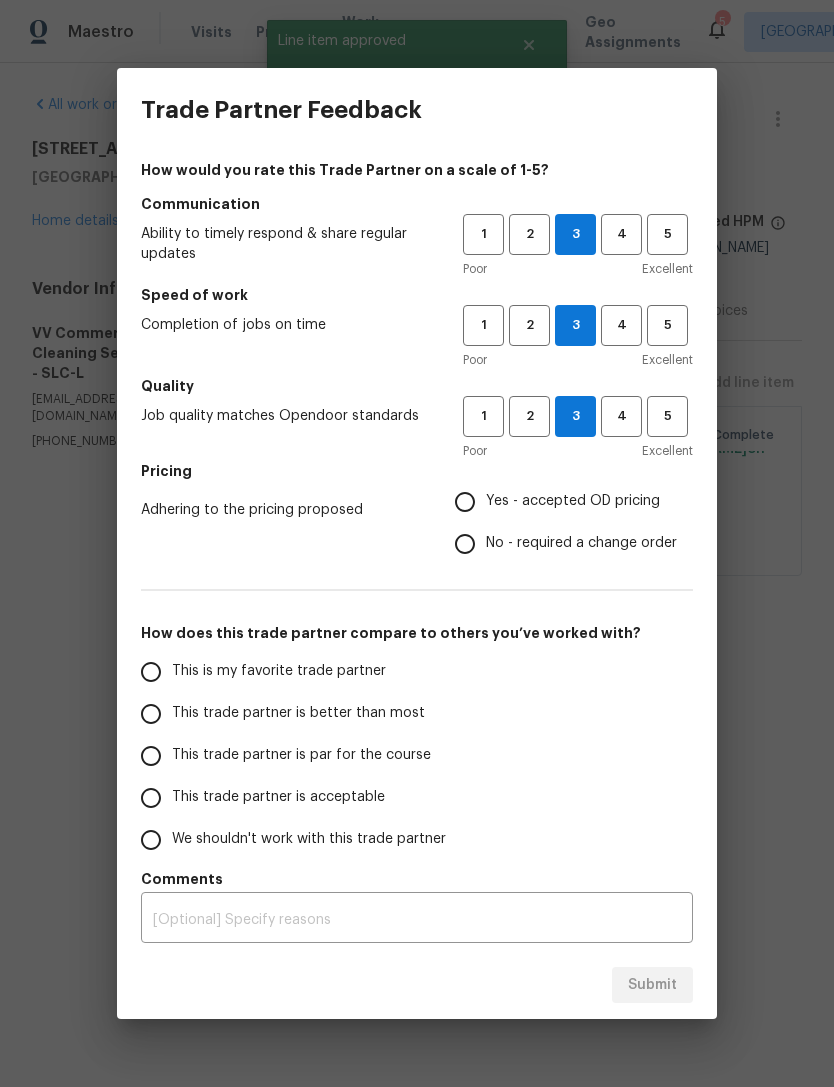 radio on "true" 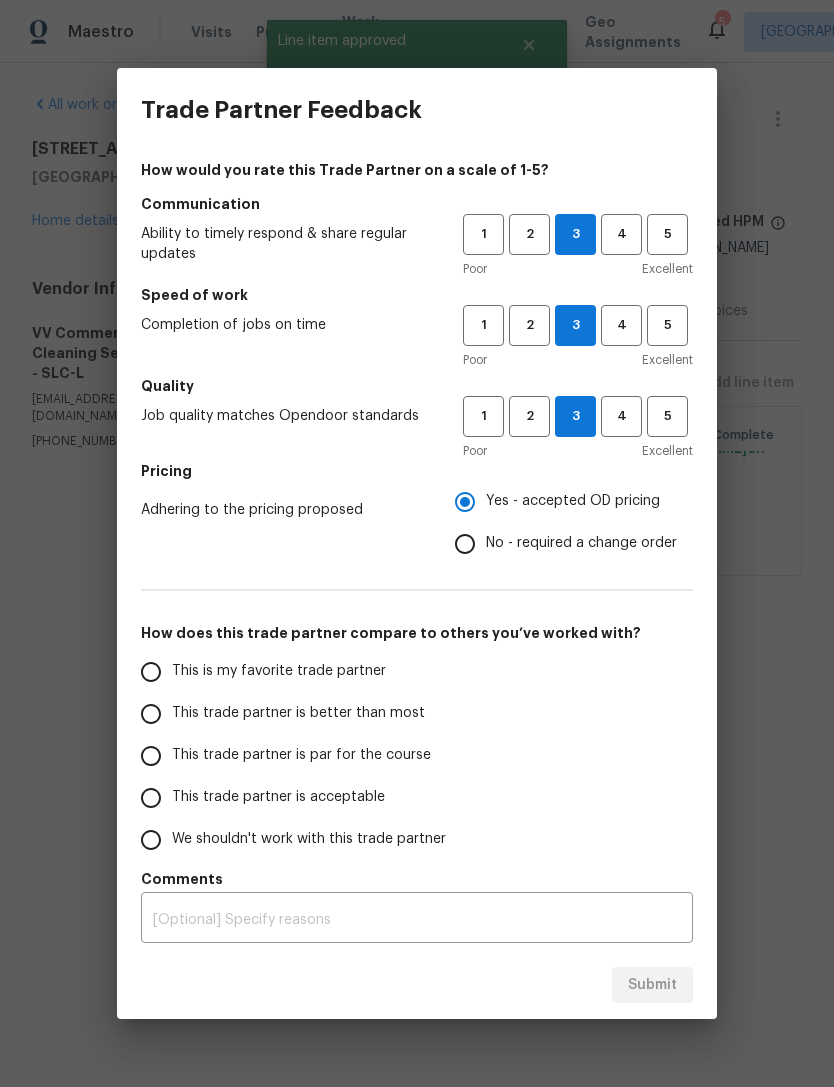 click on "This is my favorite trade partner" at bounding box center [151, 672] 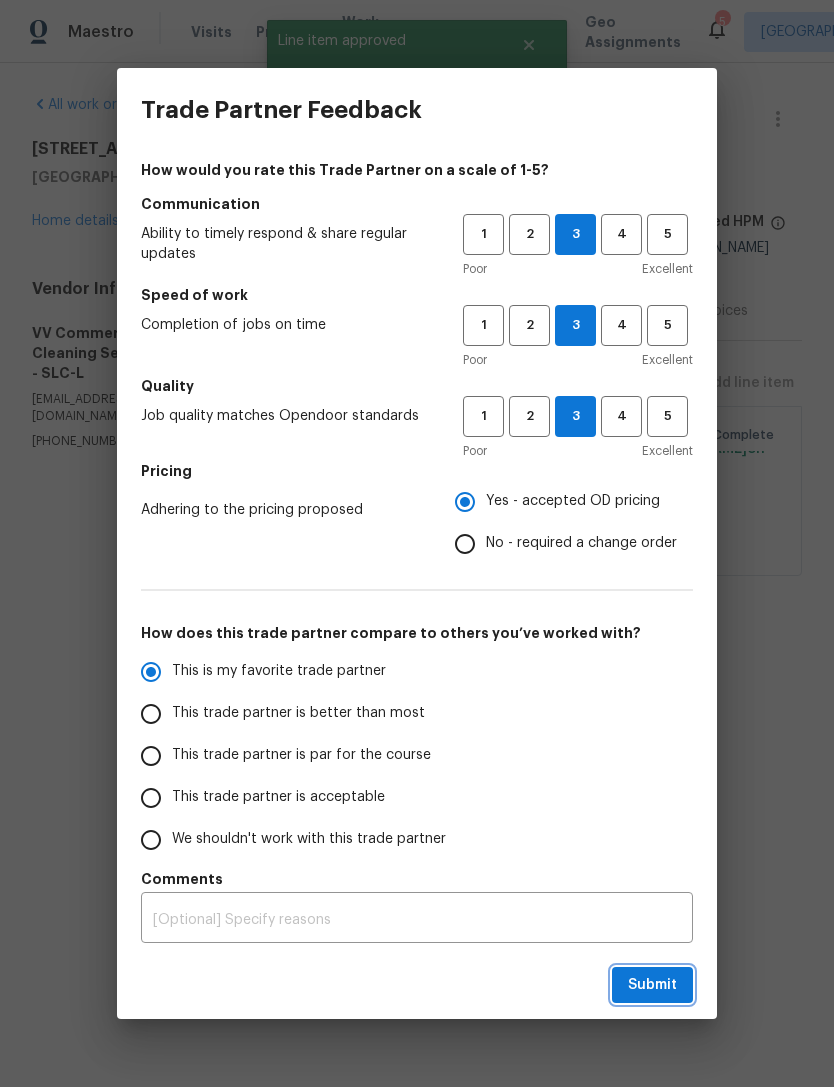click on "Submit" at bounding box center (652, 985) 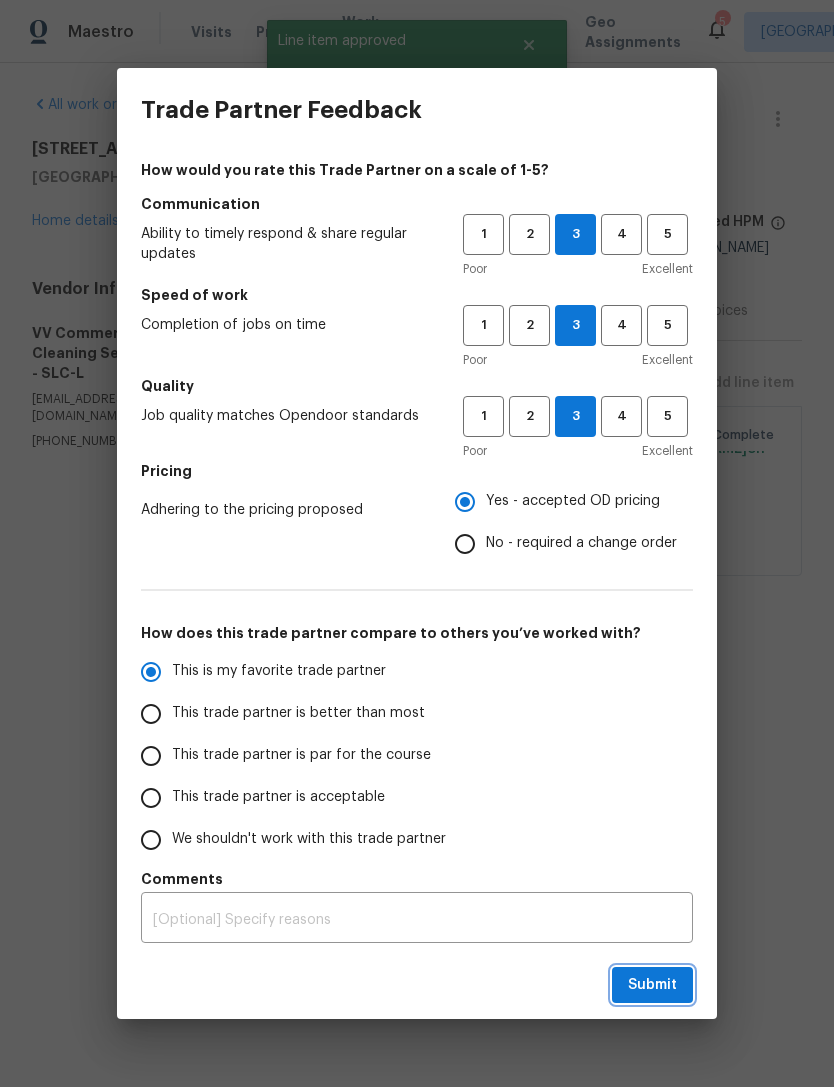 radio on "true" 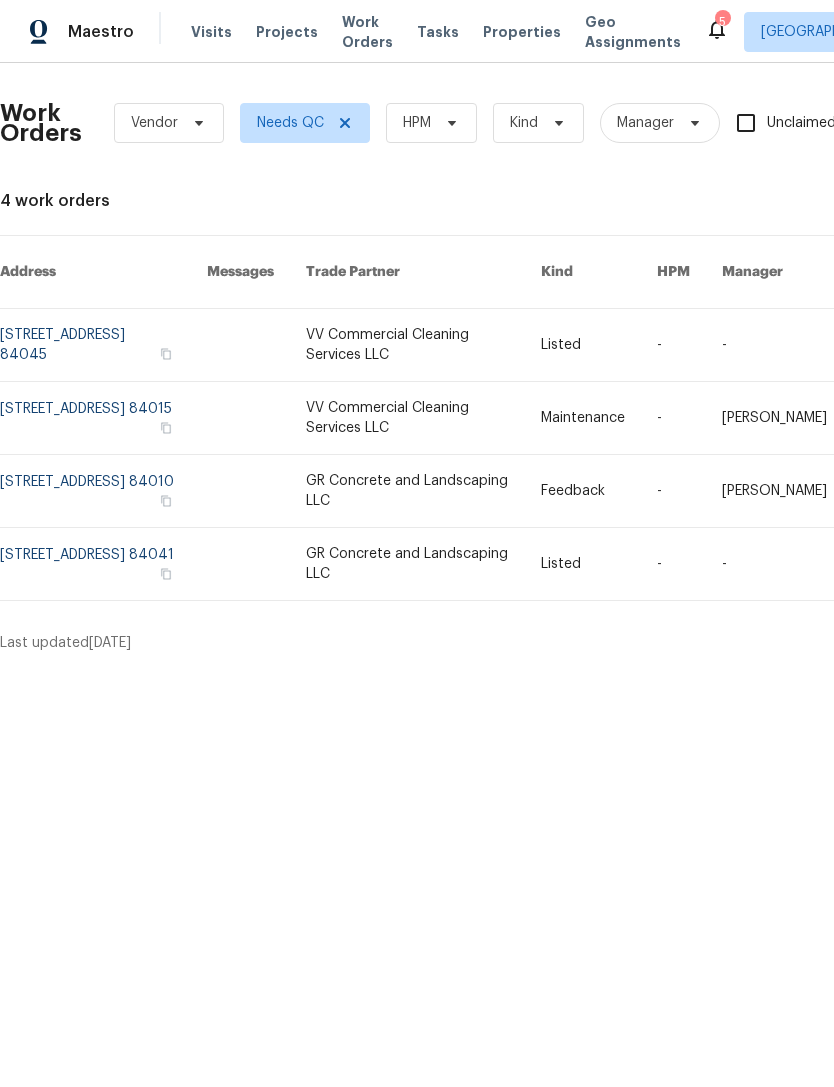 scroll, scrollTop: 0, scrollLeft: 0, axis: both 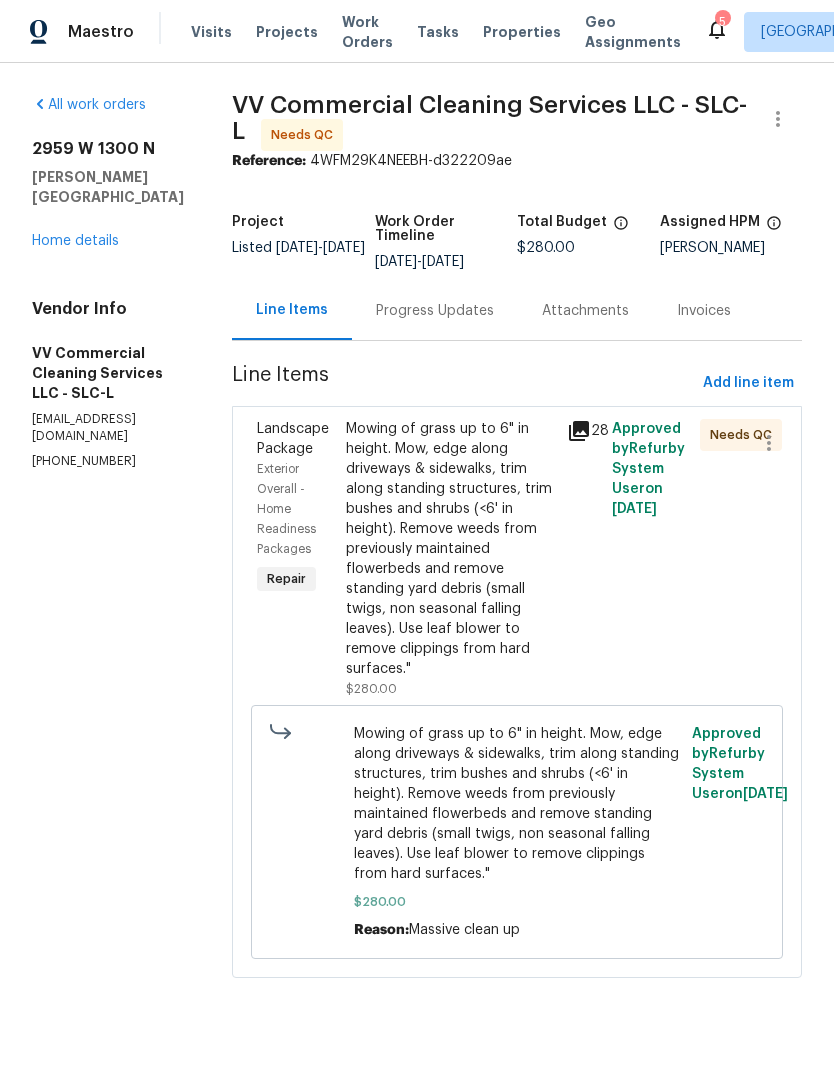 click 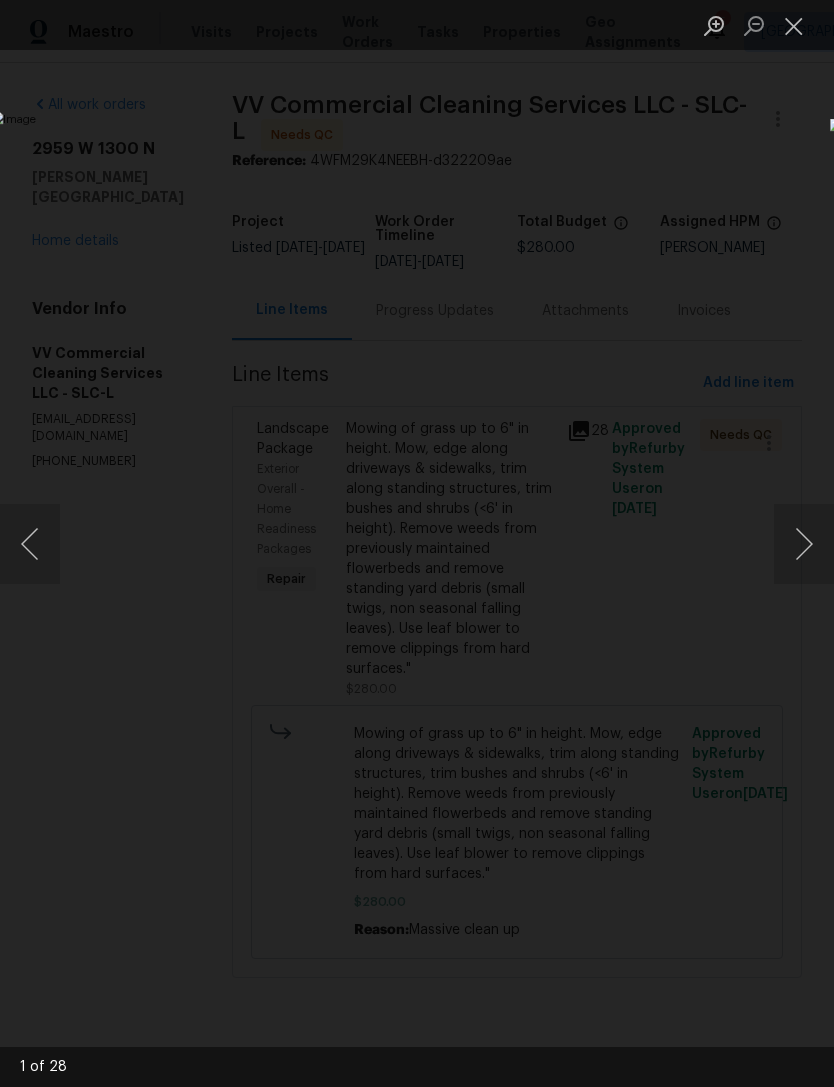 click at bounding box center [804, 544] 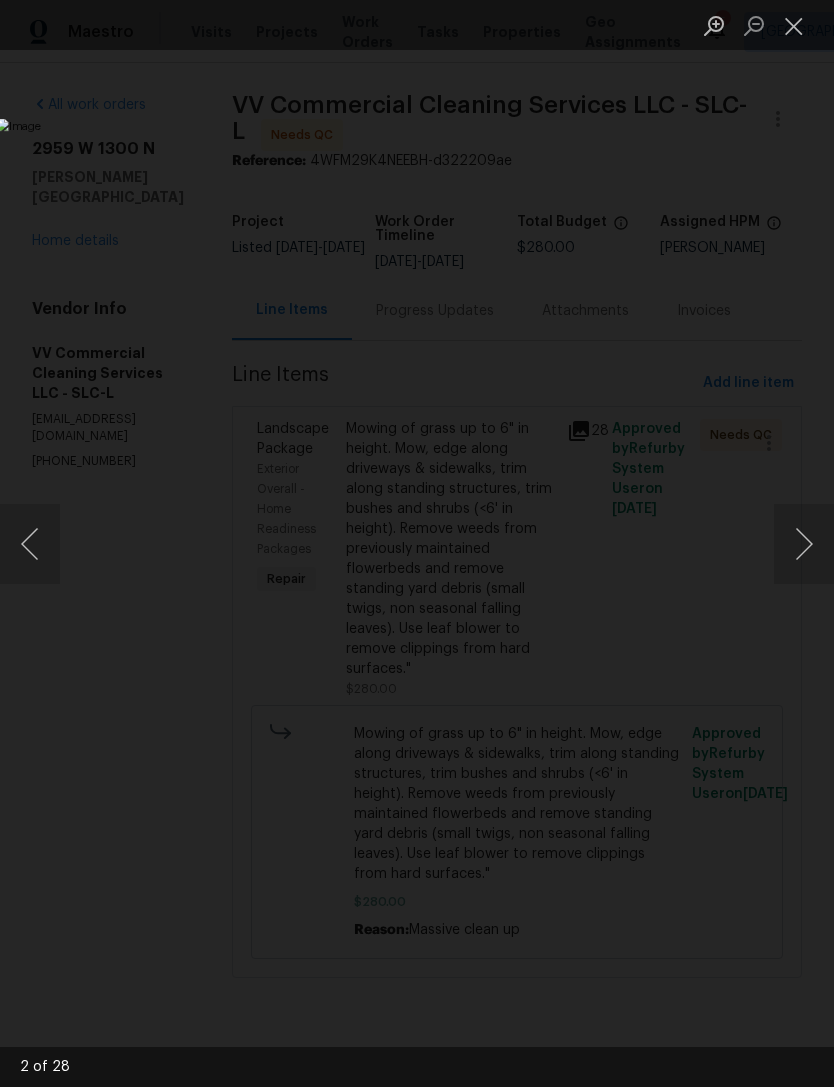 click at bounding box center (804, 544) 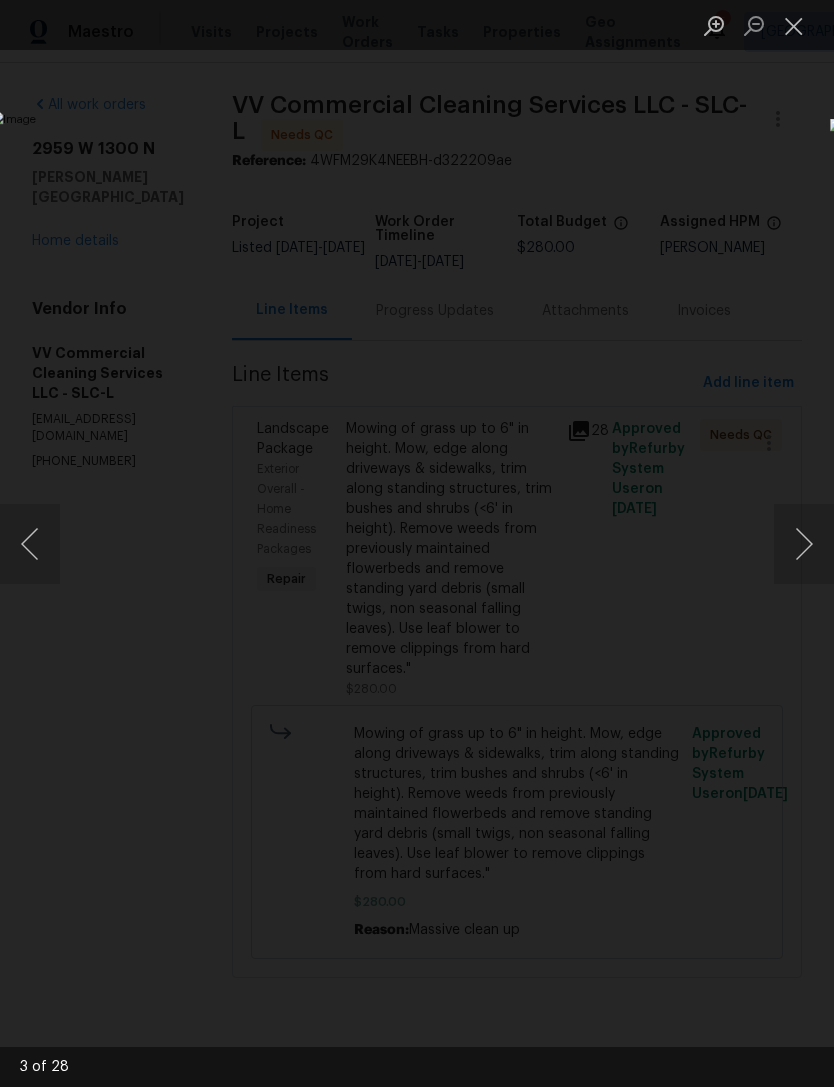 click at bounding box center [804, 544] 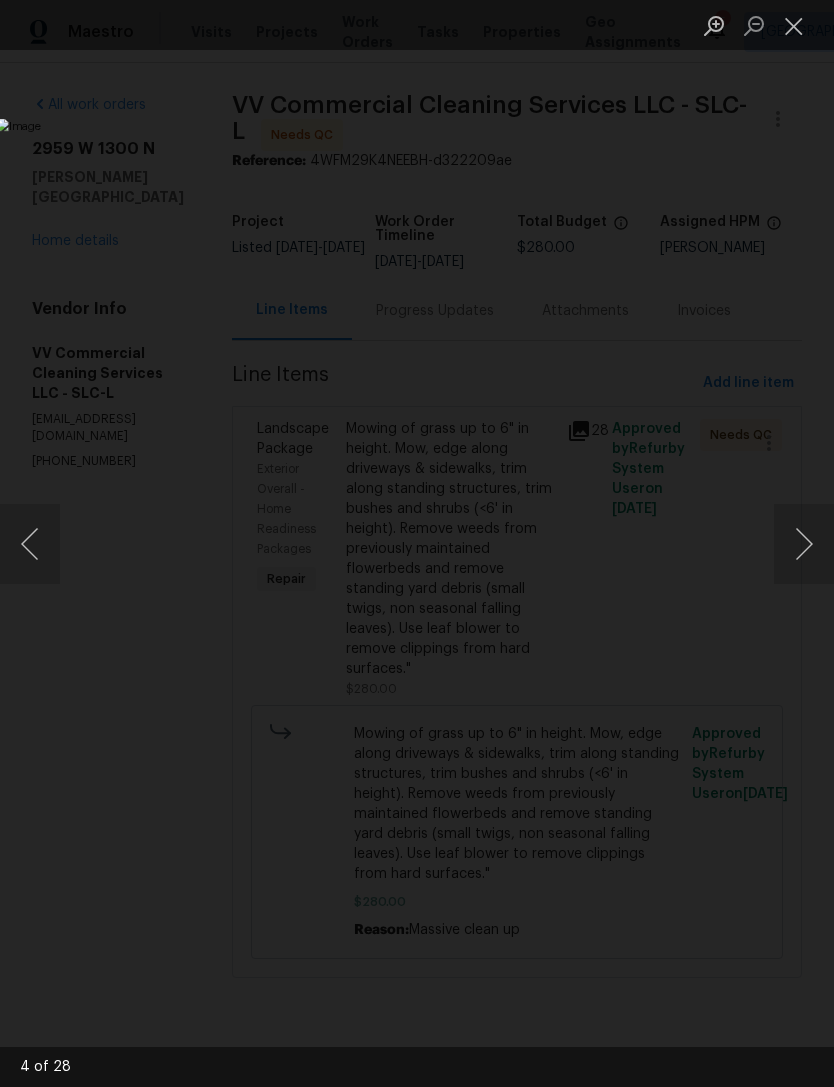 click at bounding box center (804, 544) 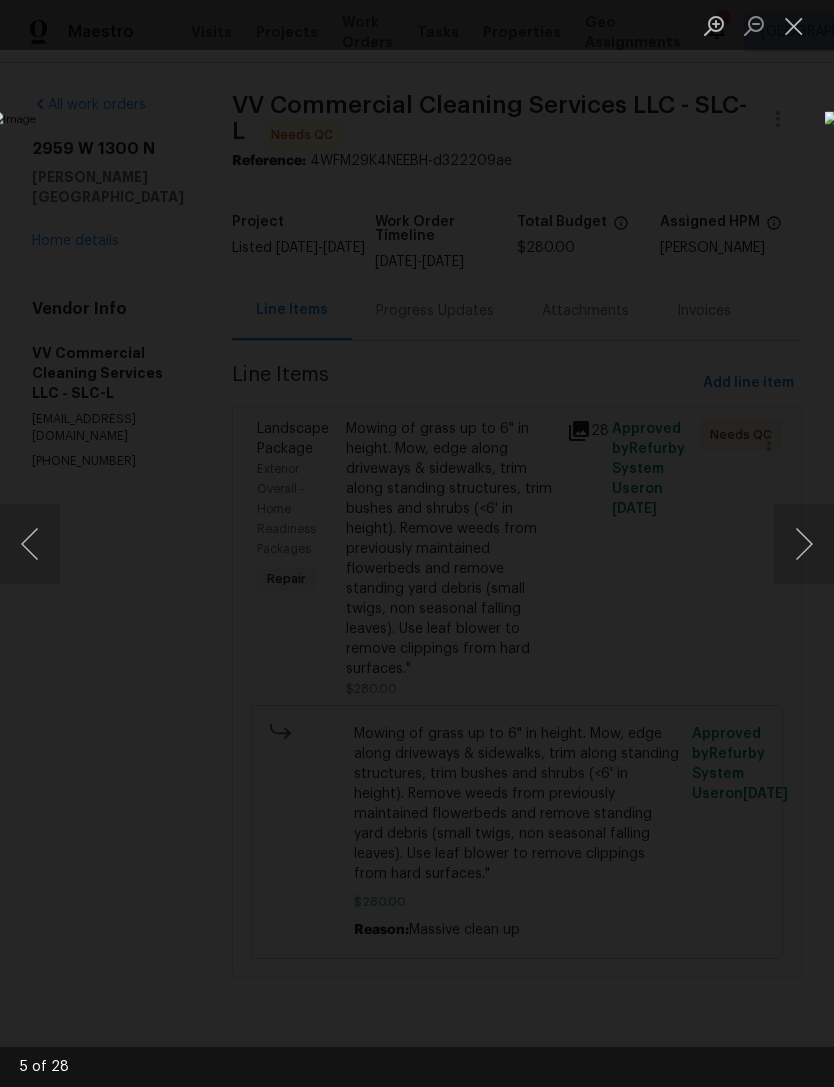 click at bounding box center (804, 544) 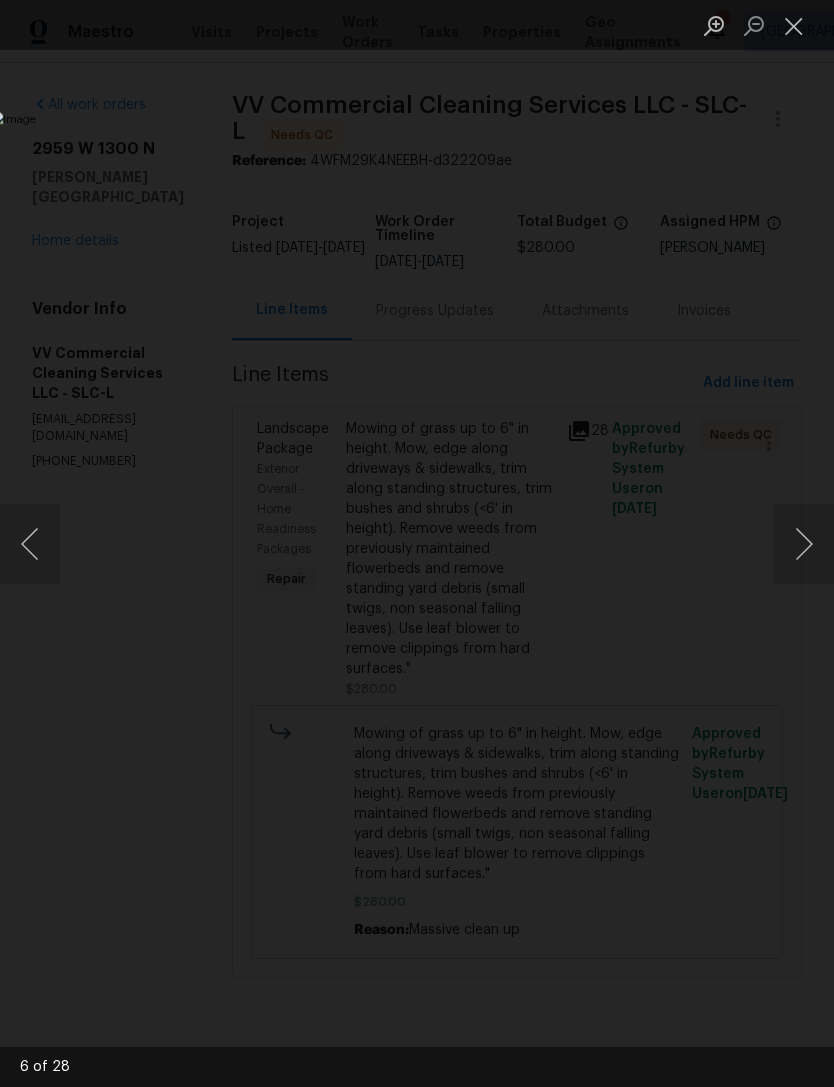click at bounding box center [804, 544] 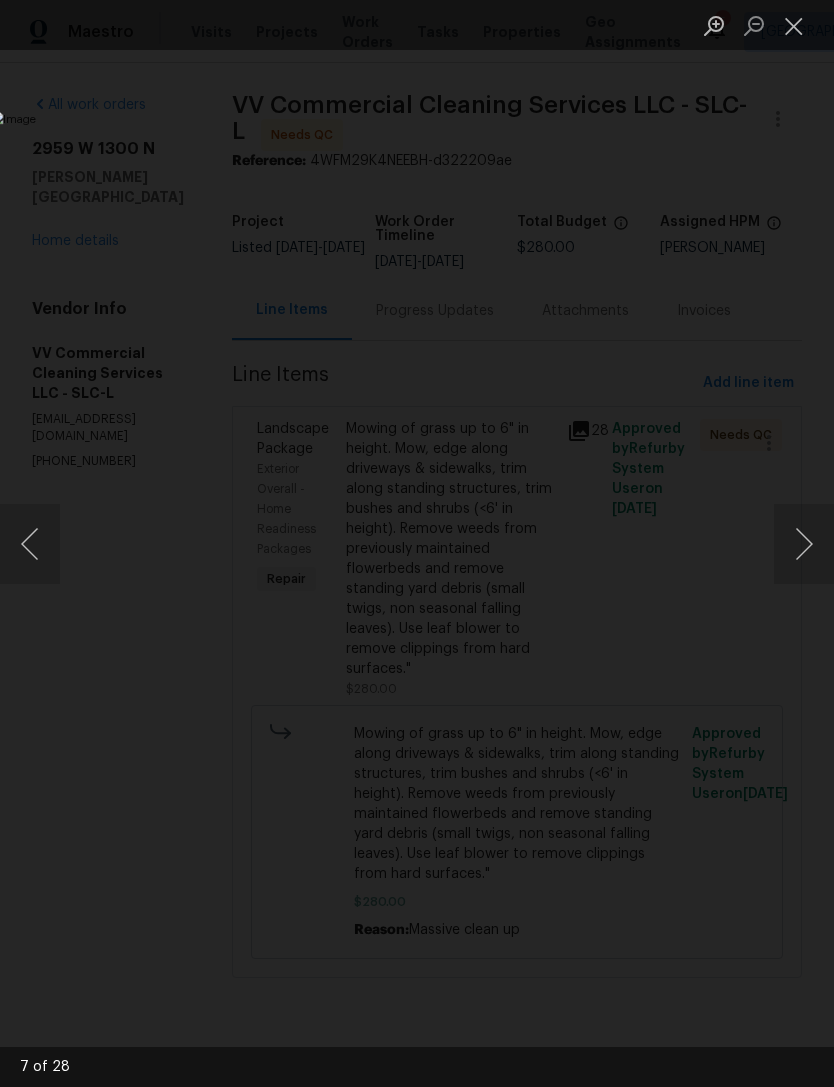 click at bounding box center (804, 544) 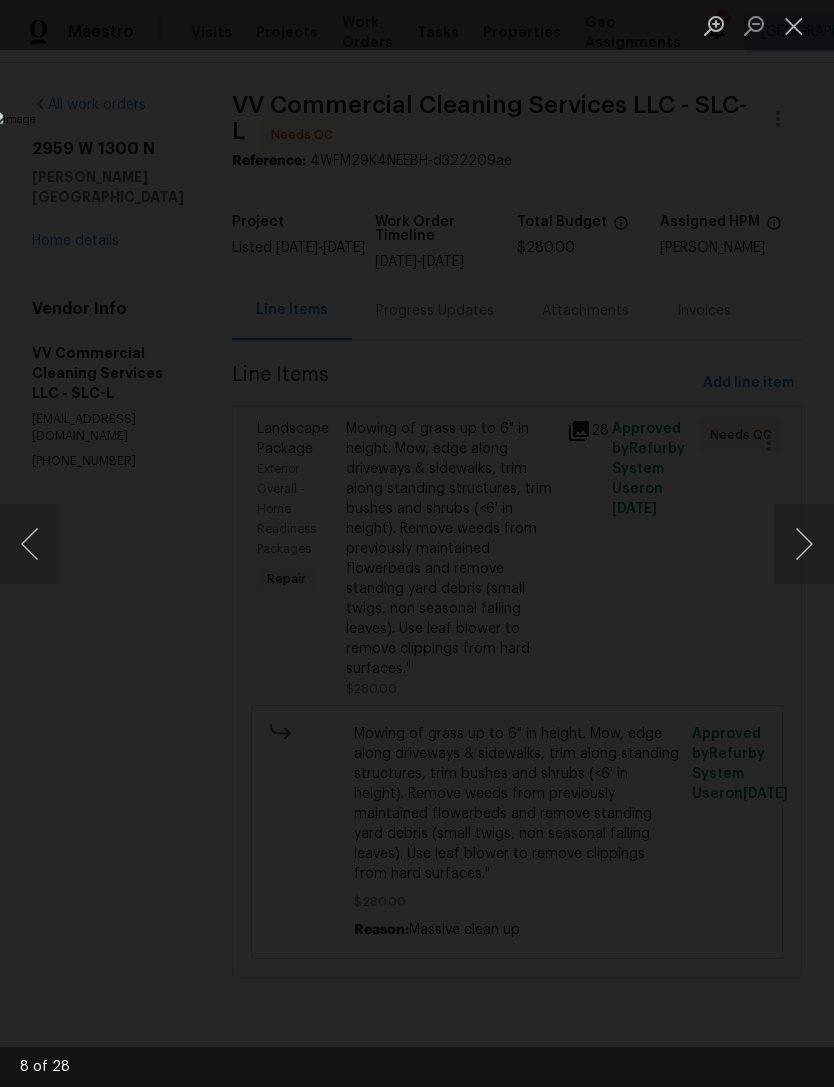 click at bounding box center (804, 544) 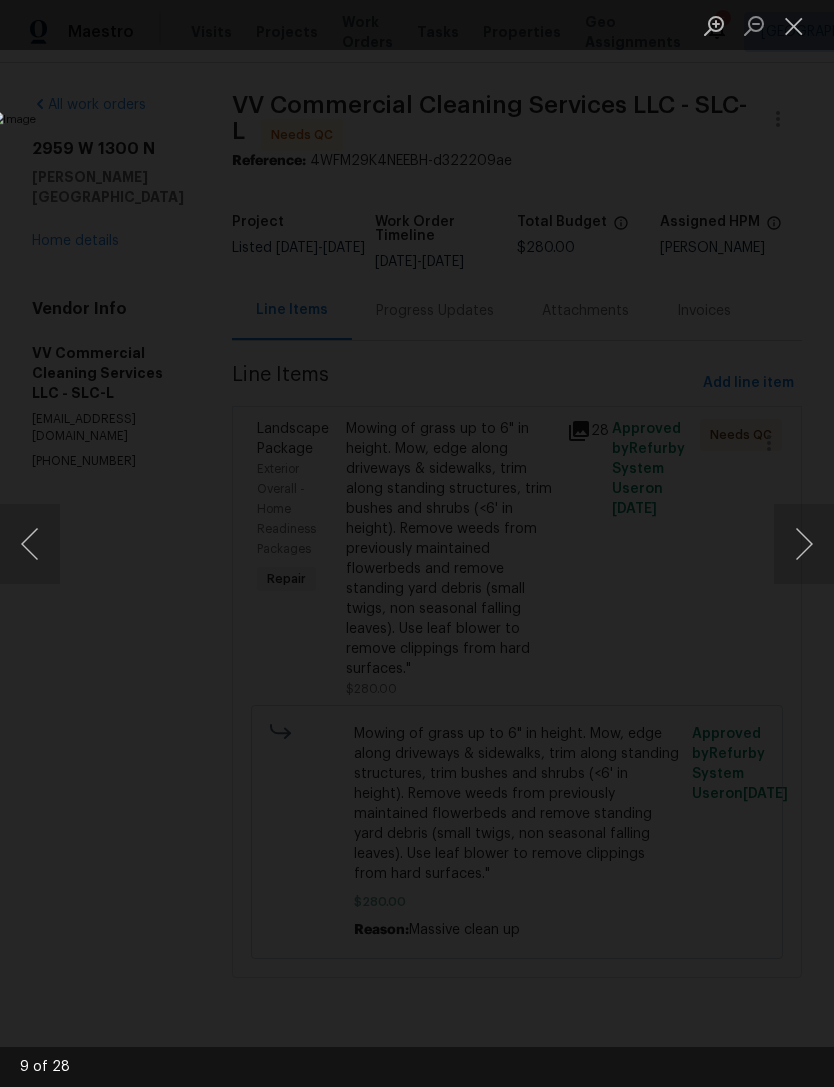 click at bounding box center (804, 544) 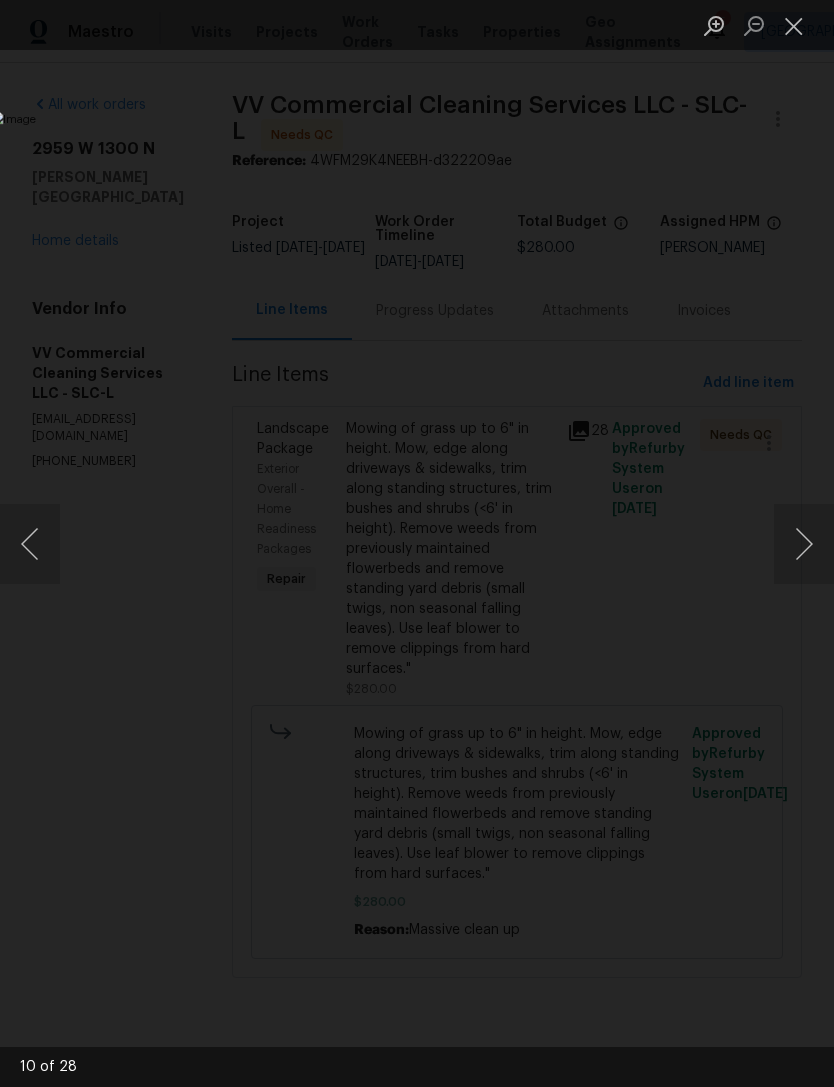 click at bounding box center (804, 544) 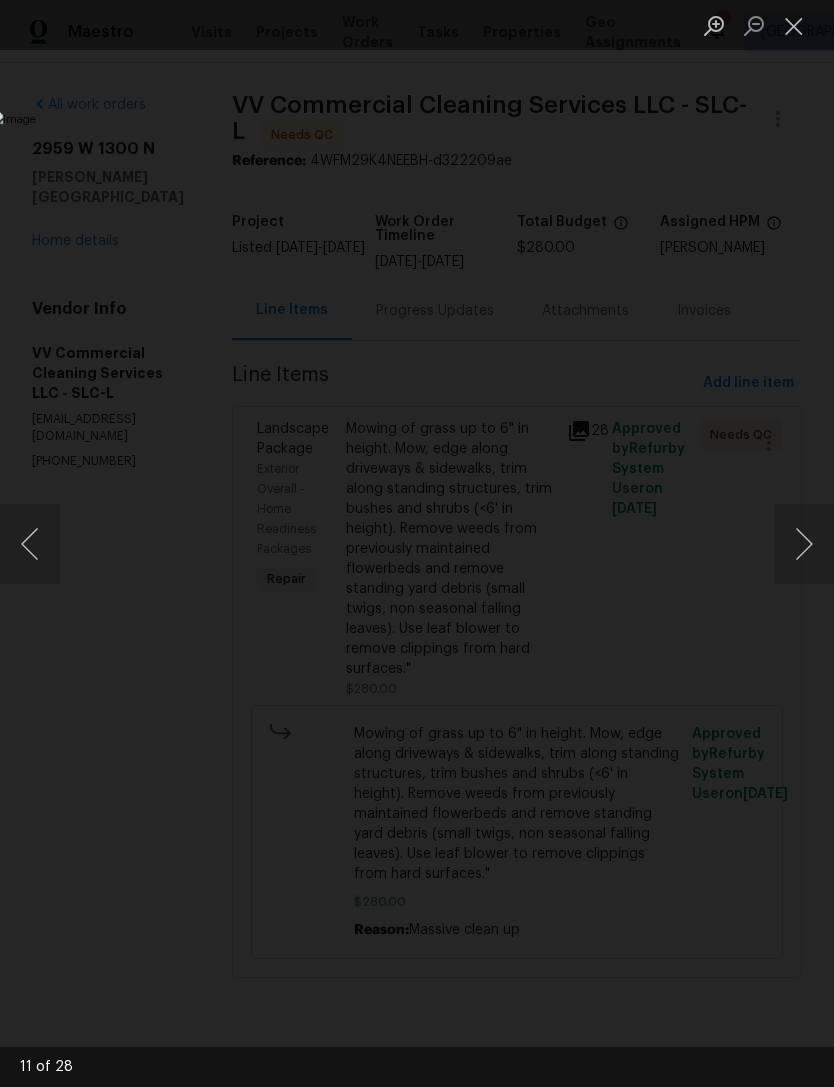 click at bounding box center [804, 544] 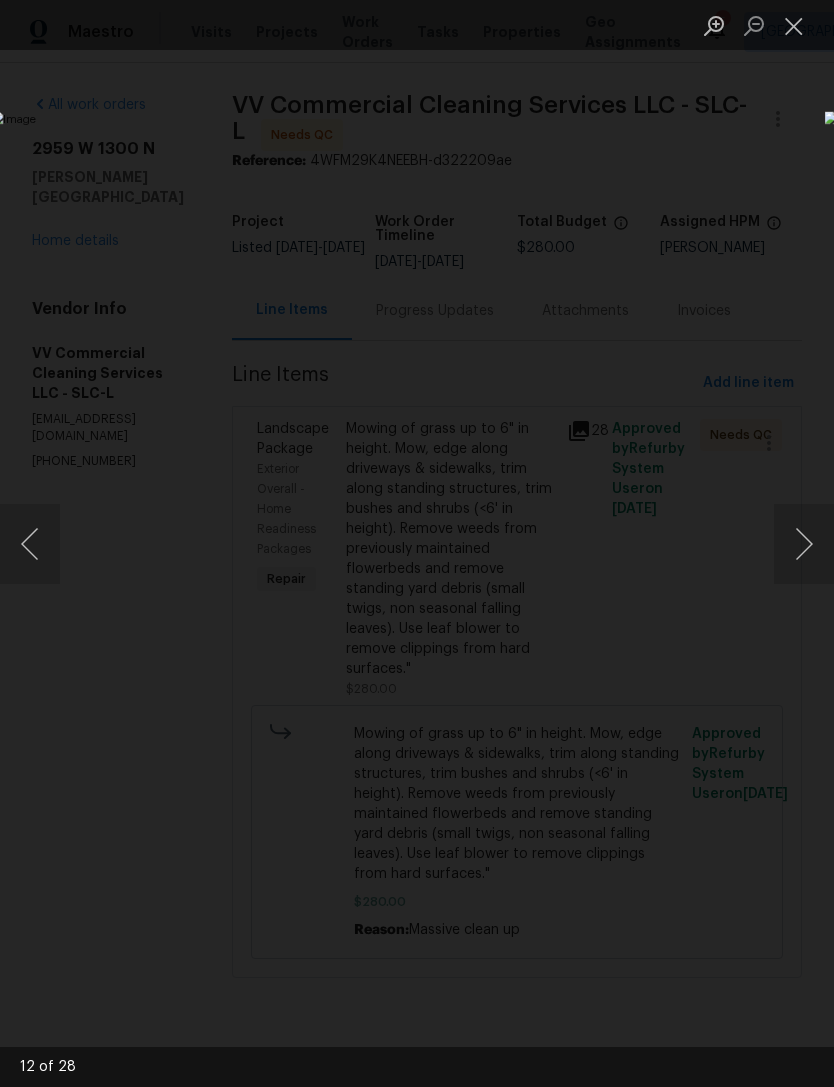 click at bounding box center [804, 544] 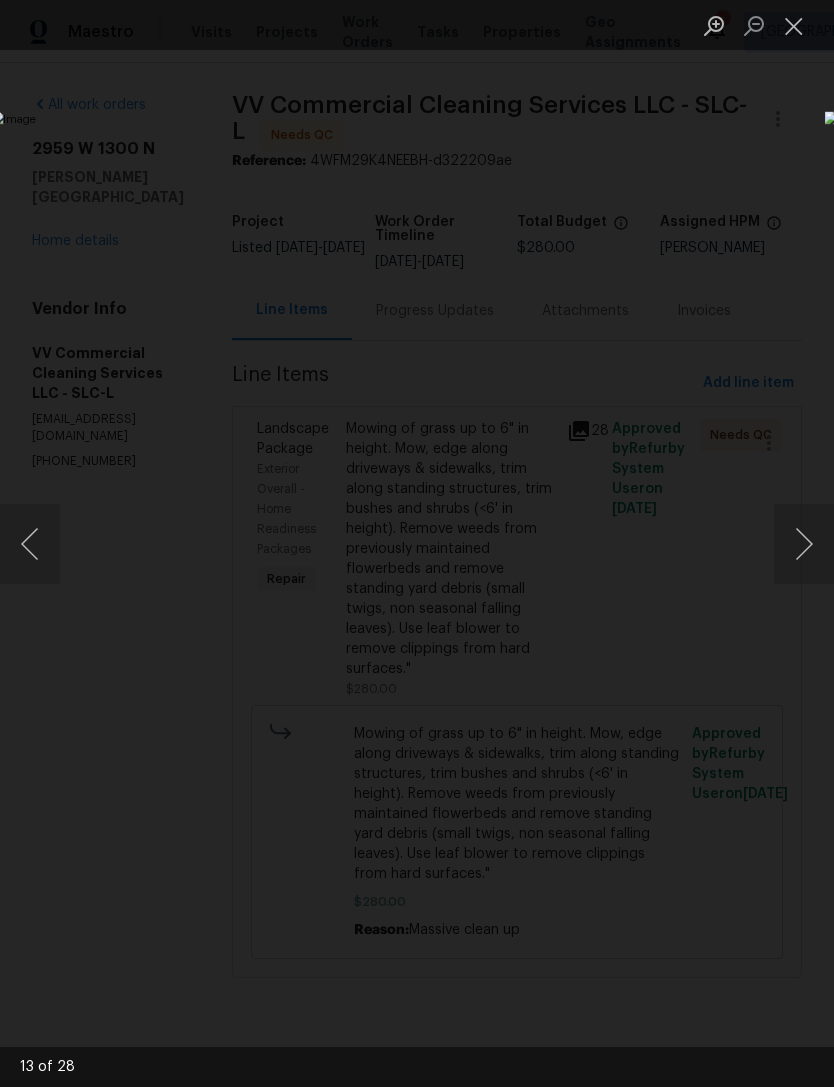 click at bounding box center (804, 544) 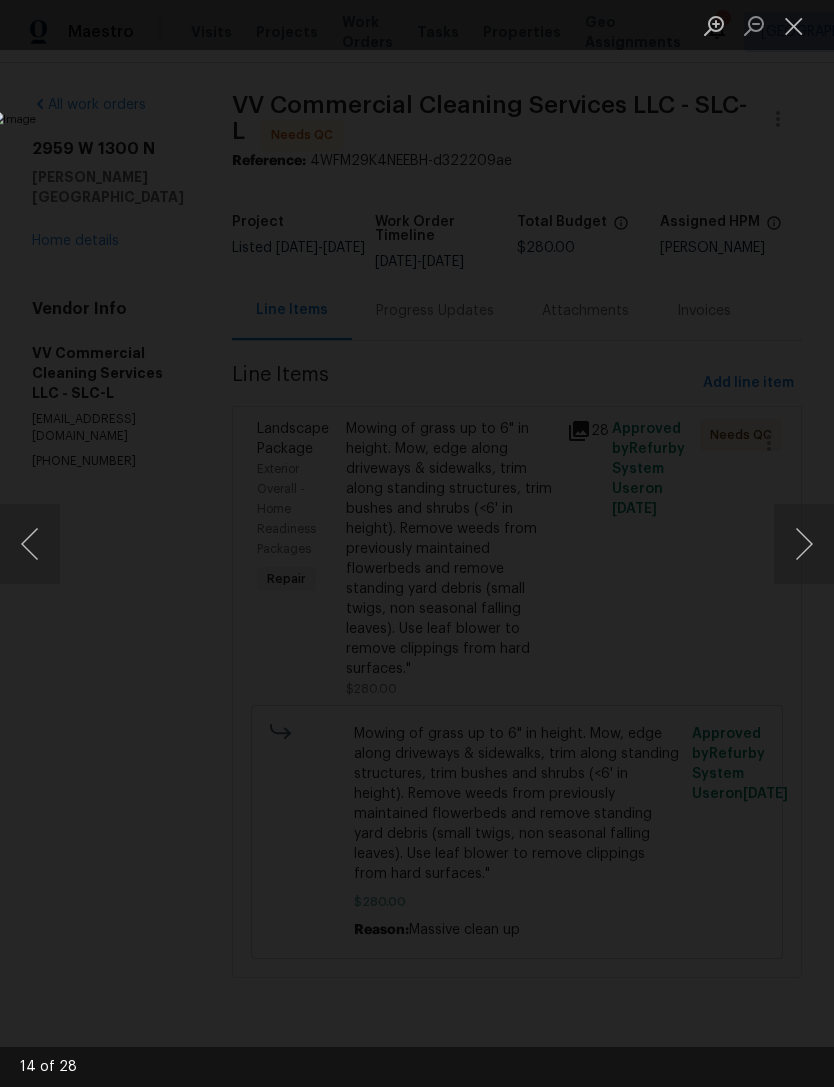 click at bounding box center [804, 544] 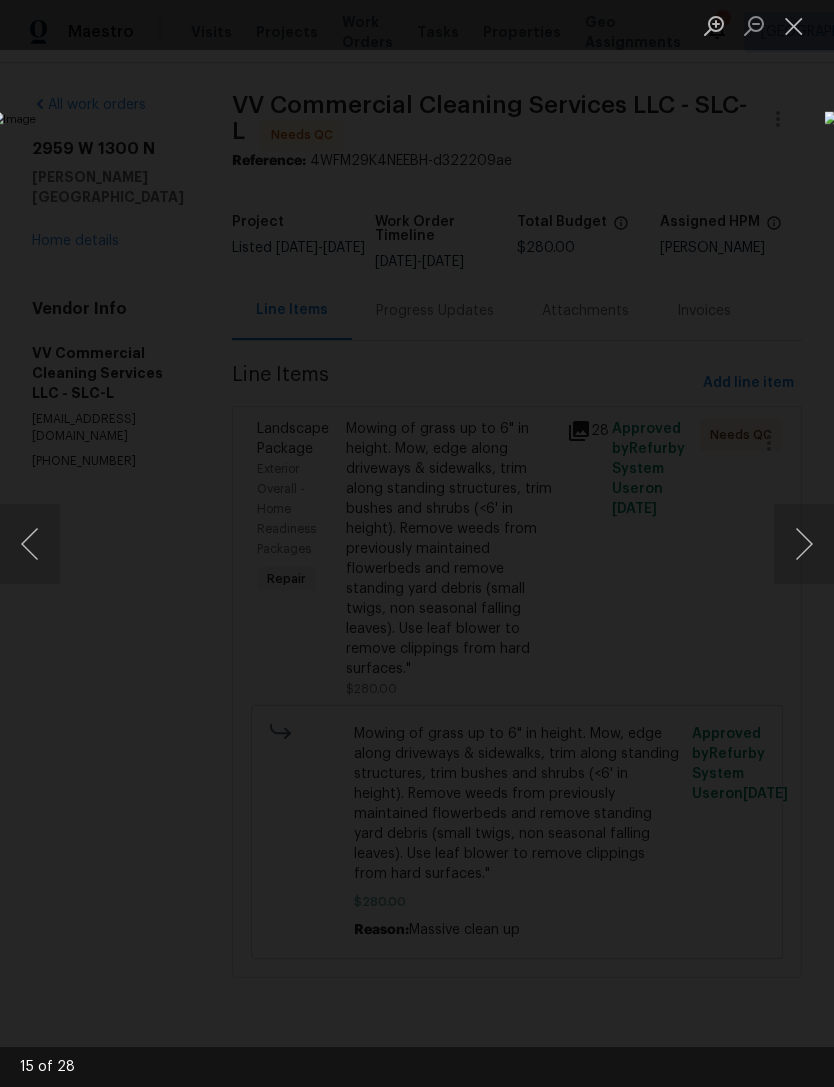 click at bounding box center (804, 544) 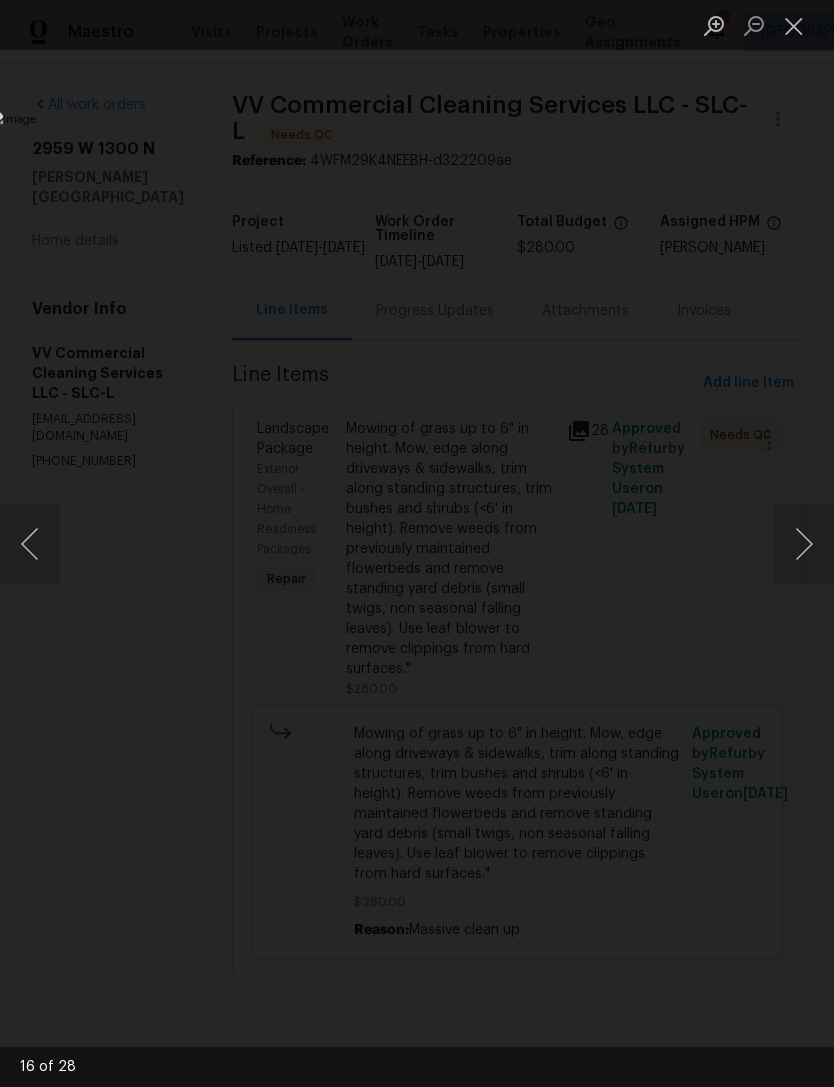 click at bounding box center [804, 544] 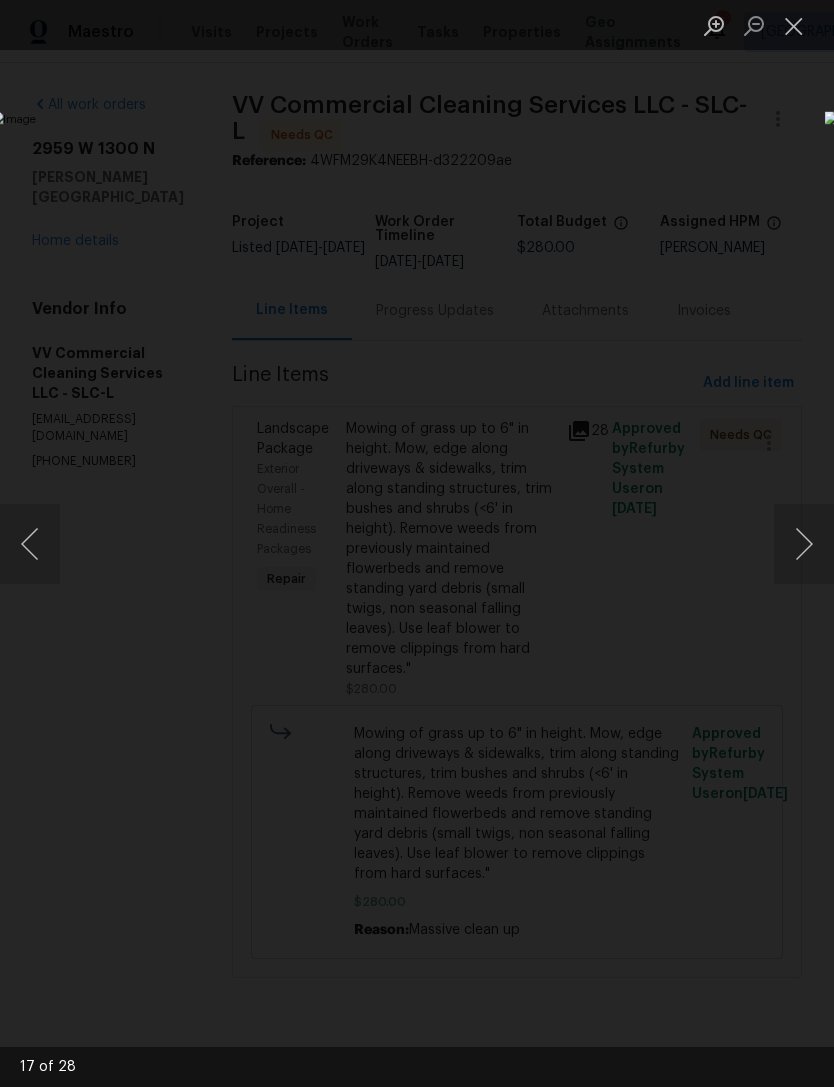 click at bounding box center (804, 544) 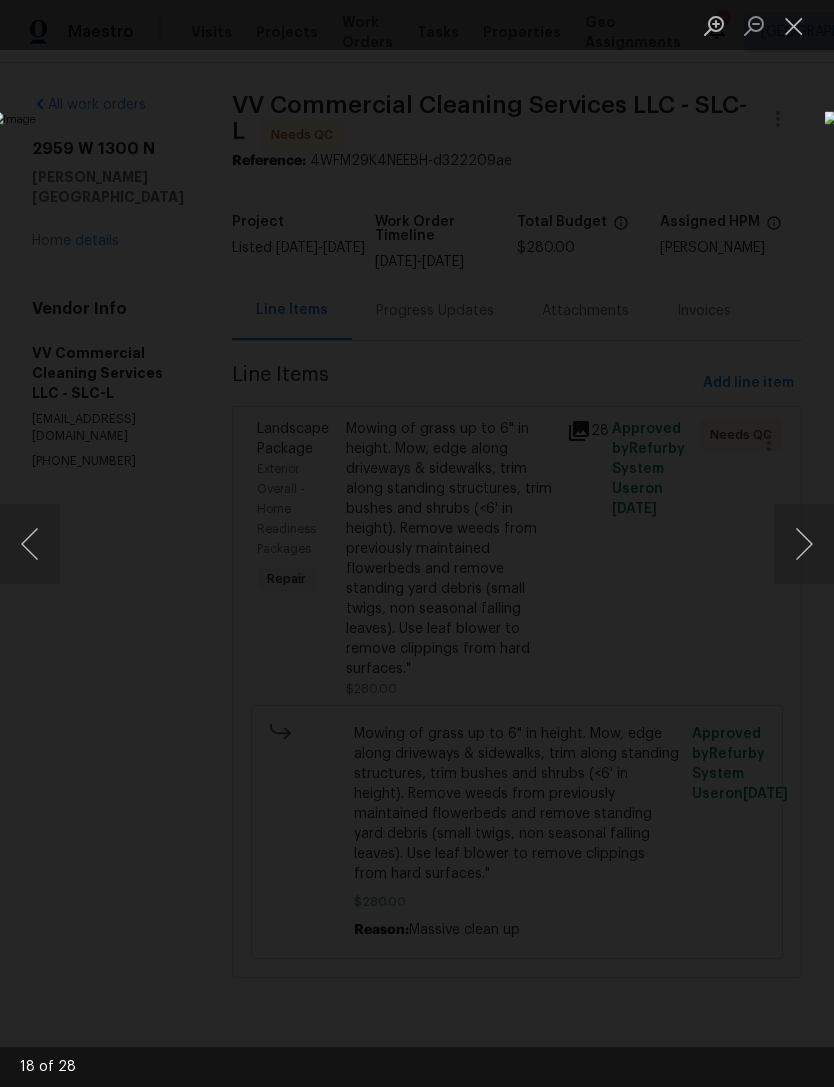 click at bounding box center (804, 544) 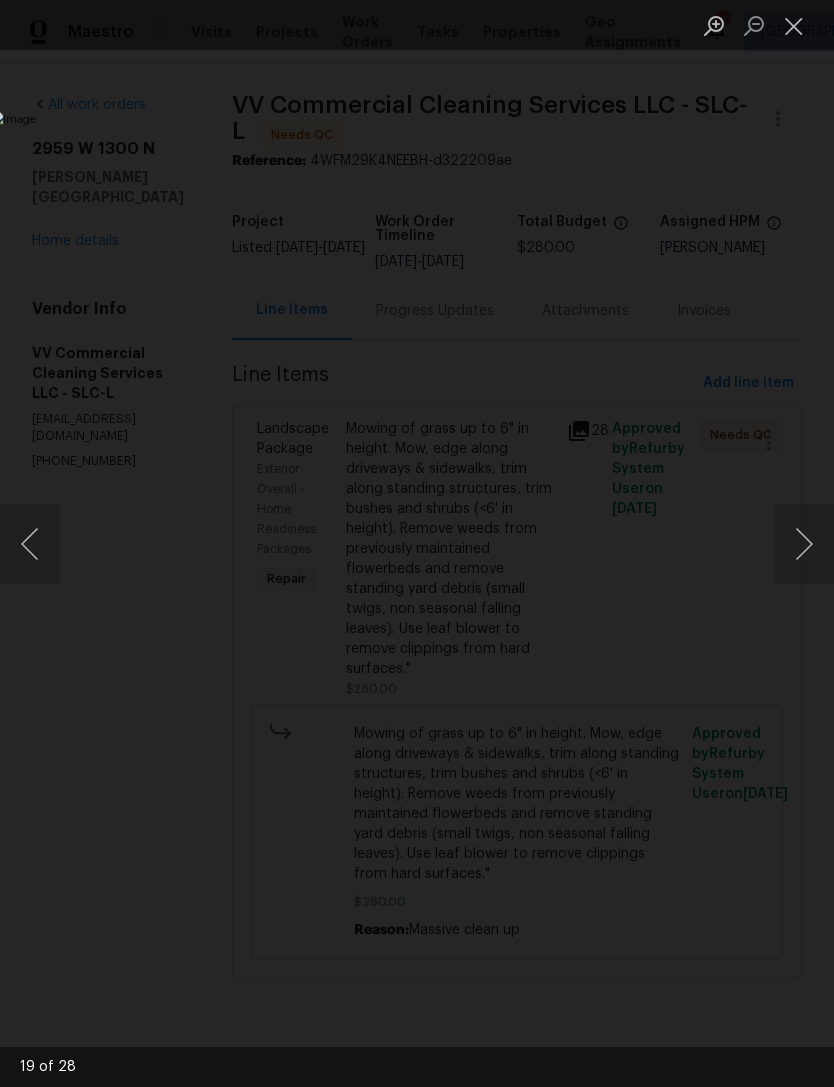 click at bounding box center (804, 544) 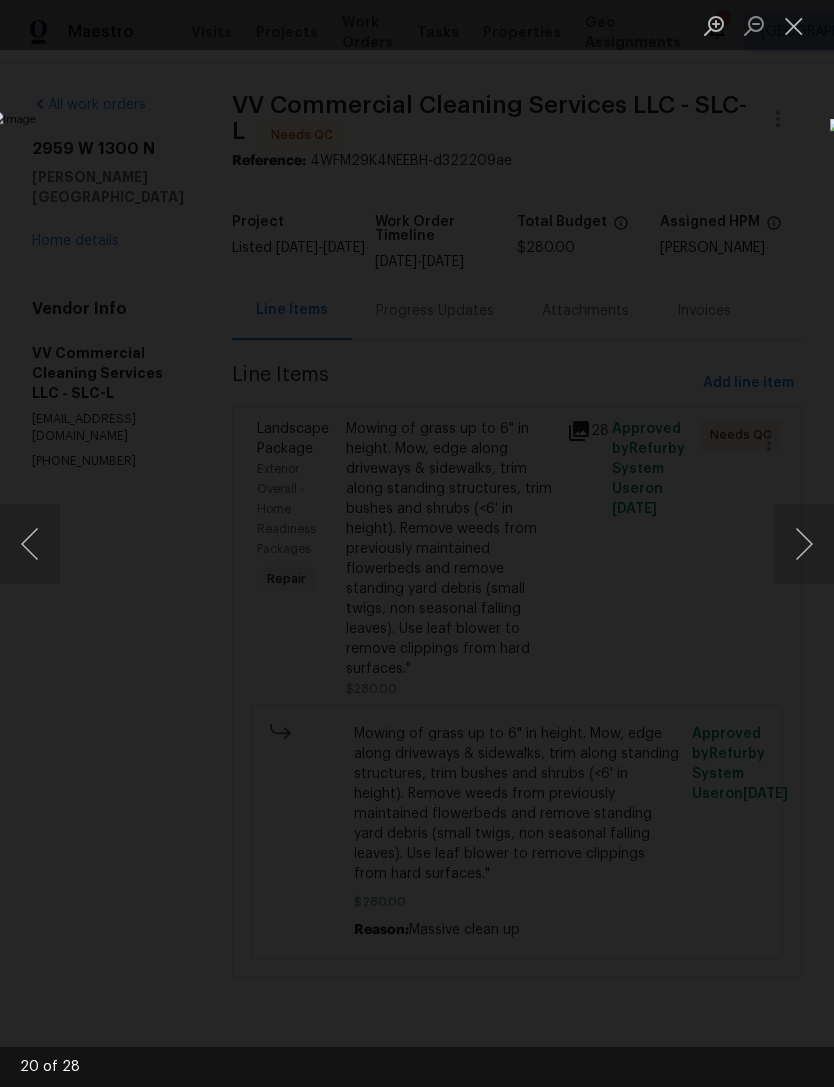 click at bounding box center (804, 544) 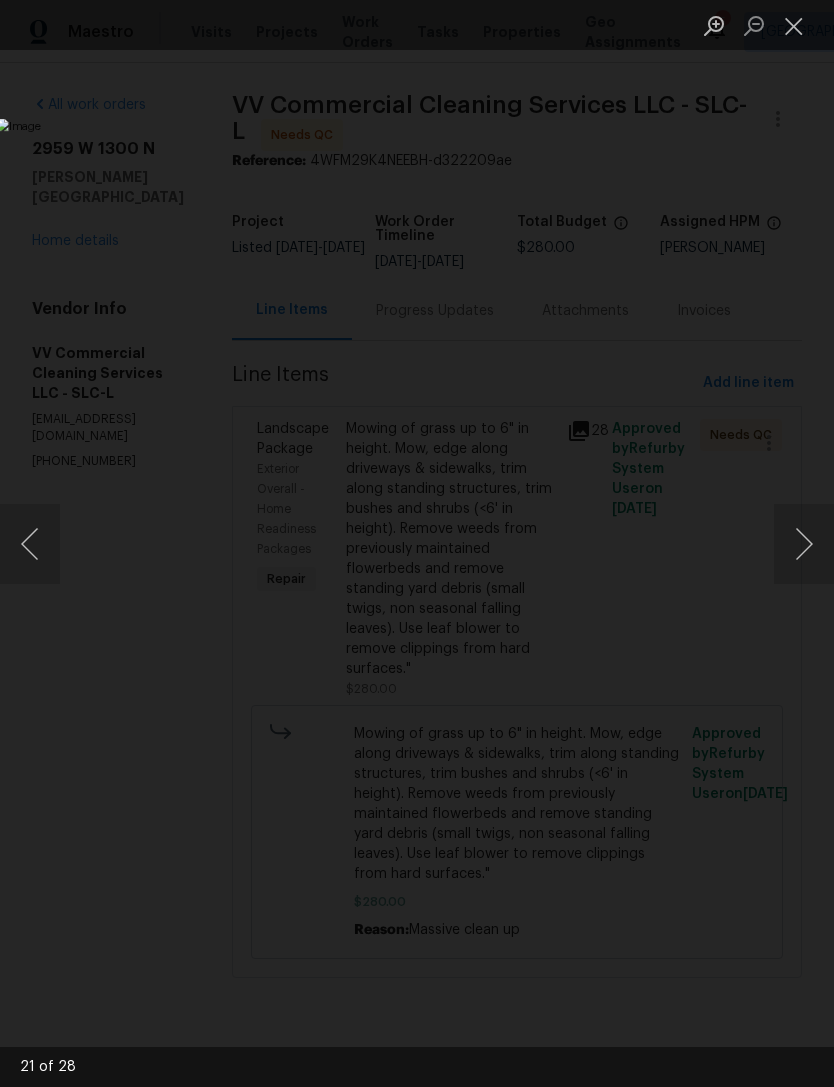 click at bounding box center [804, 544] 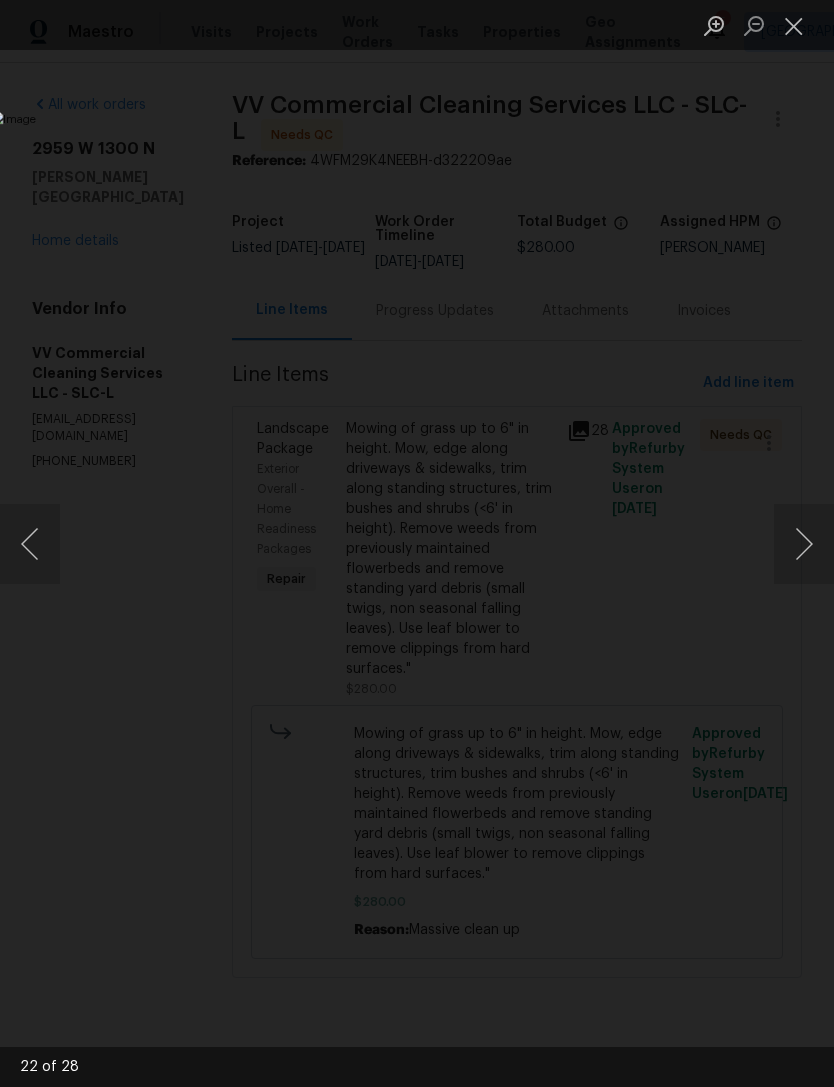 click at bounding box center [804, 544] 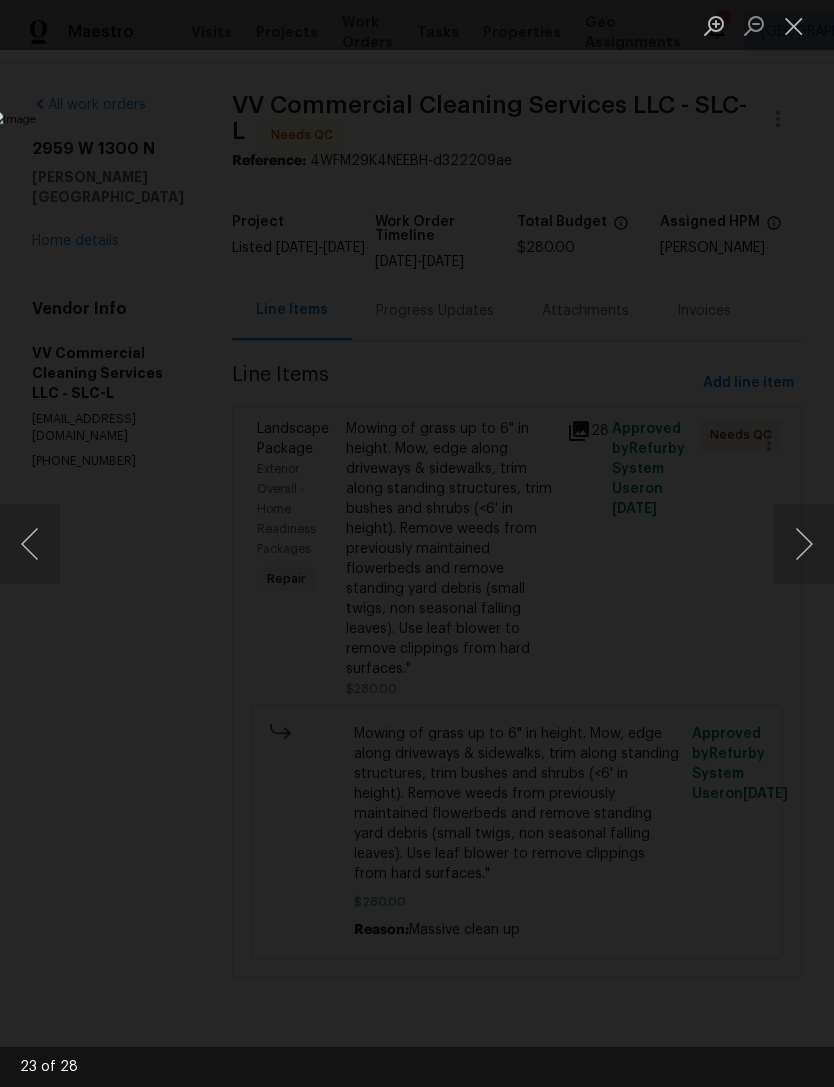 click at bounding box center [794, 25] 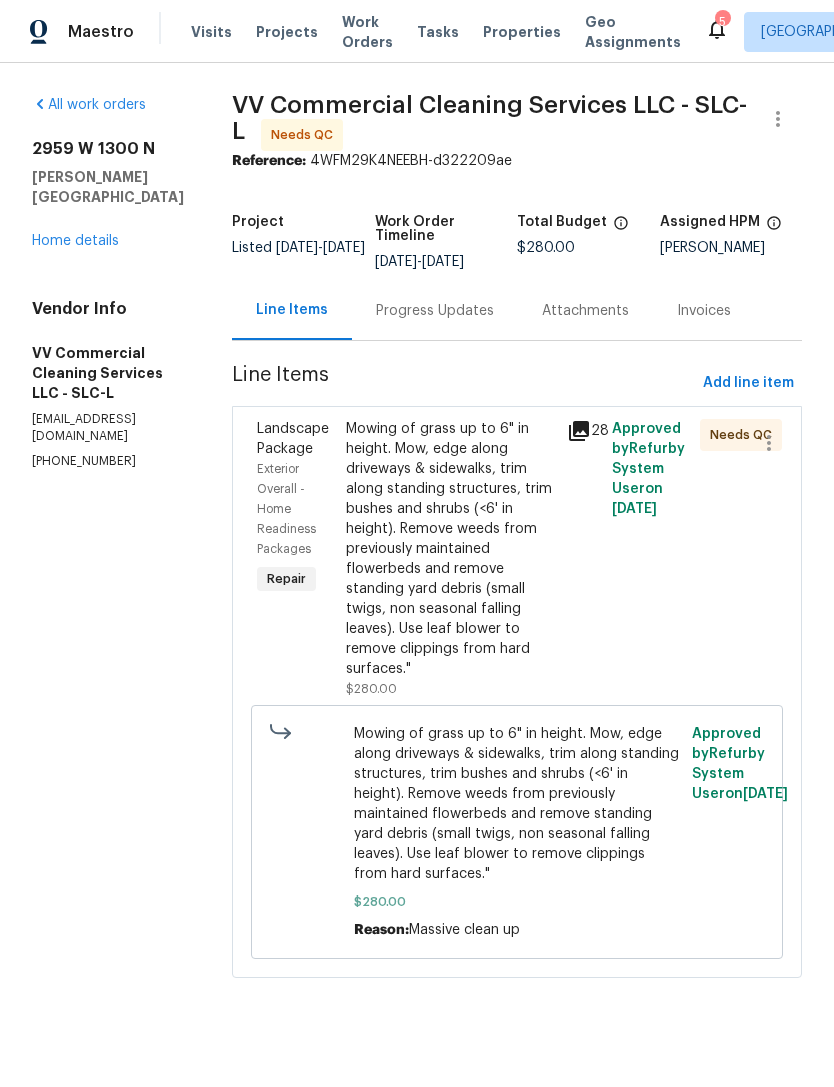click on "Mowing of grass up to 6" in height. Mow, edge along driveways & sidewalks, trim along standing structures, trim bushes and shrubs (<6' in height). Remove weeds from previously maintained flowerbeds and remove standing yard debris (small twigs, non seasonal falling leaves).  Use leaf blower to remove clippings from hard surfaces."" at bounding box center (451, 549) 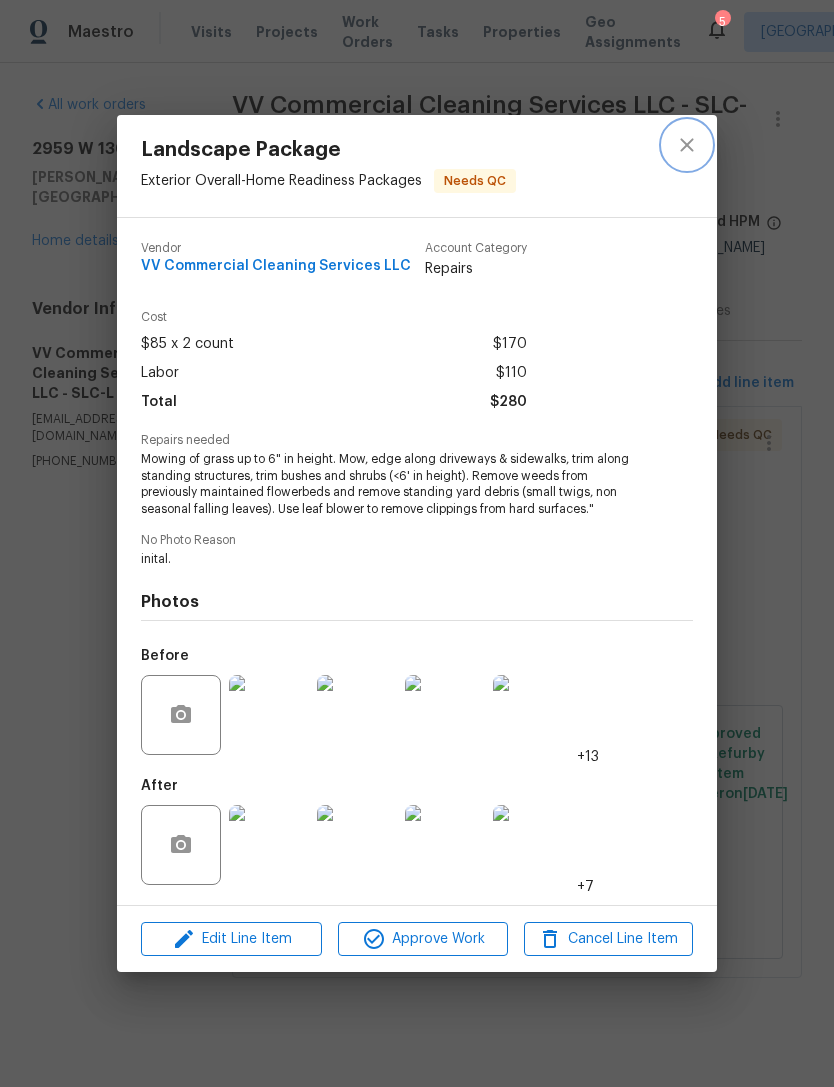 click 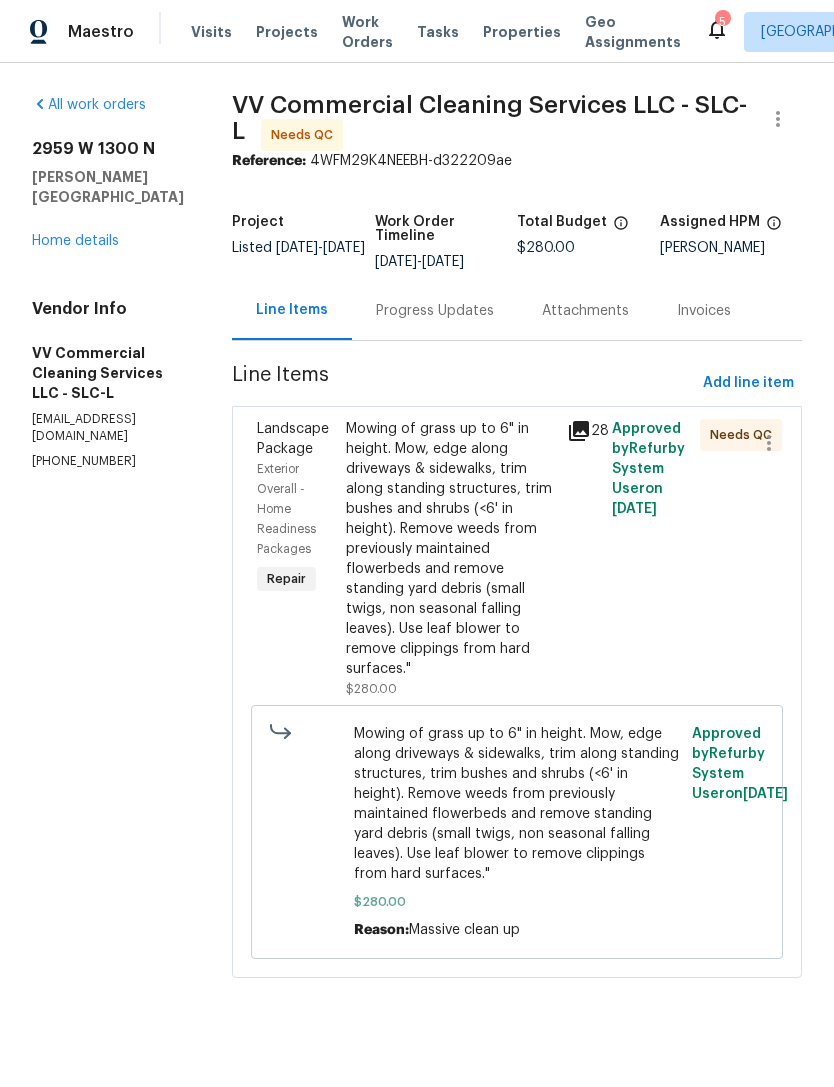 click on "Mowing of grass up to 6" in height. Mow, edge along driveways & sidewalks, trim along standing structures, trim bushes and shrubs (<6' in height). Remove weeds from previously maintained flowerbeds and remove standing yard debris (small twigs, non seasonal falling leaves).  Use leaf blower to remove clippings from hard surfaces."" at bounding box center (451, 549) 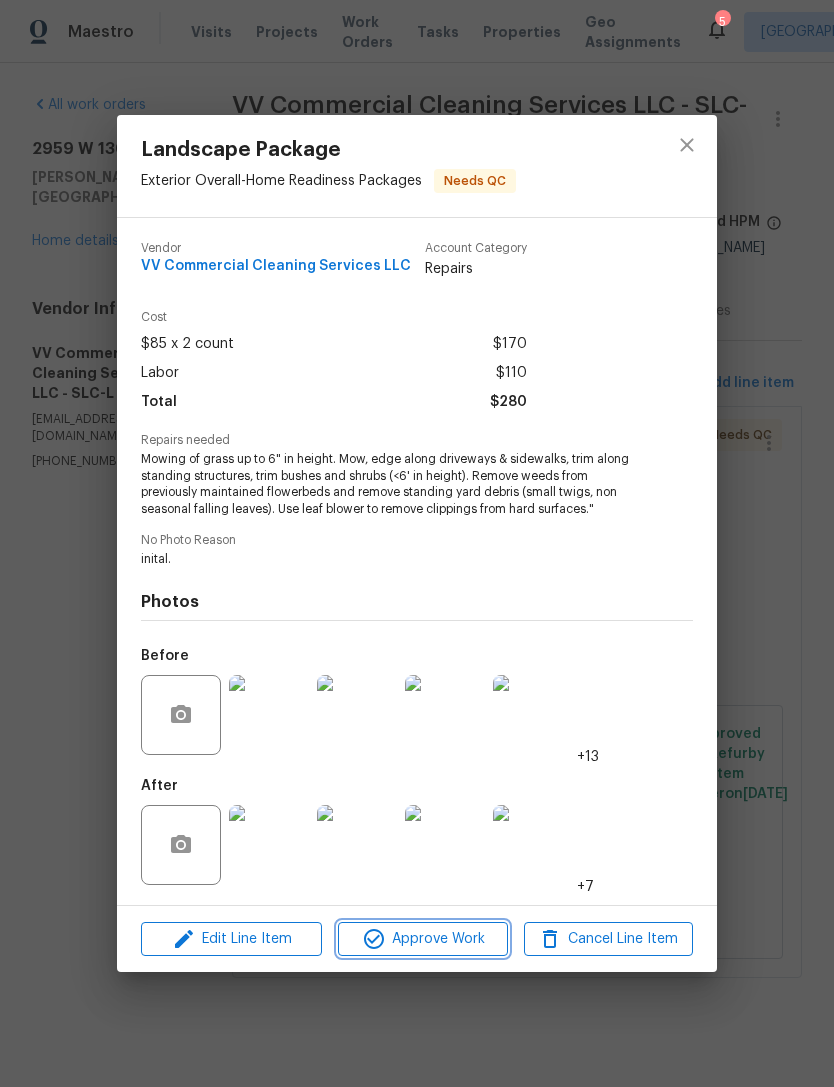 click on "Approve Work" at bounding box center (422, 939) 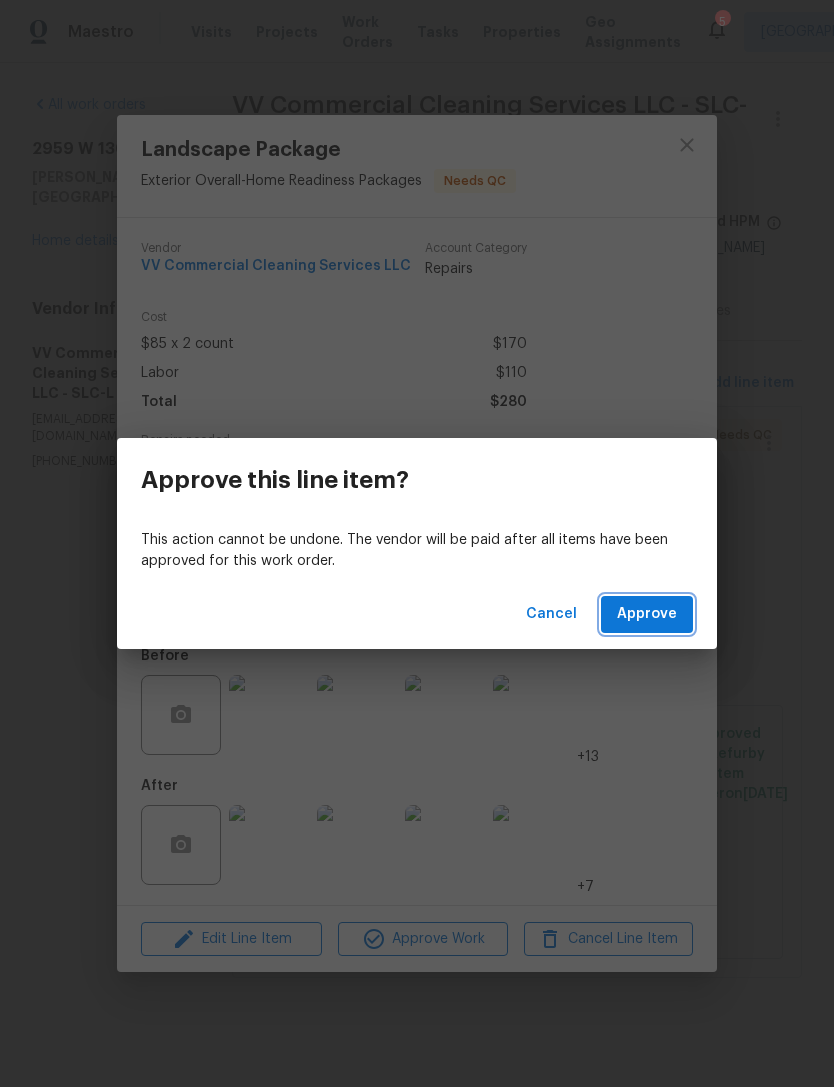 click on "Approve" at bounding box center (647, 614) 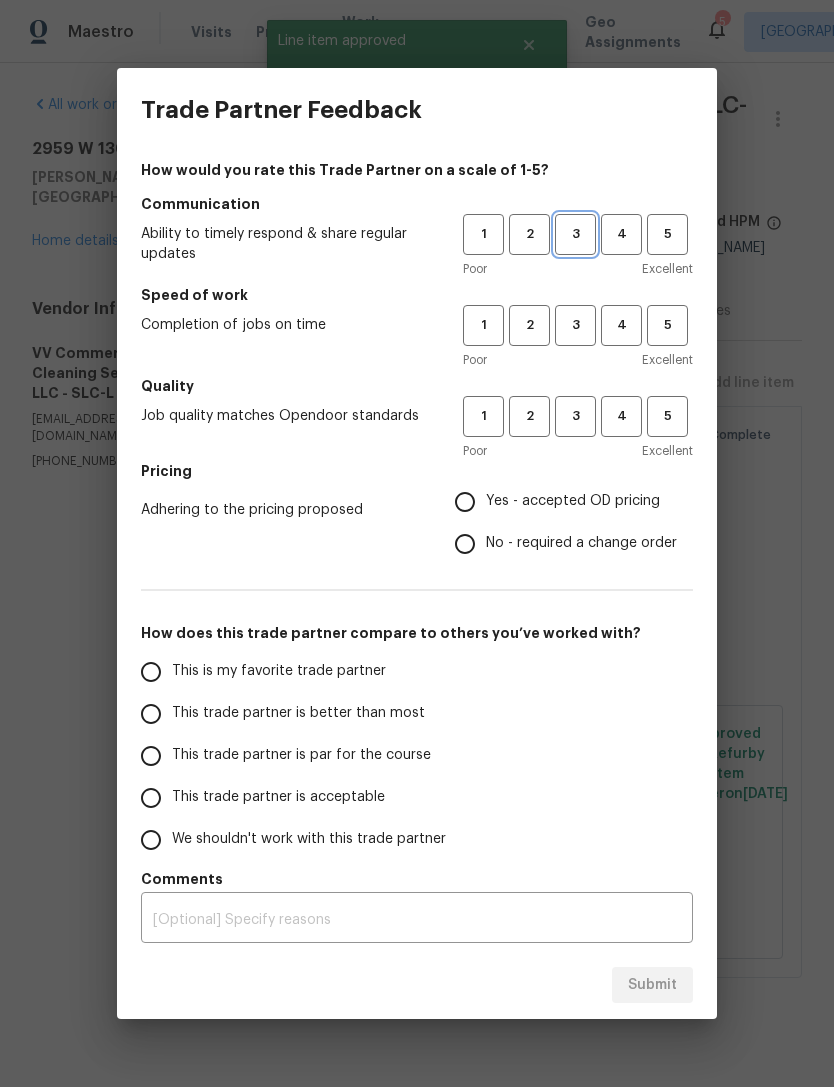 click on "3" at bounding box center (575, 234) 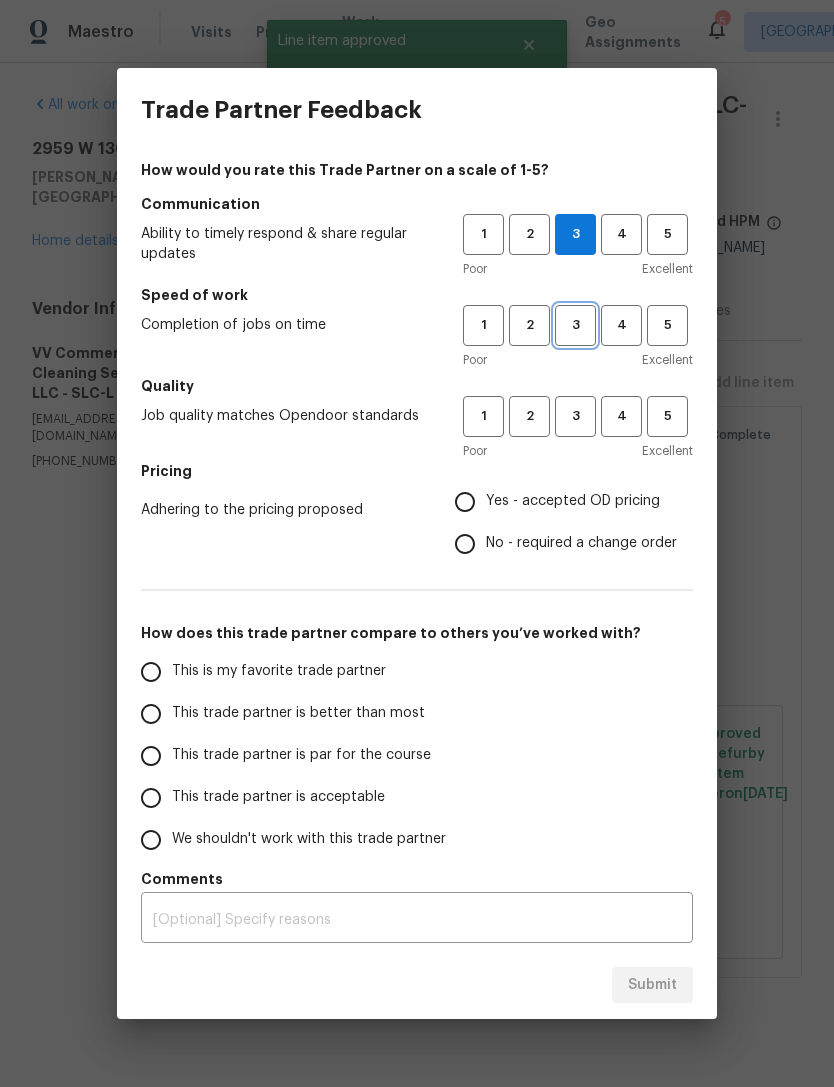 click on "3" at bounding box center [575, 325] 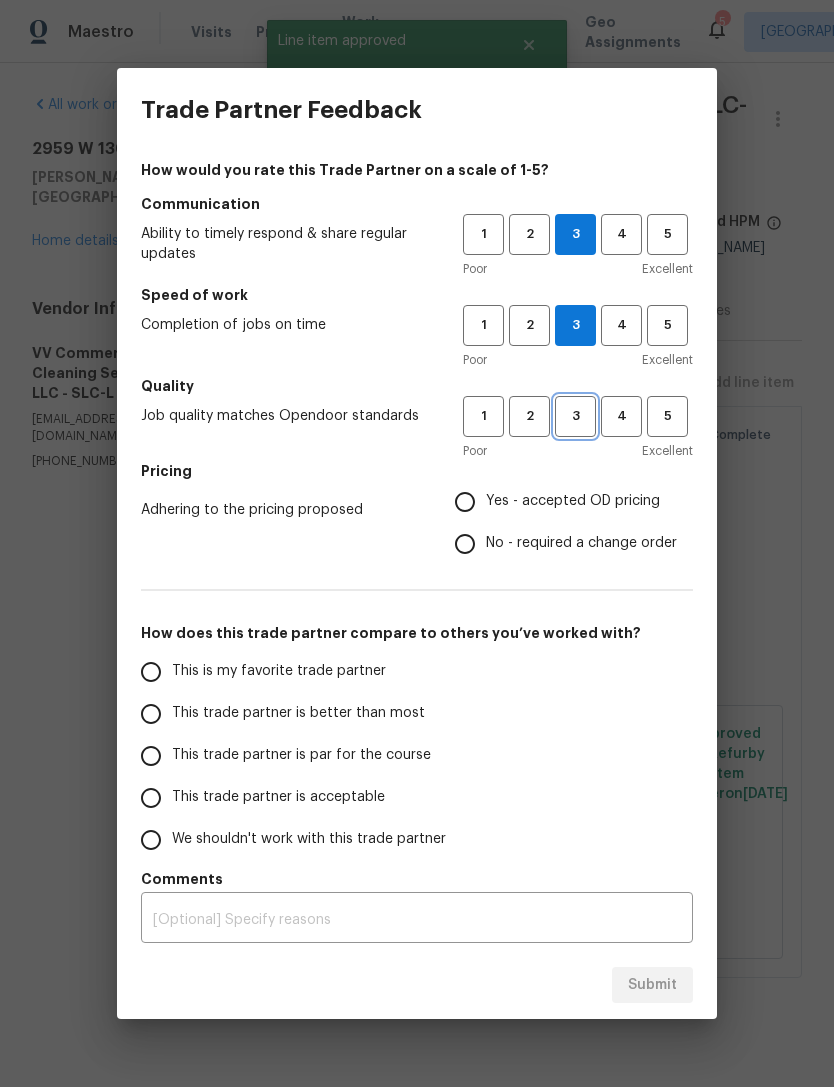 click on "3" at bounding box center (575, 416) 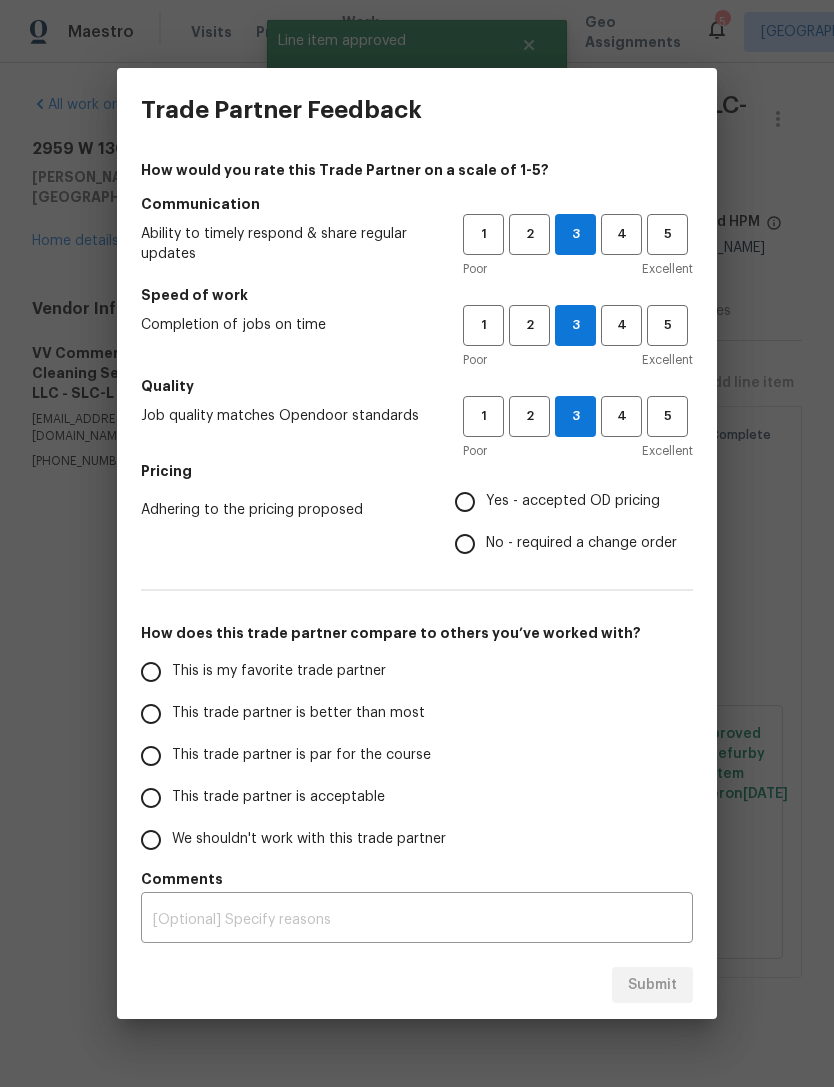 click on "Yes - accepted OD pricing" at bounding box center [465, 502] 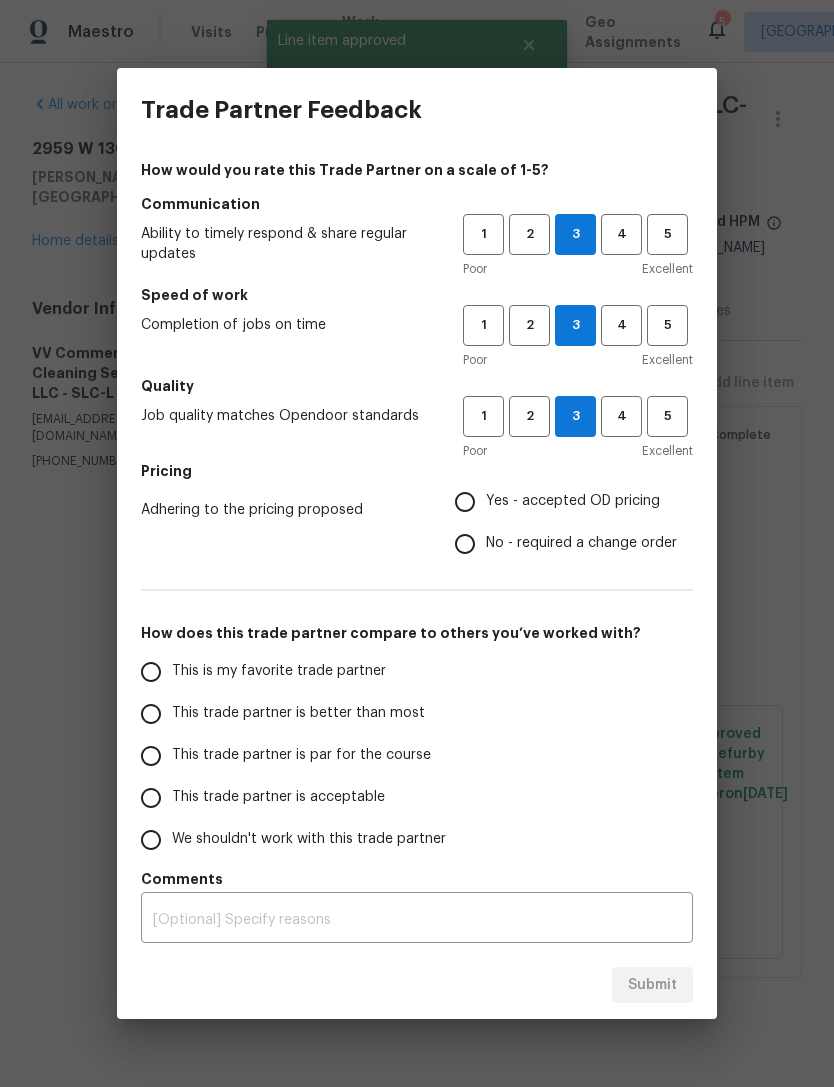 radio on "true" 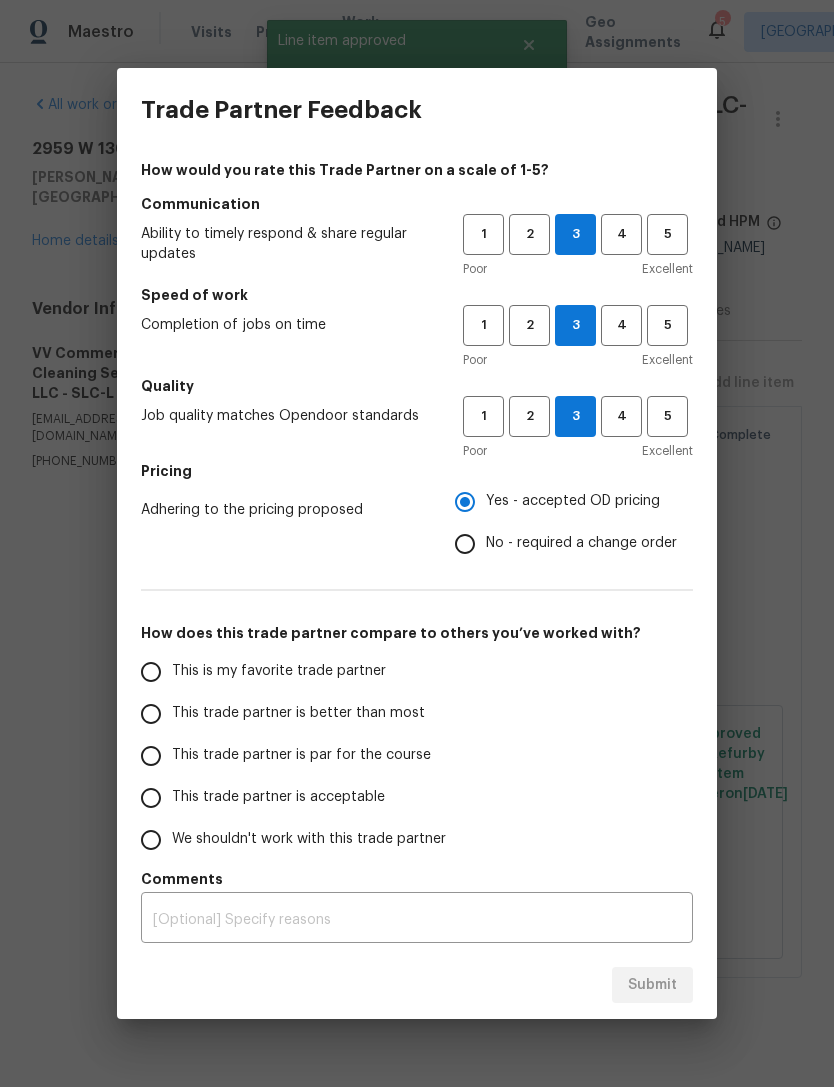 click on "This is my favorite trade partner" at bounding box center [151, 672] 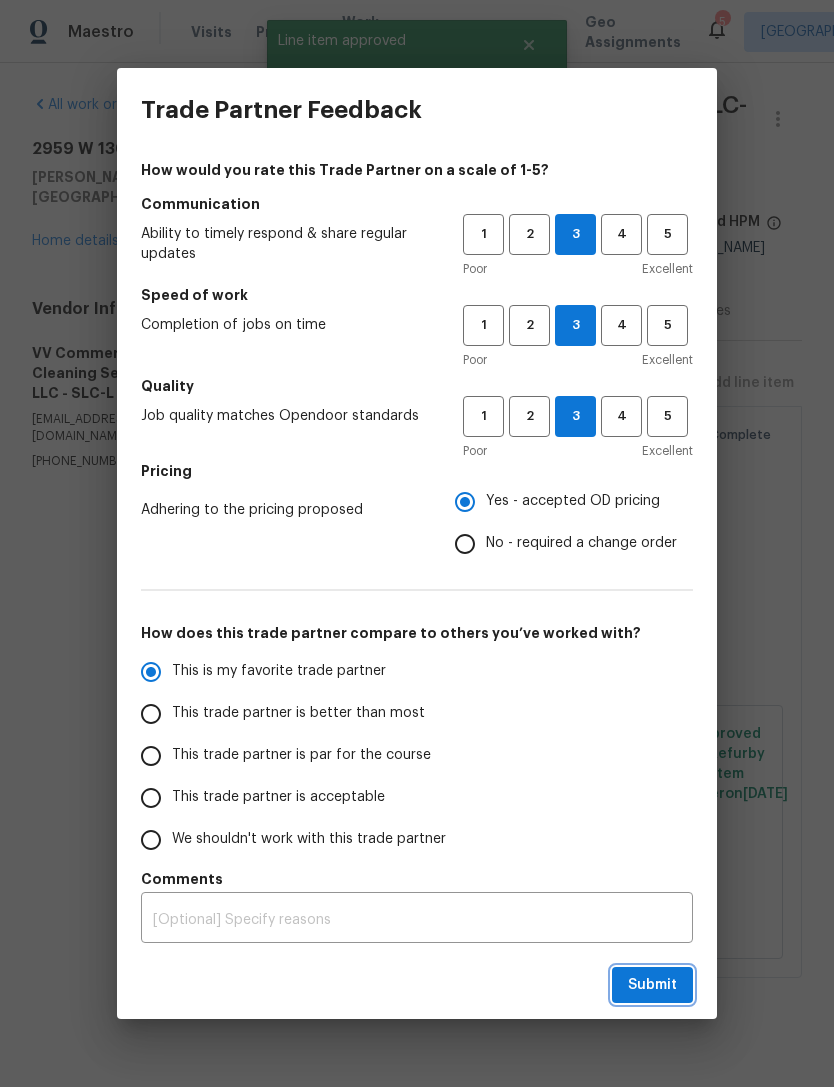 click on "Submit" at bounding box center [652, 985] 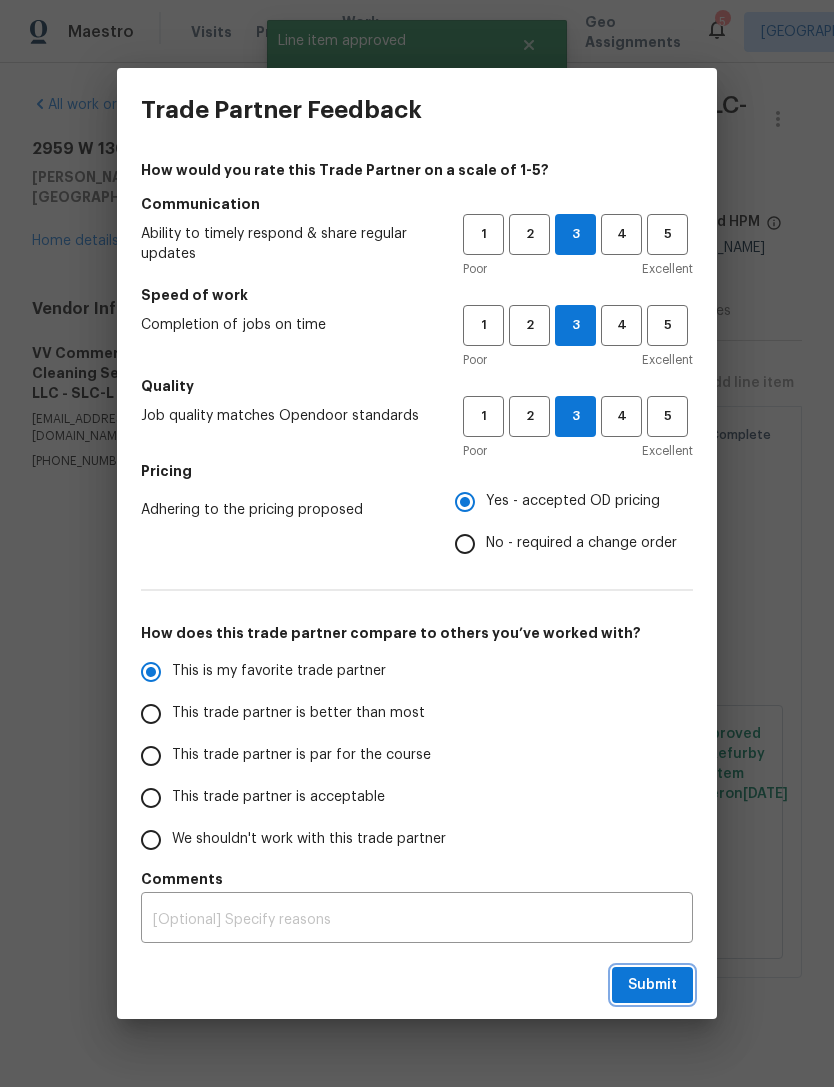 radio on "true" 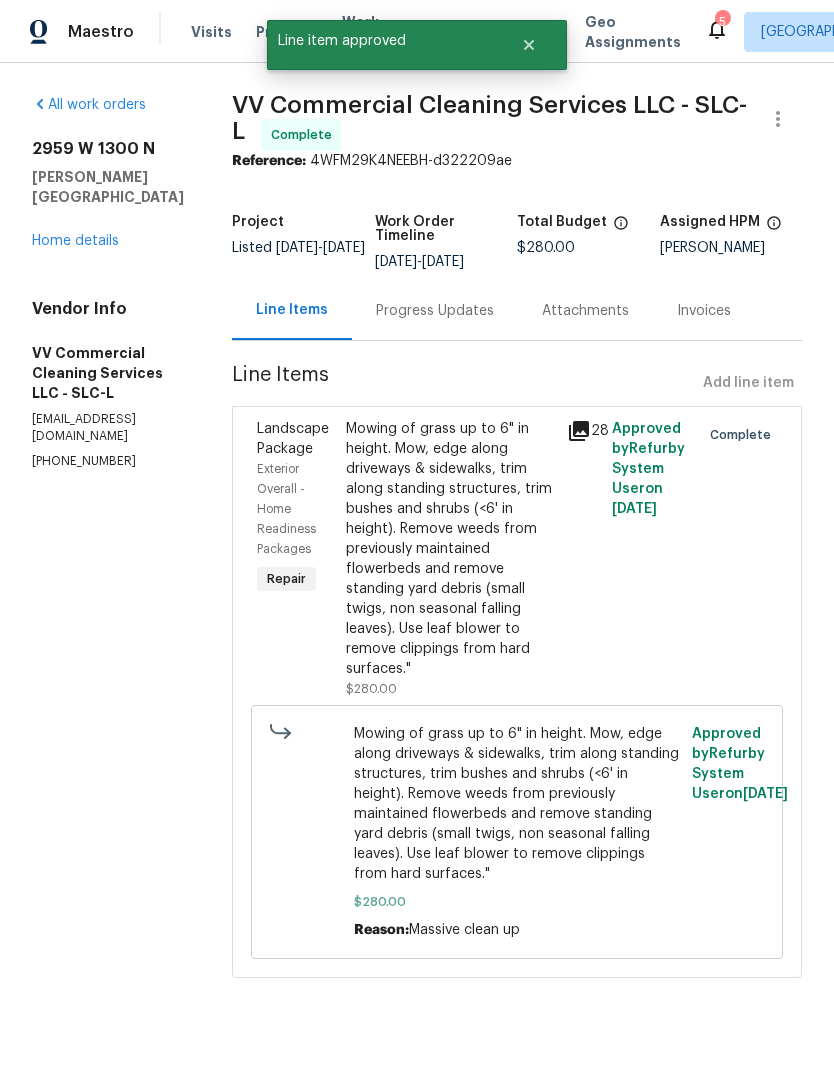 radio on "false" 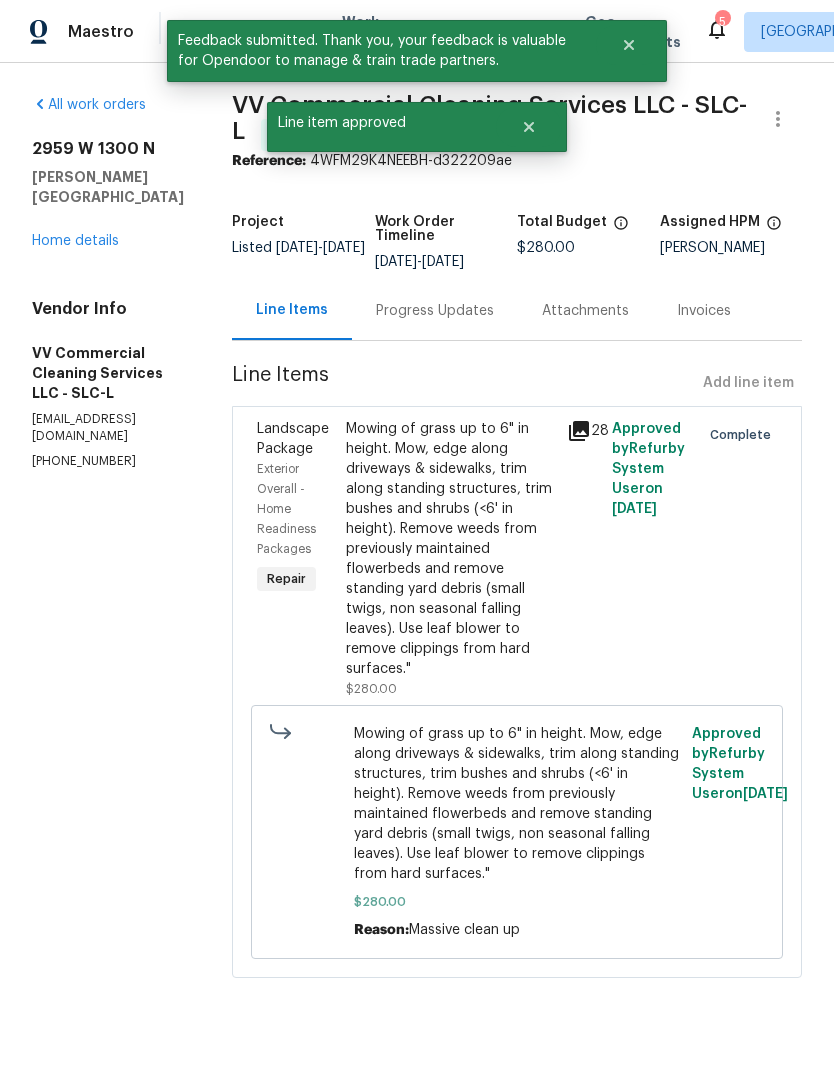 click on "Home details" at bounding box center (75, 241) 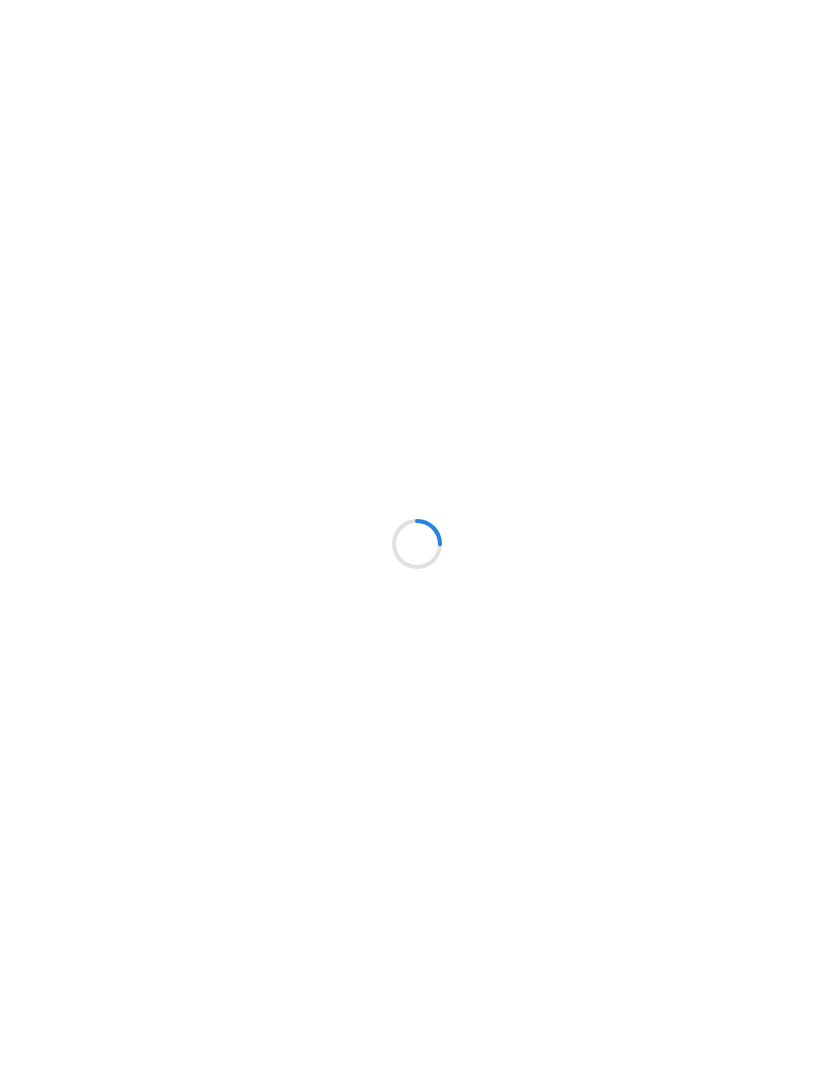 scroll, scrollTop: 0, scrollLeft: 0, axis: both 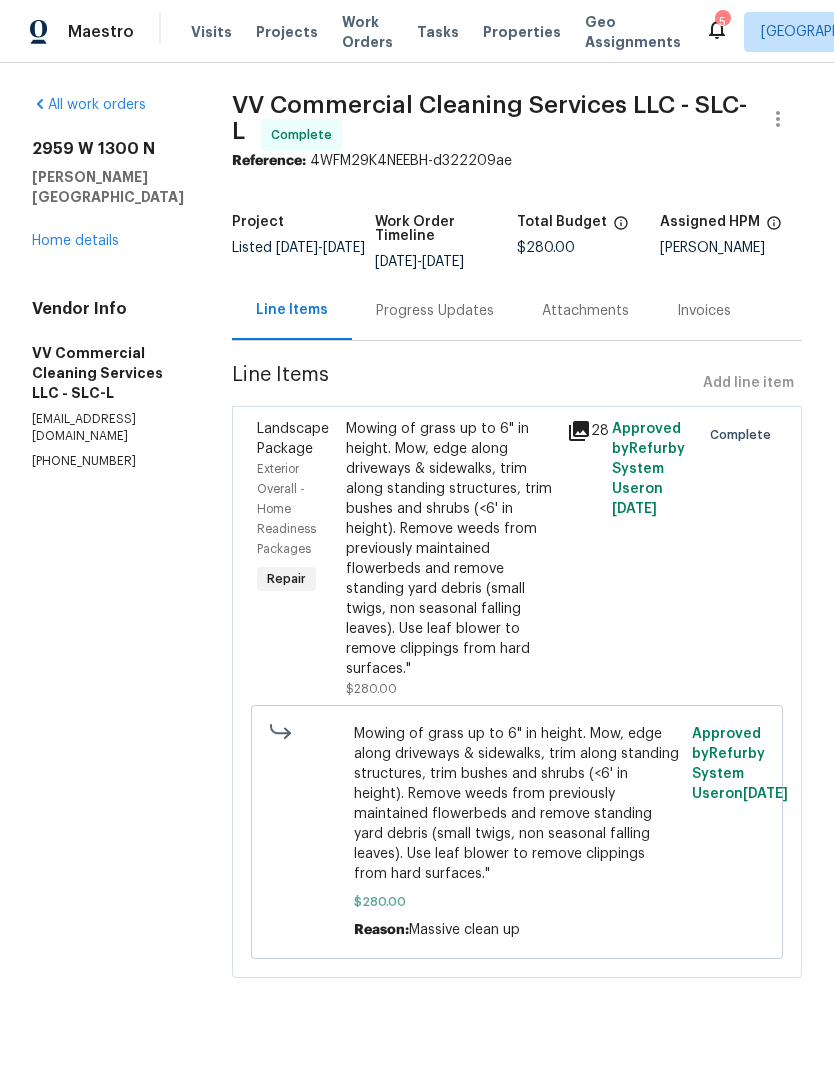 click on "Work Orders" at bounding box center (367, 32) 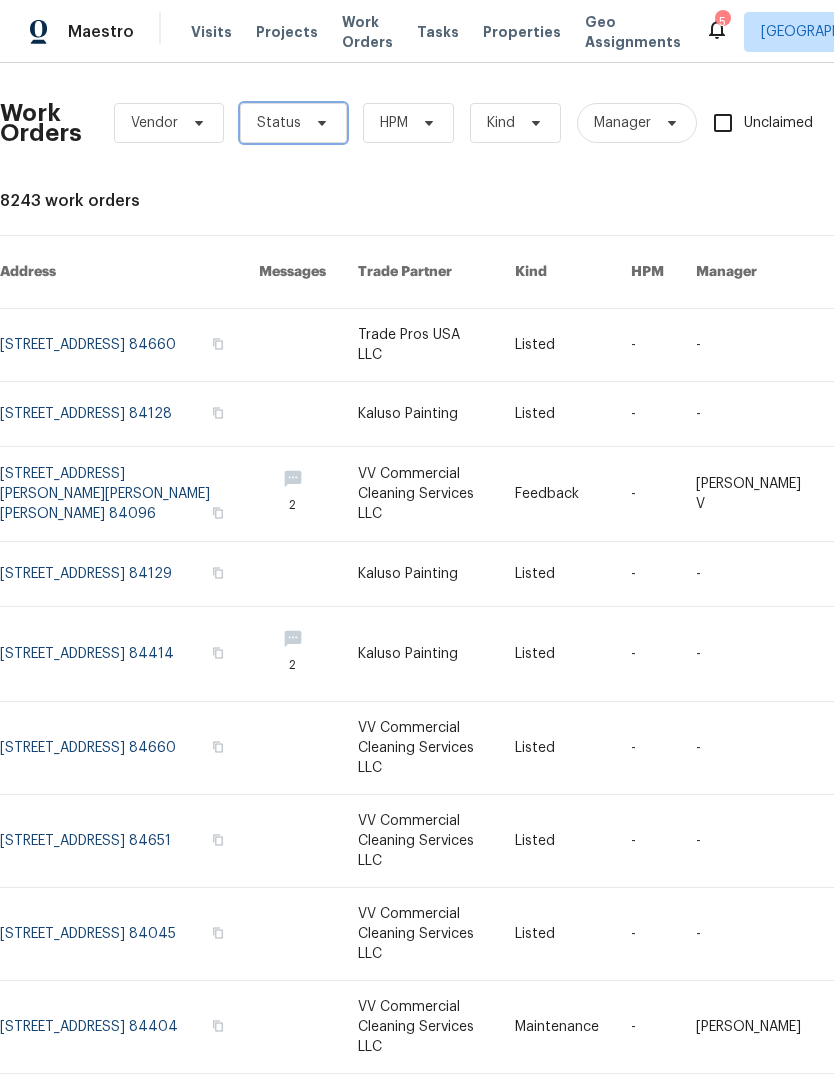 click at bounding box center (319, 123) 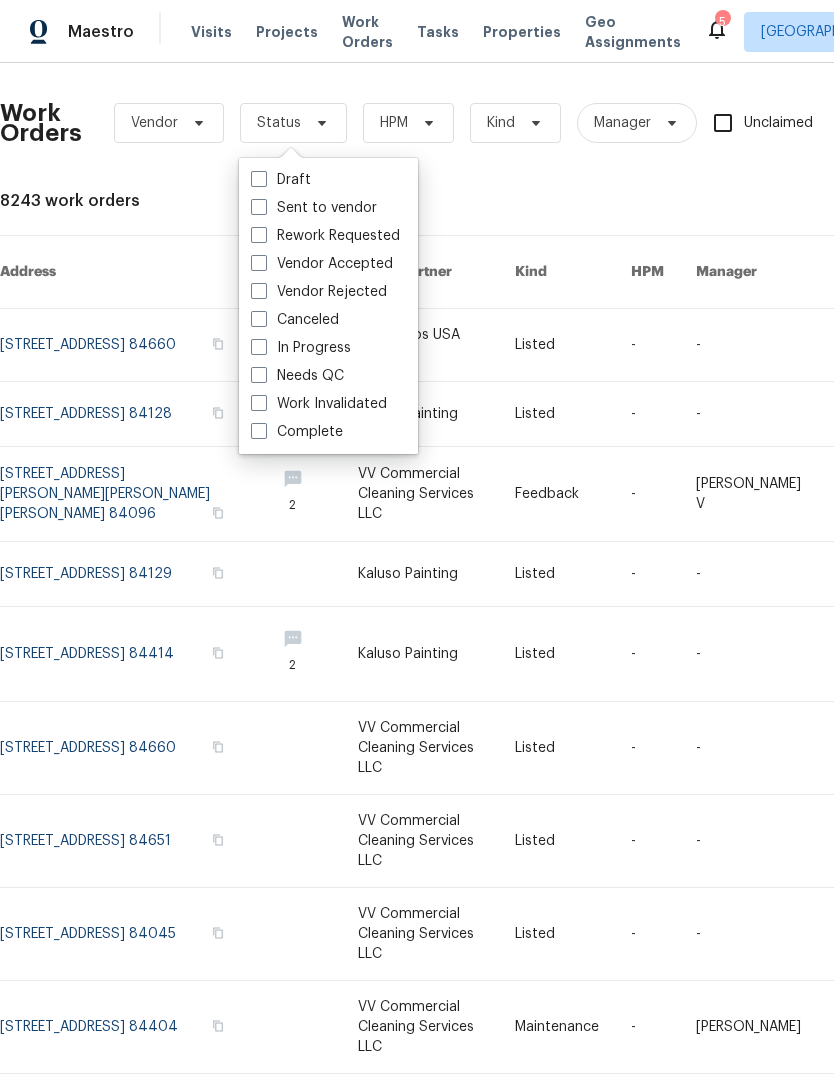 click at bounding box center (259, 375) 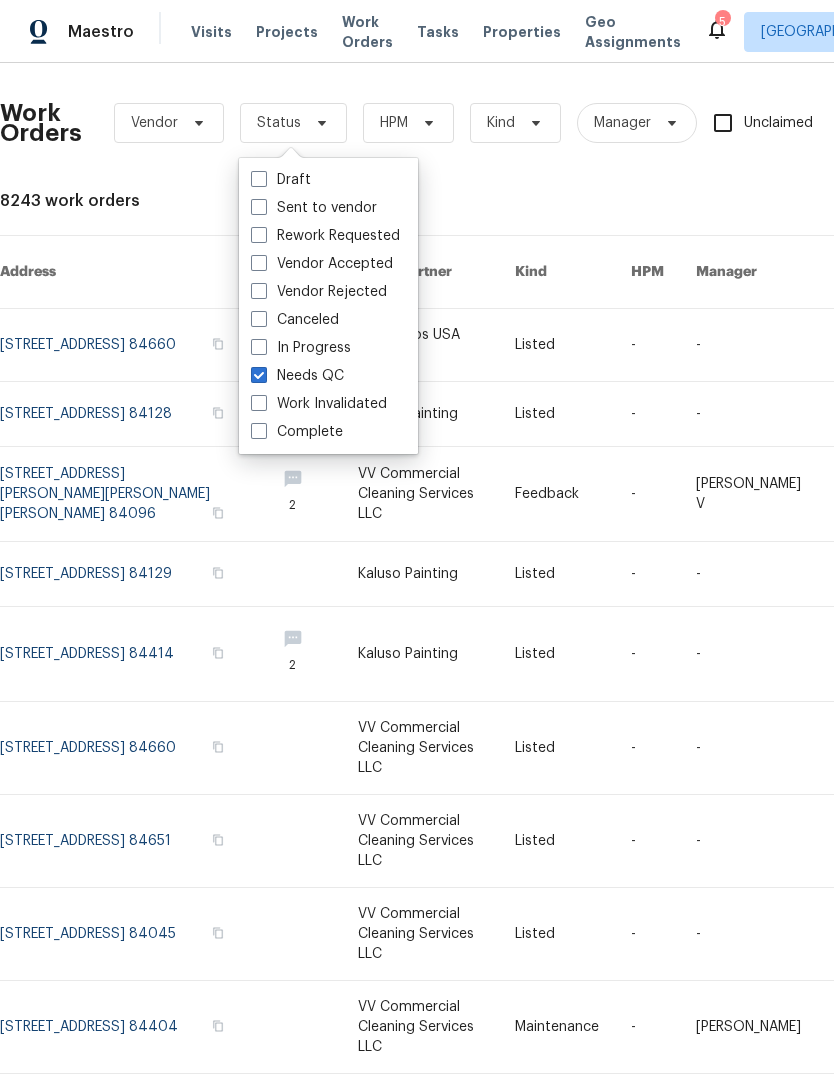 checkbox on "true" 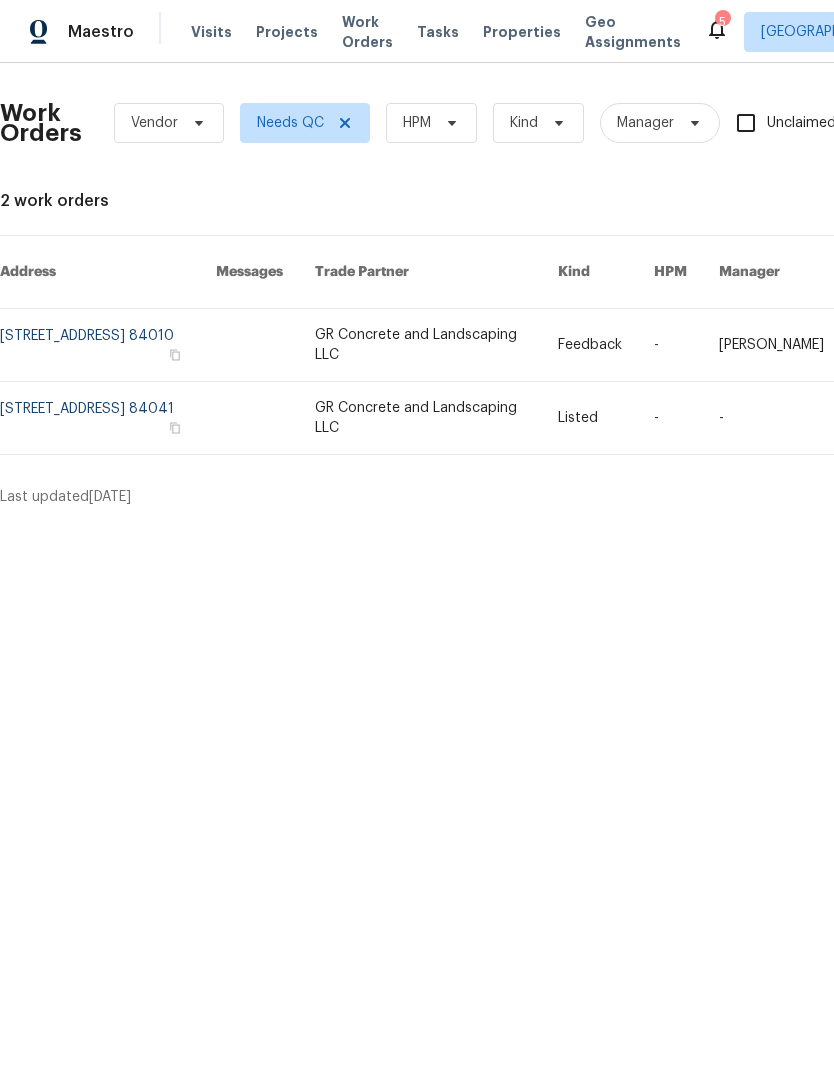 scroll, scrollTop: 0, scrollLeft: 0, axis: both 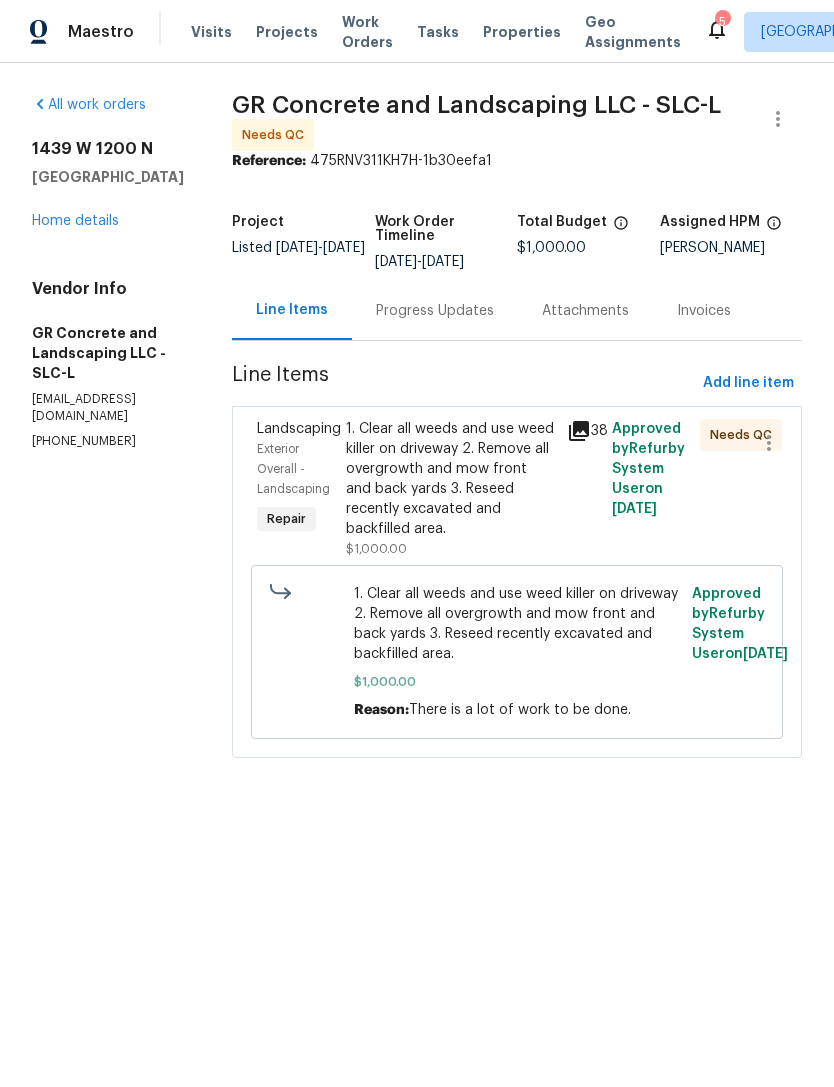click on "1. Clear all weeds and use weed killer on driveway
2. Remove all overgrowth and mow front and back yards
3. Reseed recently excavated and backfilled area." at bounding box center [451, 479] 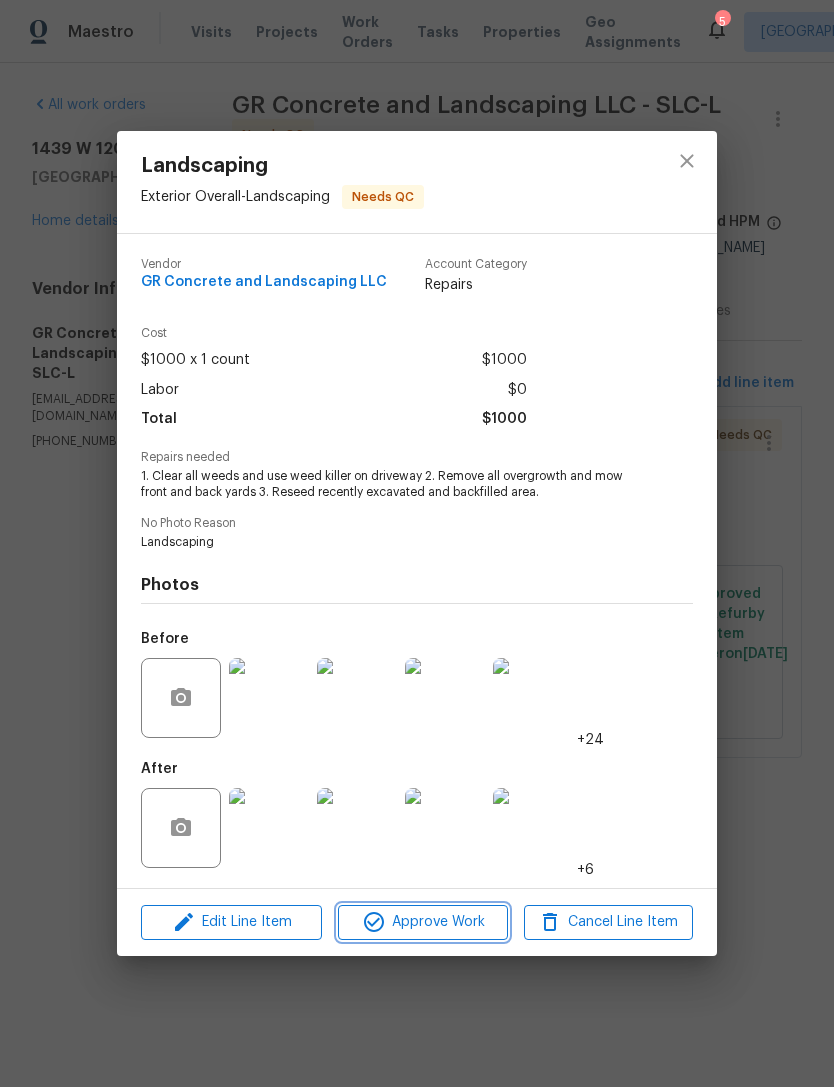 click on "Approve Work" at bounding box center [422, 922] 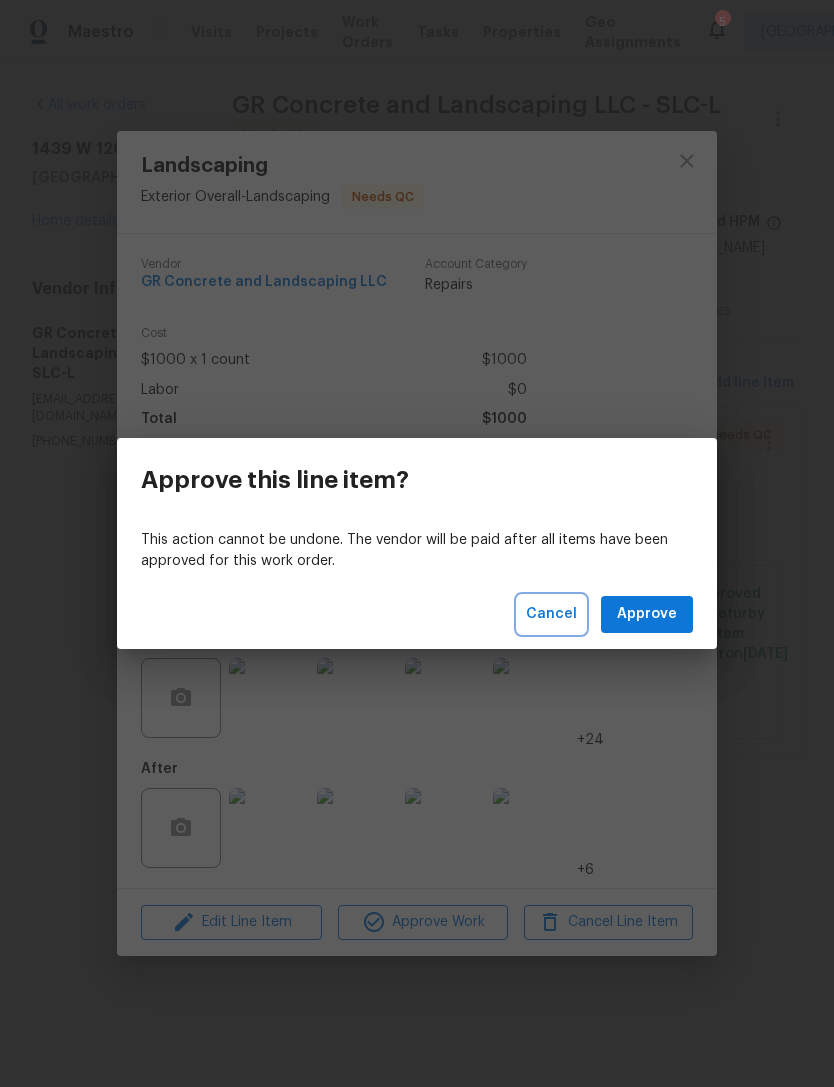 click on "Cancel" at bounding box center [551, 614] 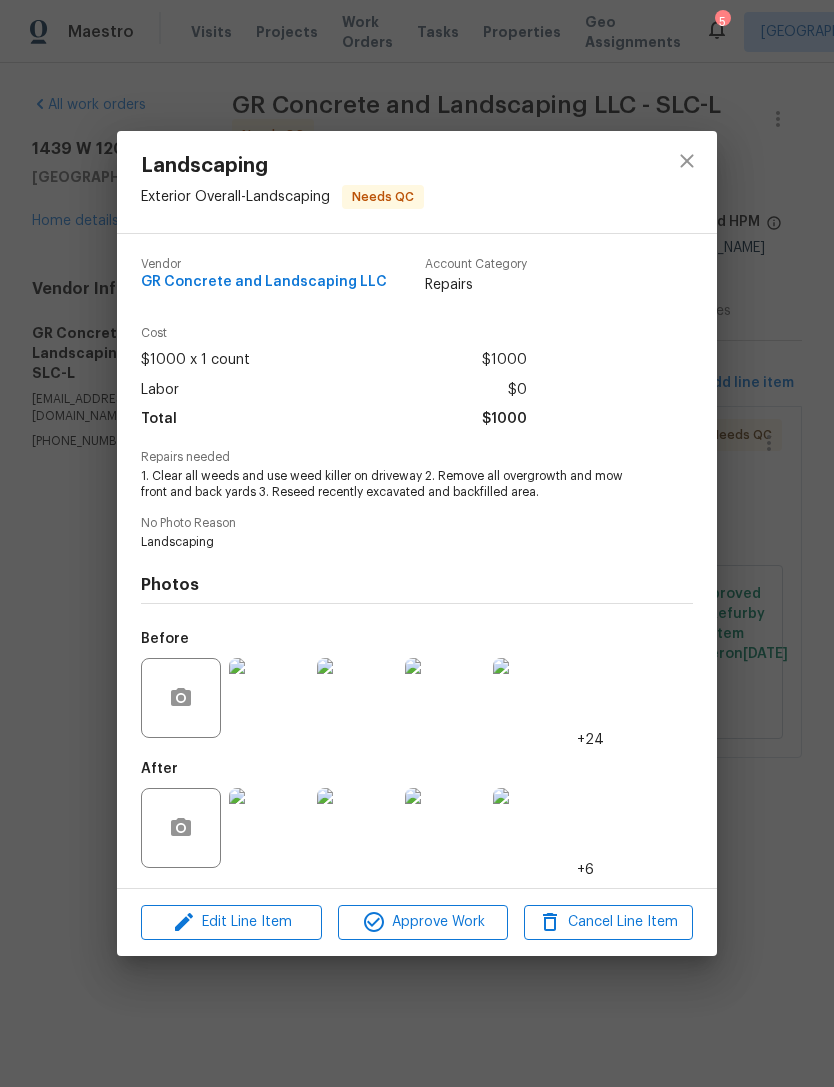 click at bounding box center [269, 828] 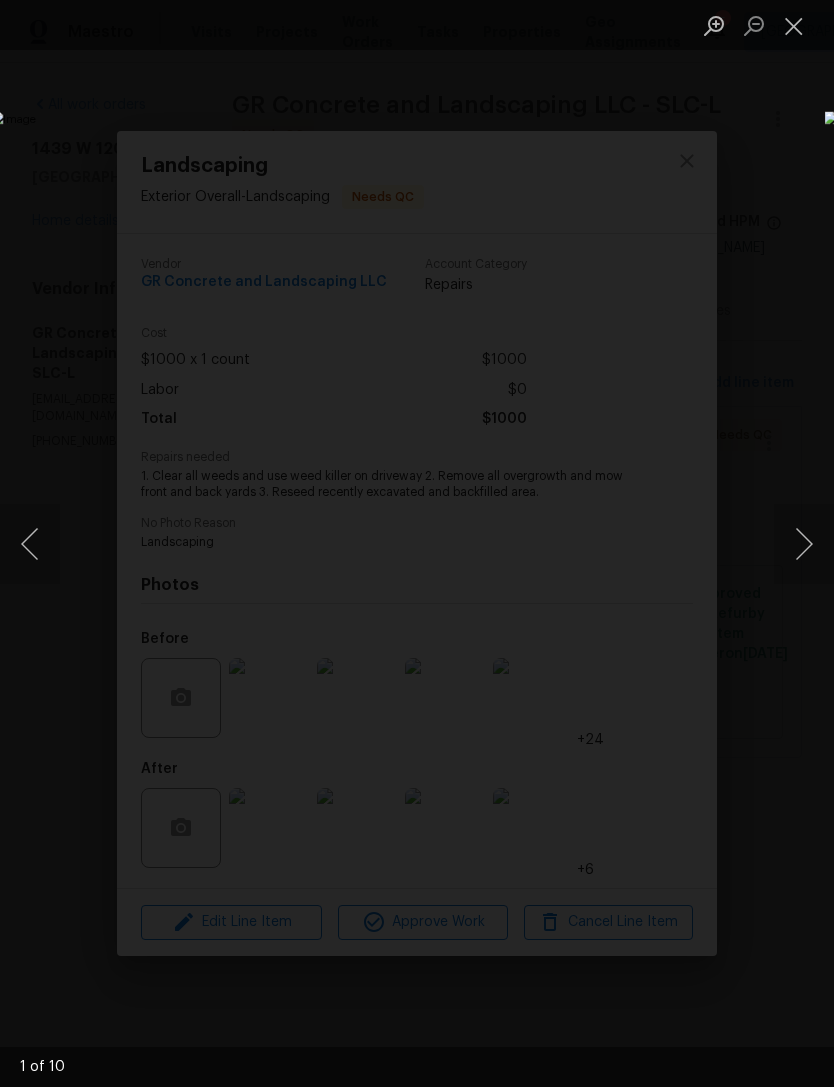 click at bounding box center (804, 544) 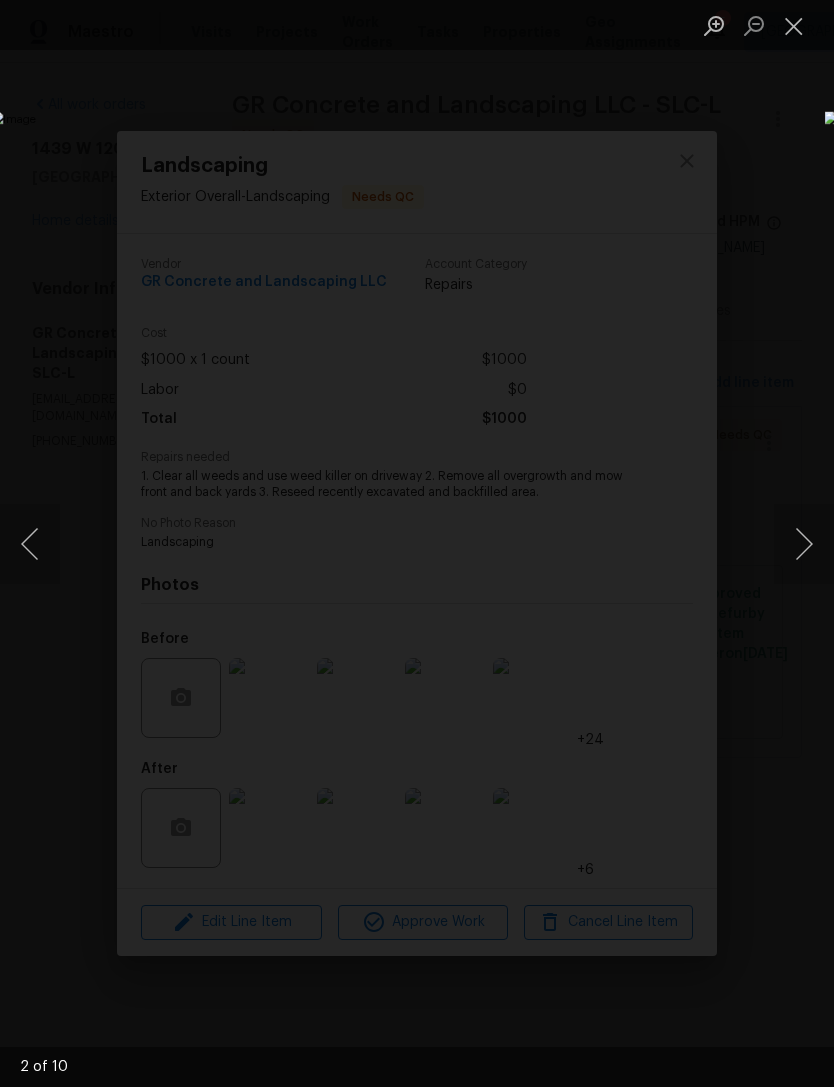 click at bounding box center [804, 544] 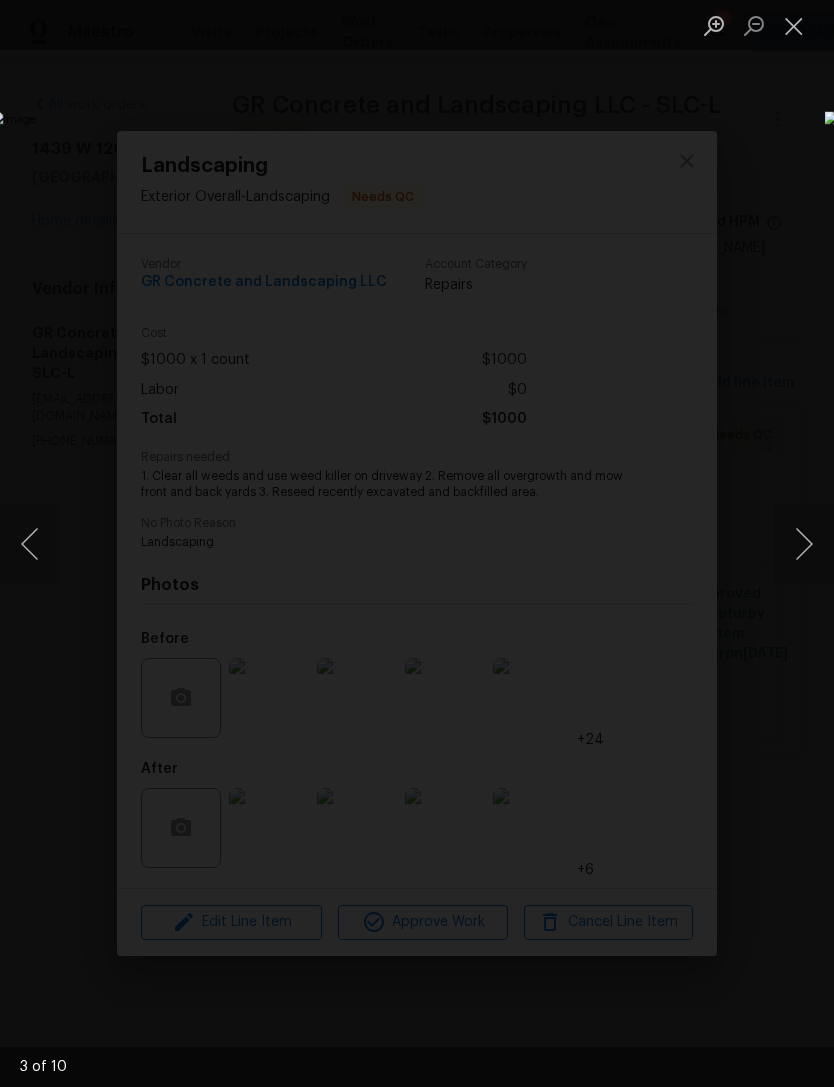 click at bounding box center (804, 544) 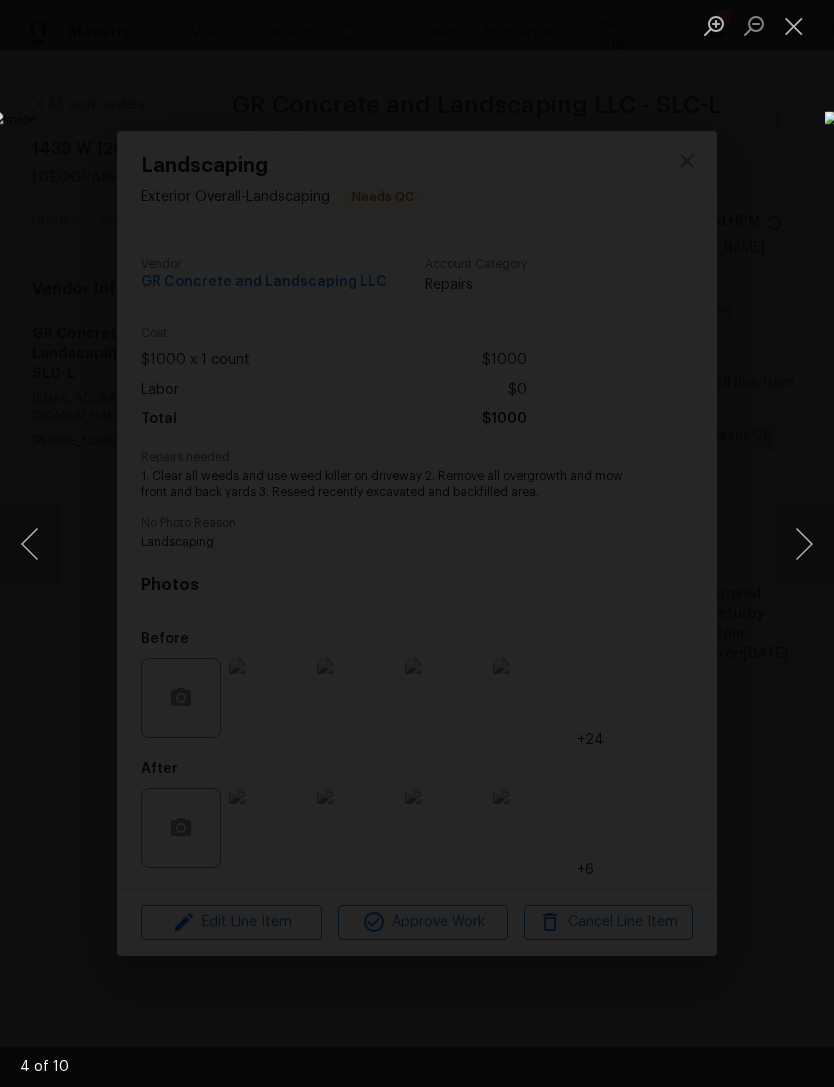 click at bounding box center (804, 544) 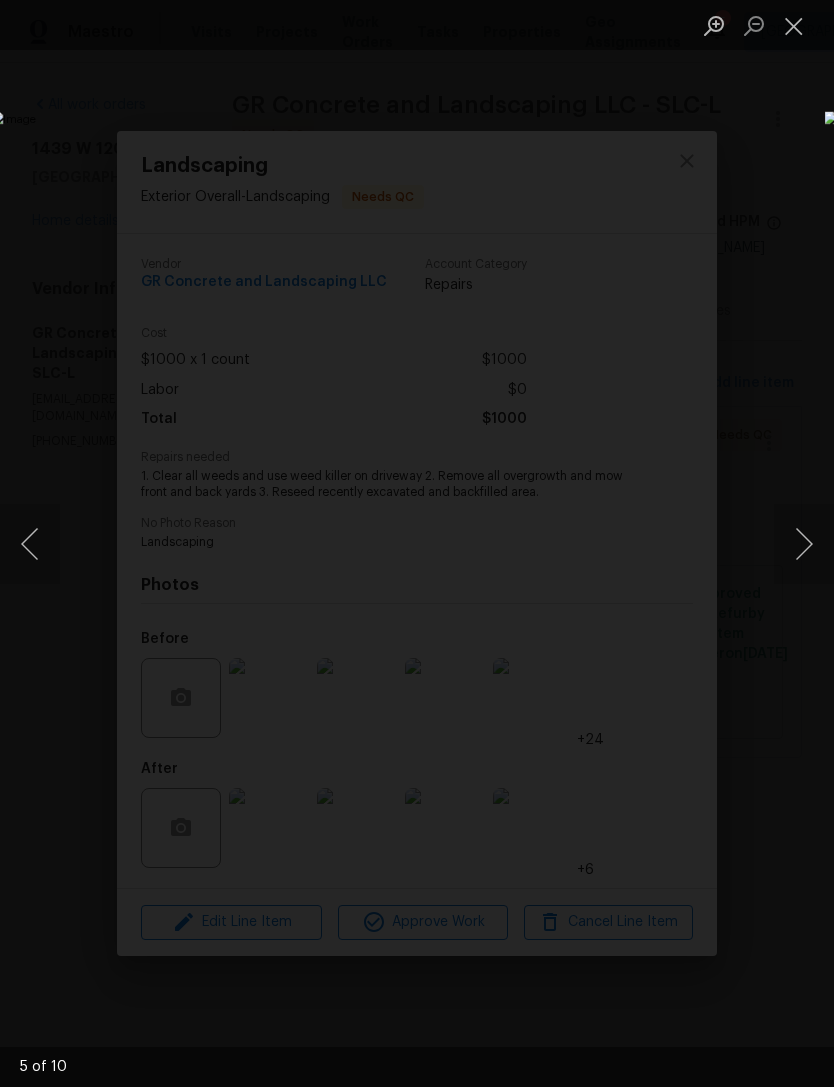 click at bounding box center [804, 544] 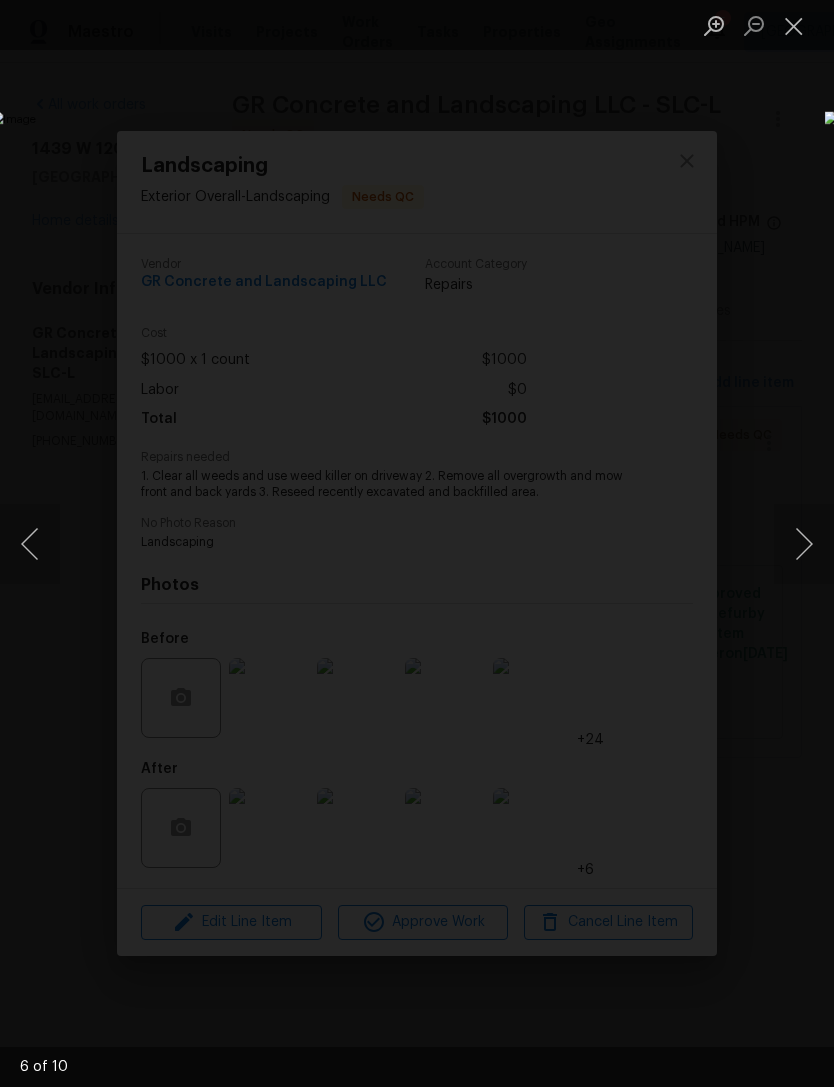 click at bounding box center [804, 544] 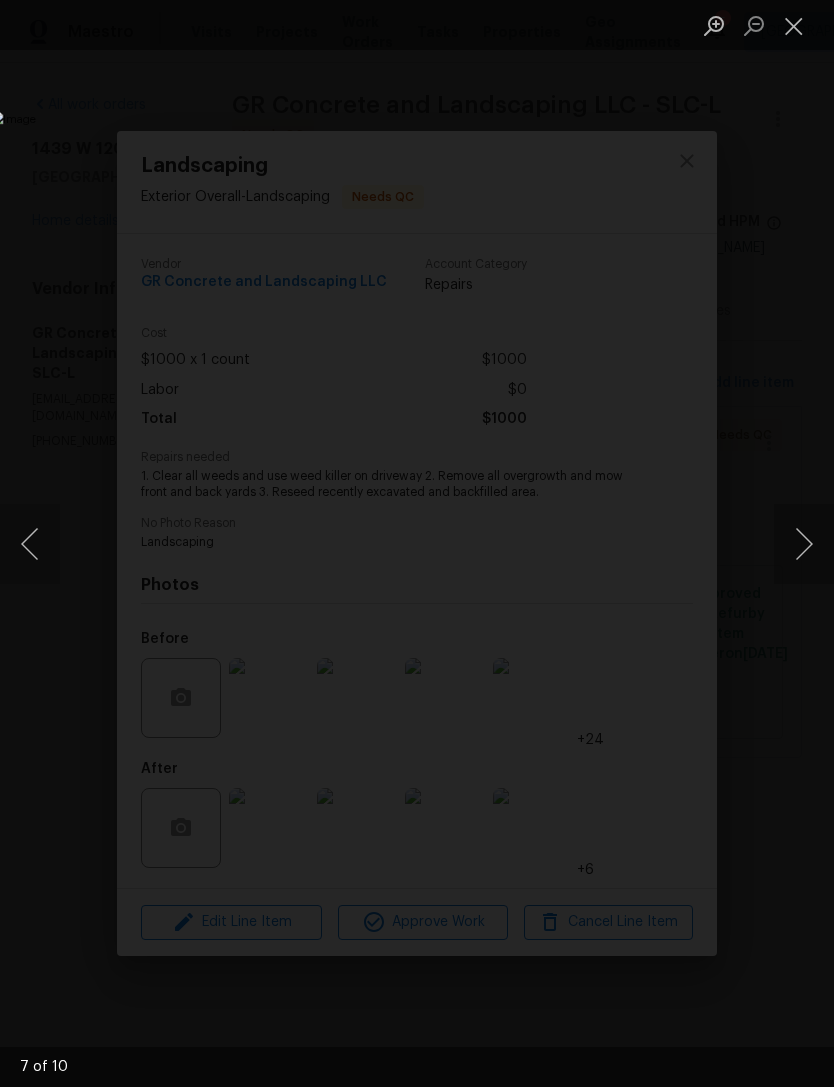 click at bounding box center (804, 544) 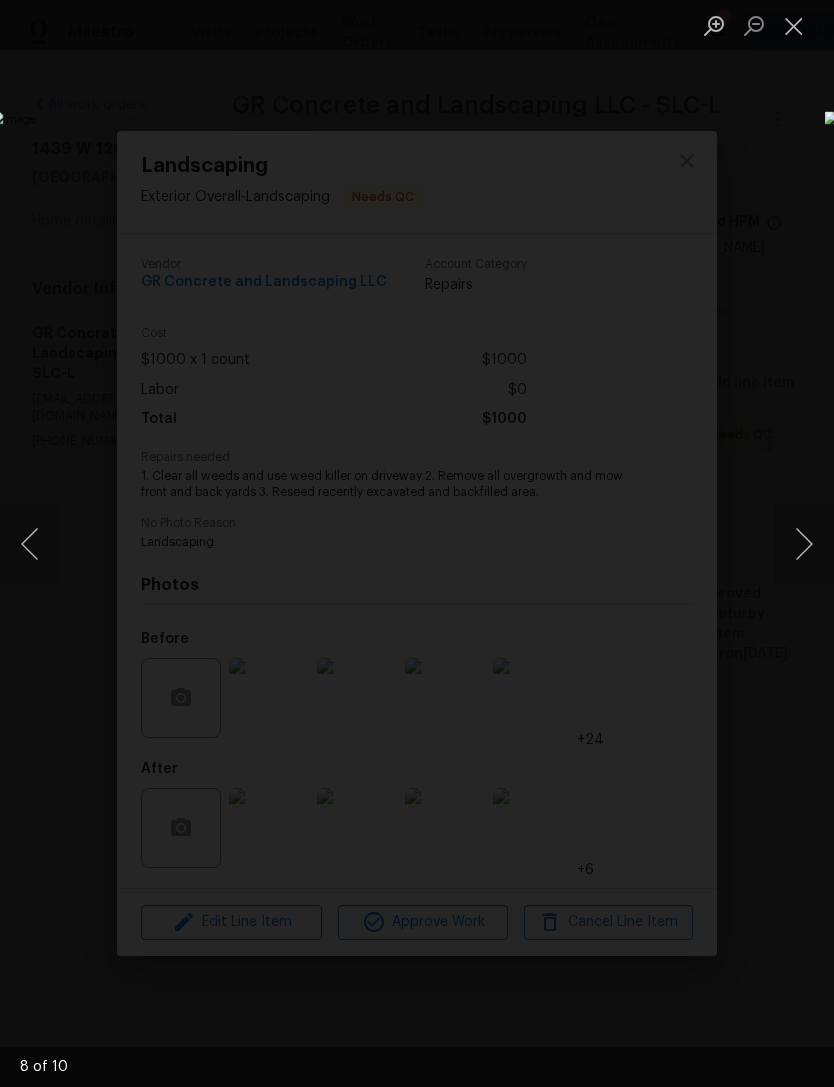 click at bounding box center [804, 544] 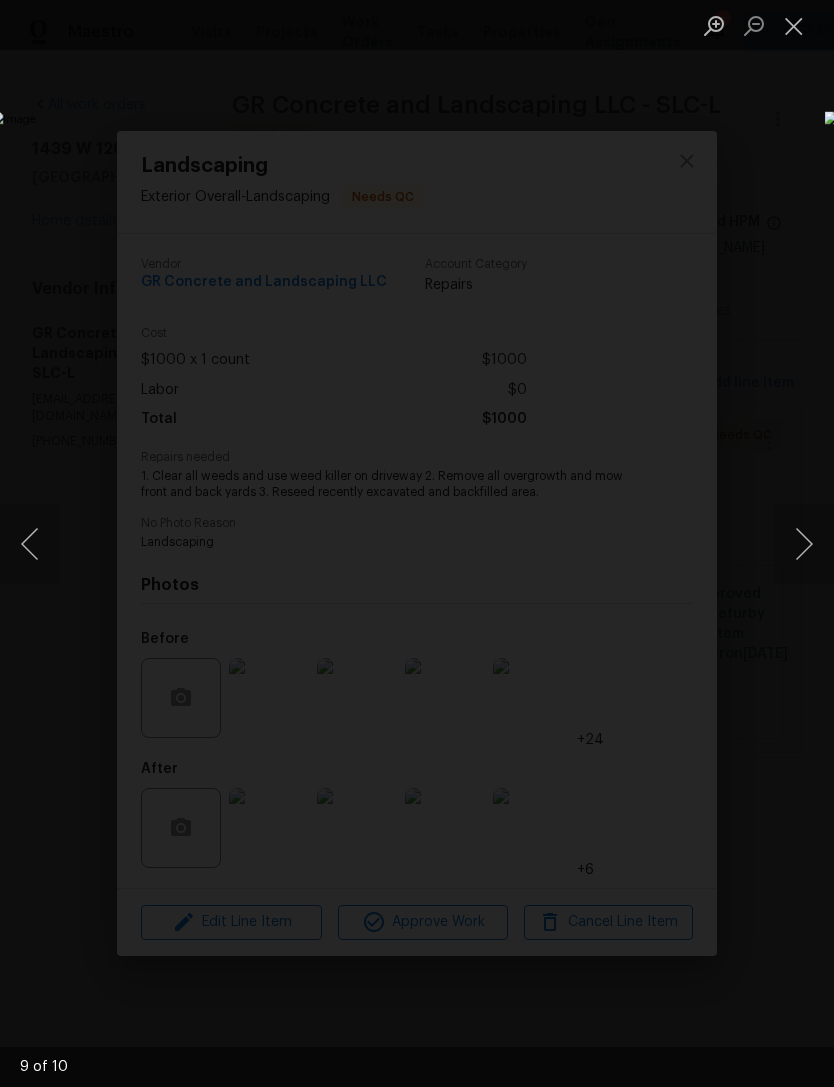 click at bounding box center [804, 544] 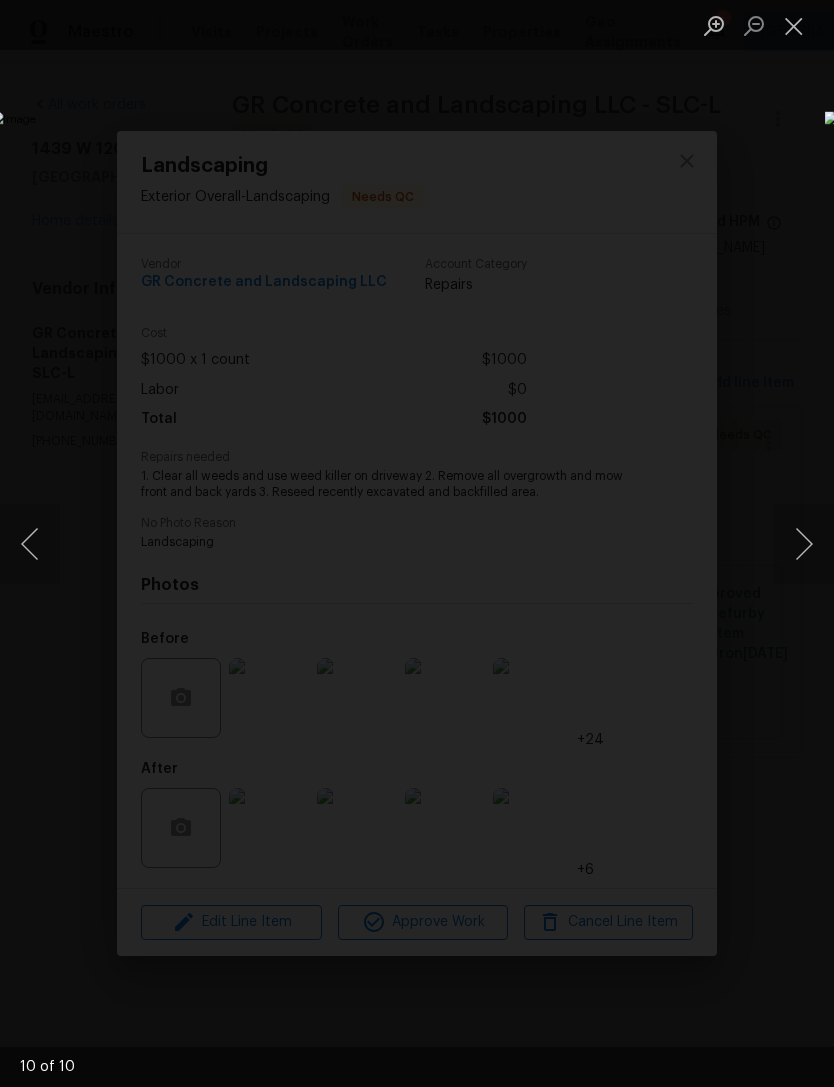 click at bounding box center [804, 544] 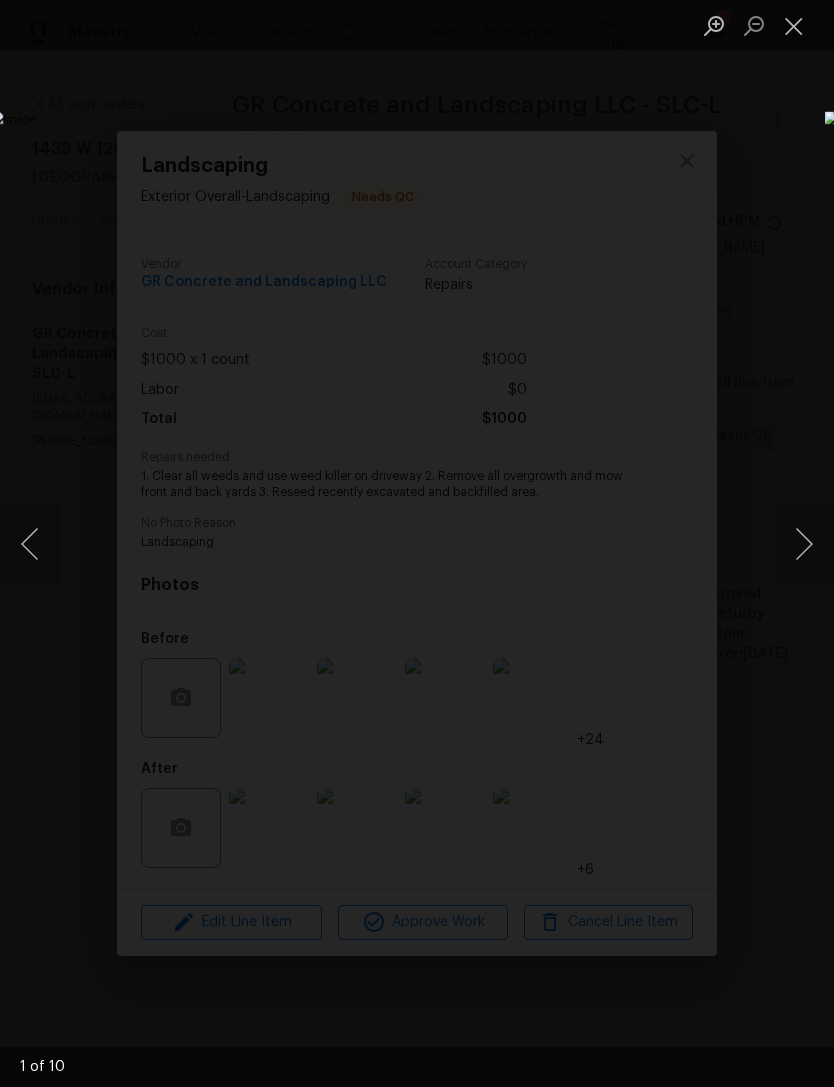 click at bounding box center [804, 544] 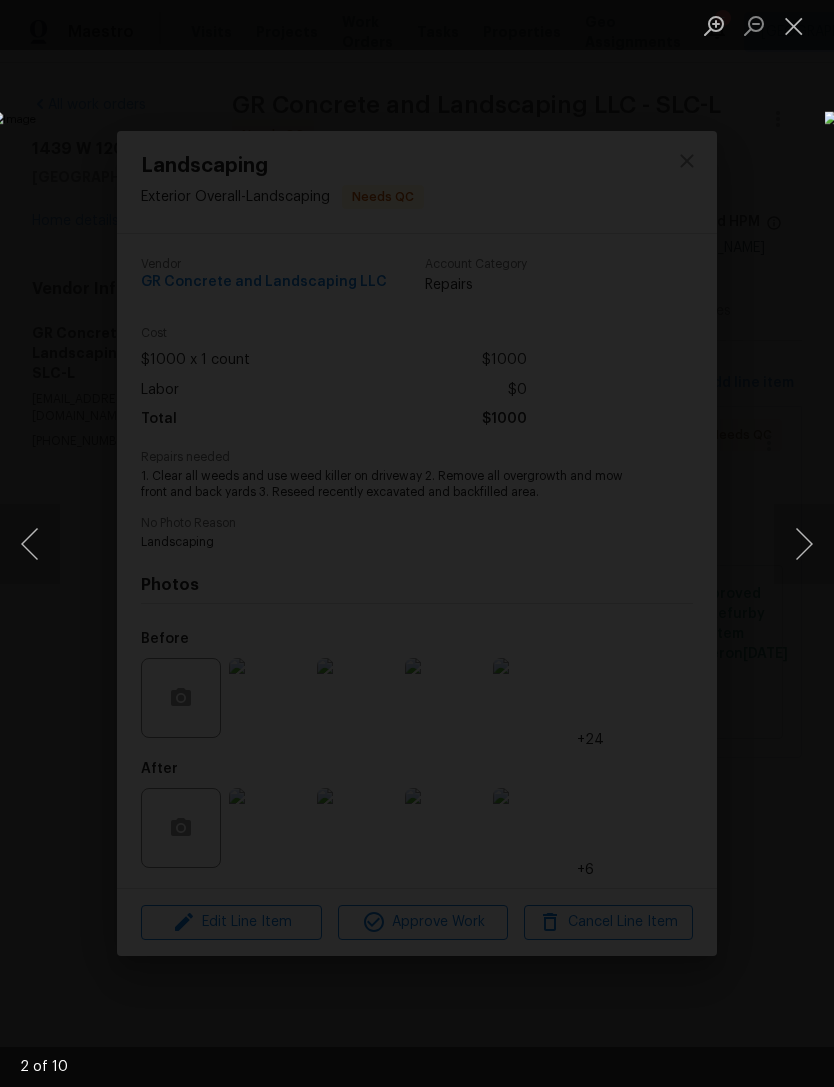 click at bounding box center (794, 25) 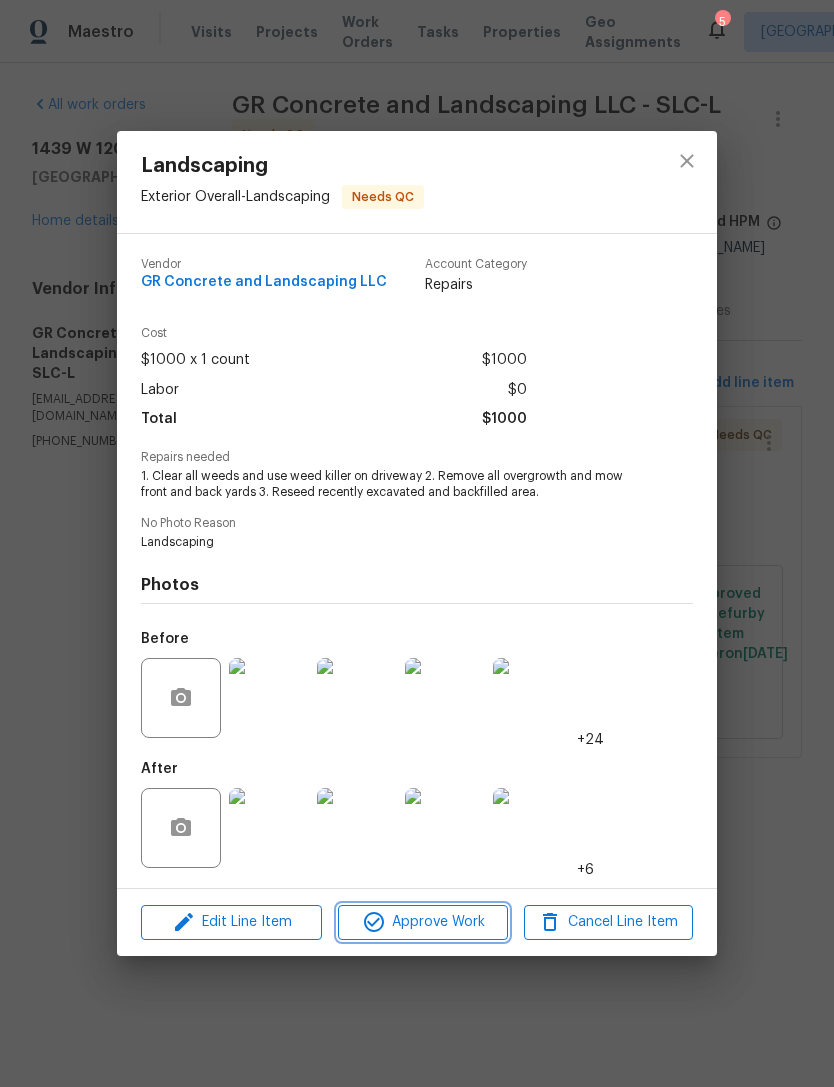 click on "Approve Work" at bounding box center [422, 922] 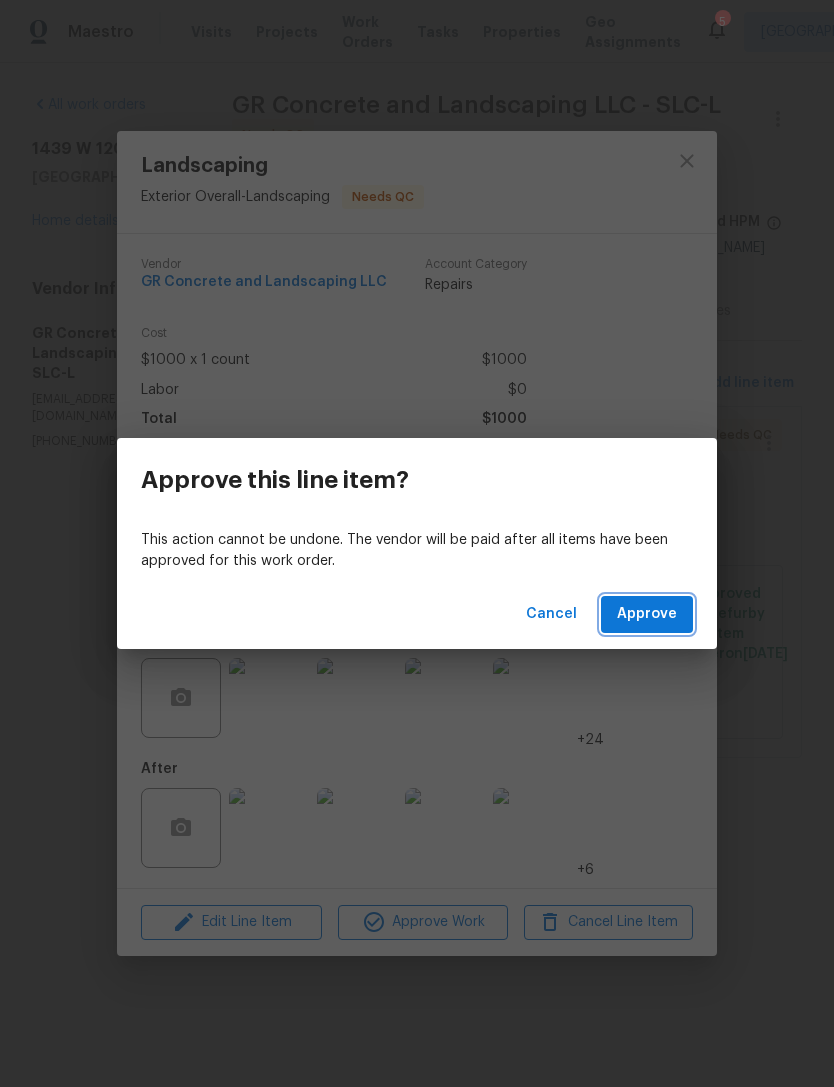 click on "Approve" at bounding box center (647, 614) 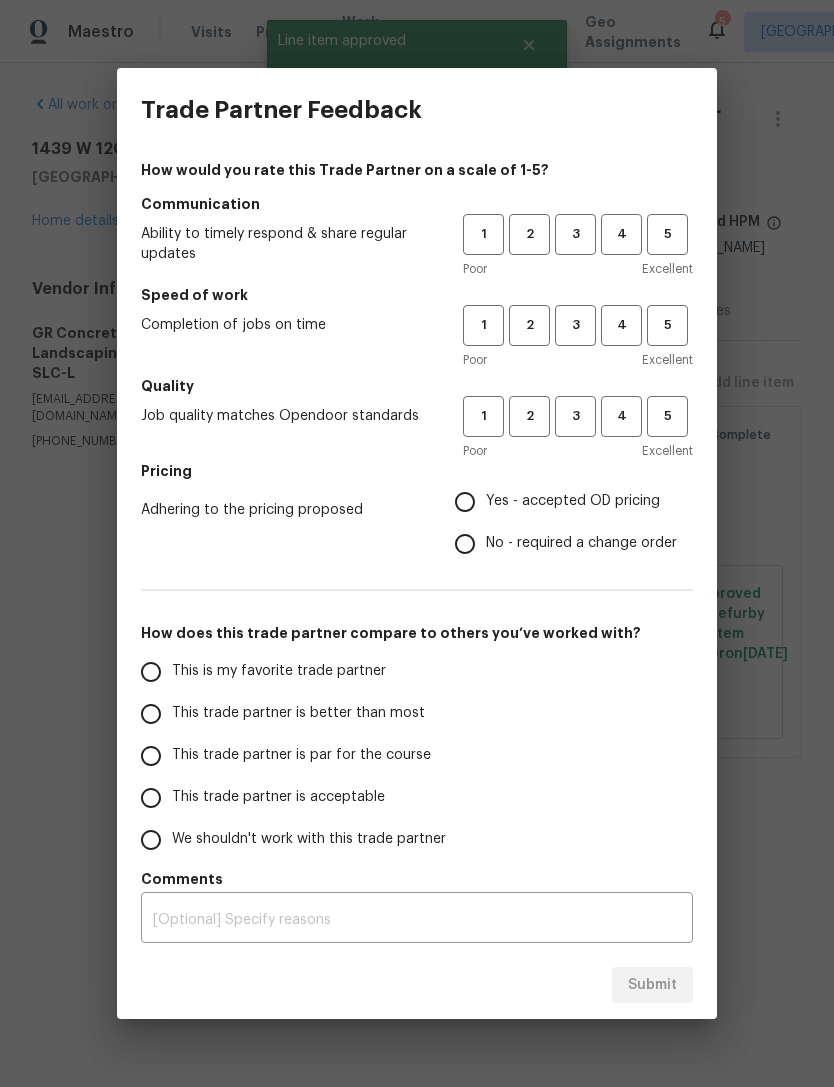 click on "Communication" at bounding box center (417, 204) 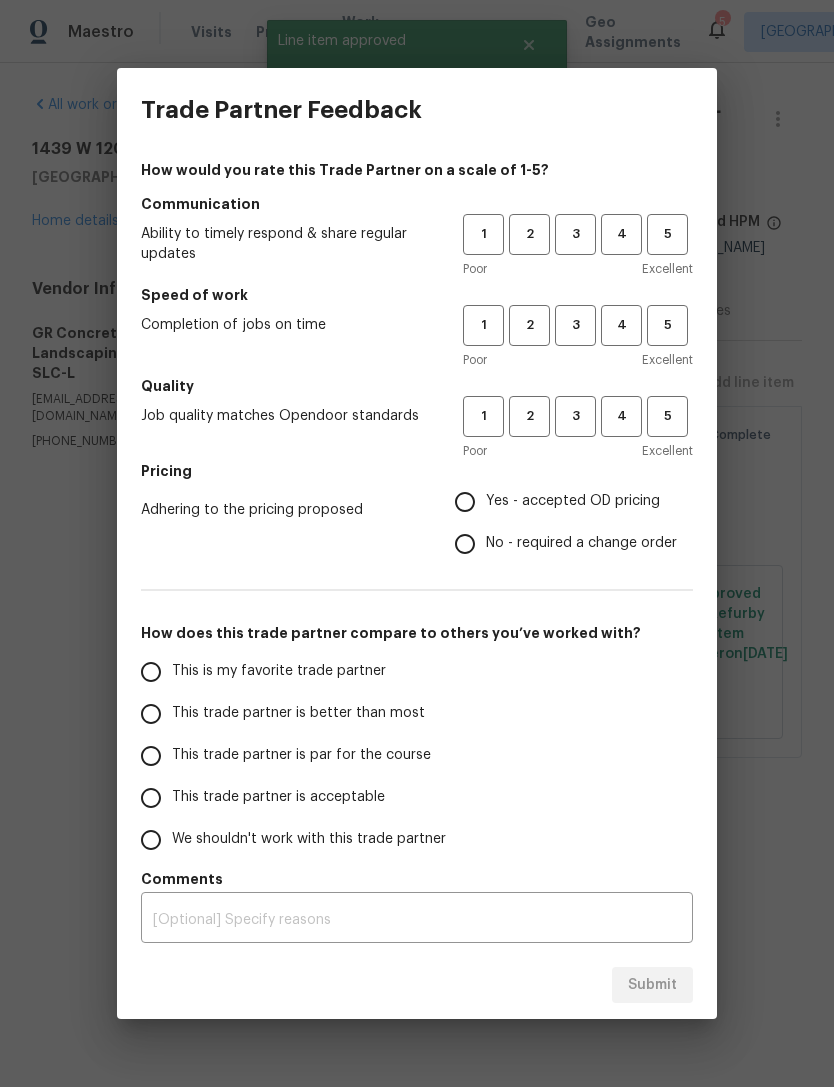 click on "Speed of work" at bounding box center [417, 295] 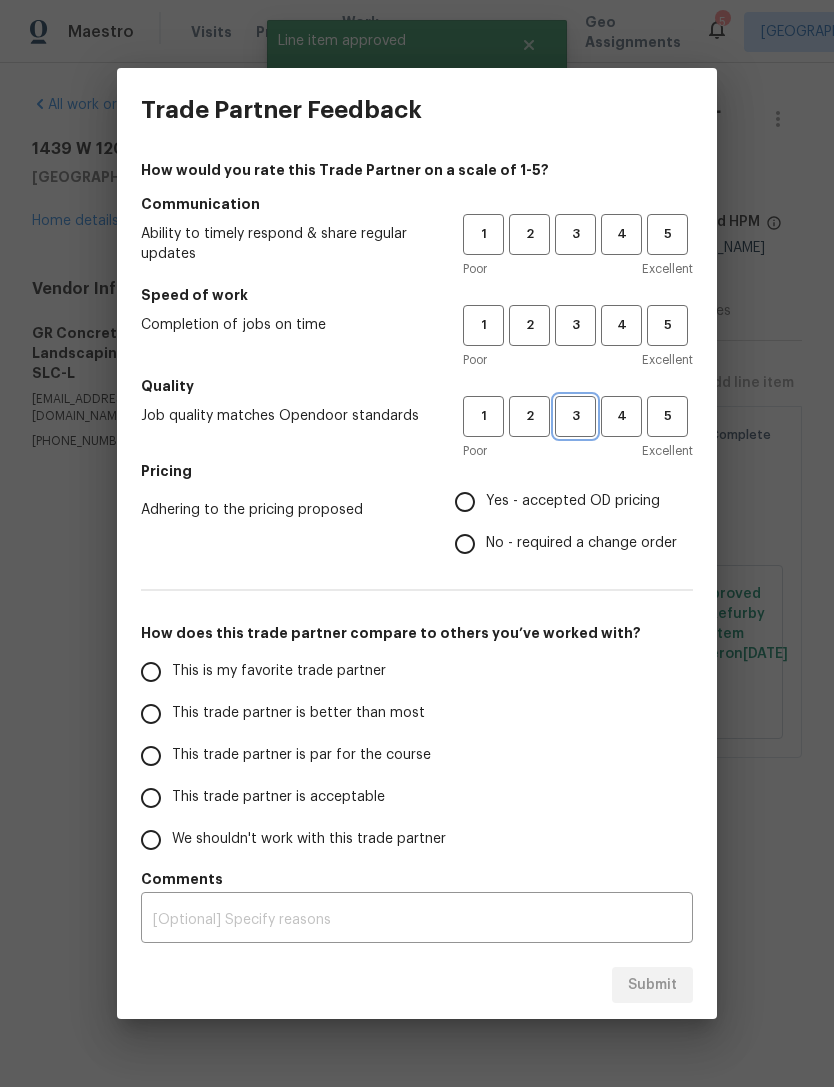 click on "3" at bounding box center [575, 416] 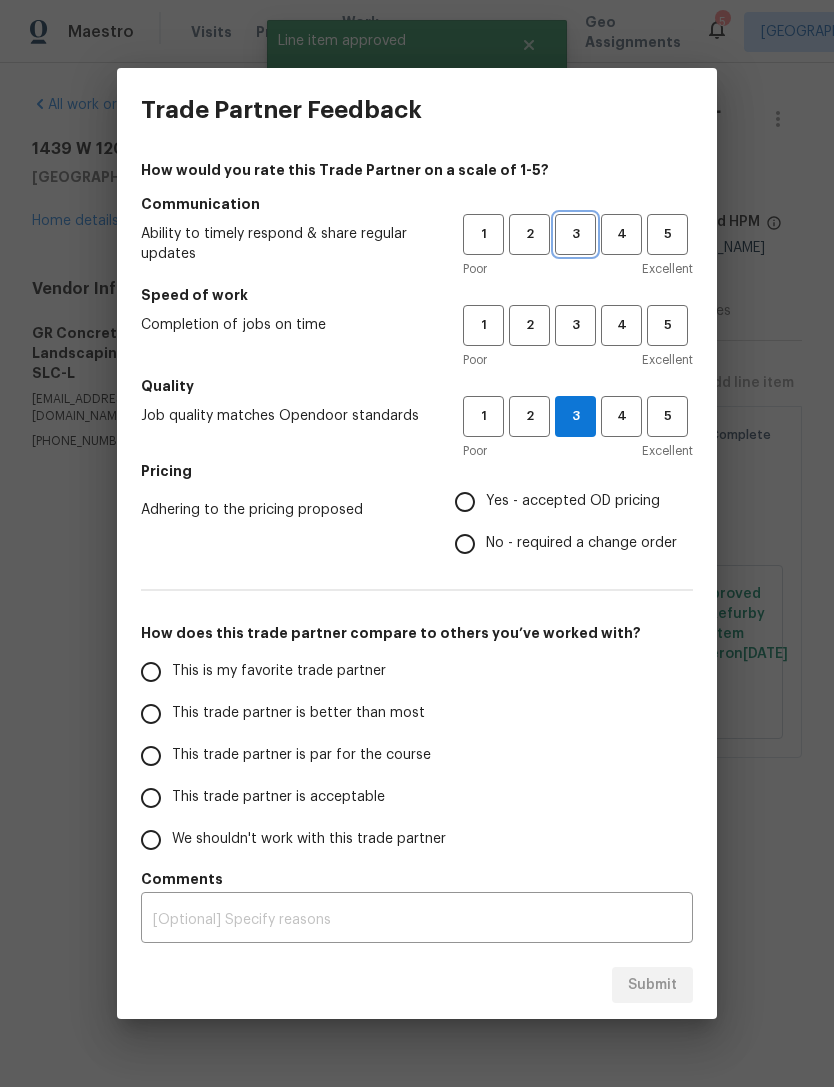 click on "3" at bounding box center (575, 234) 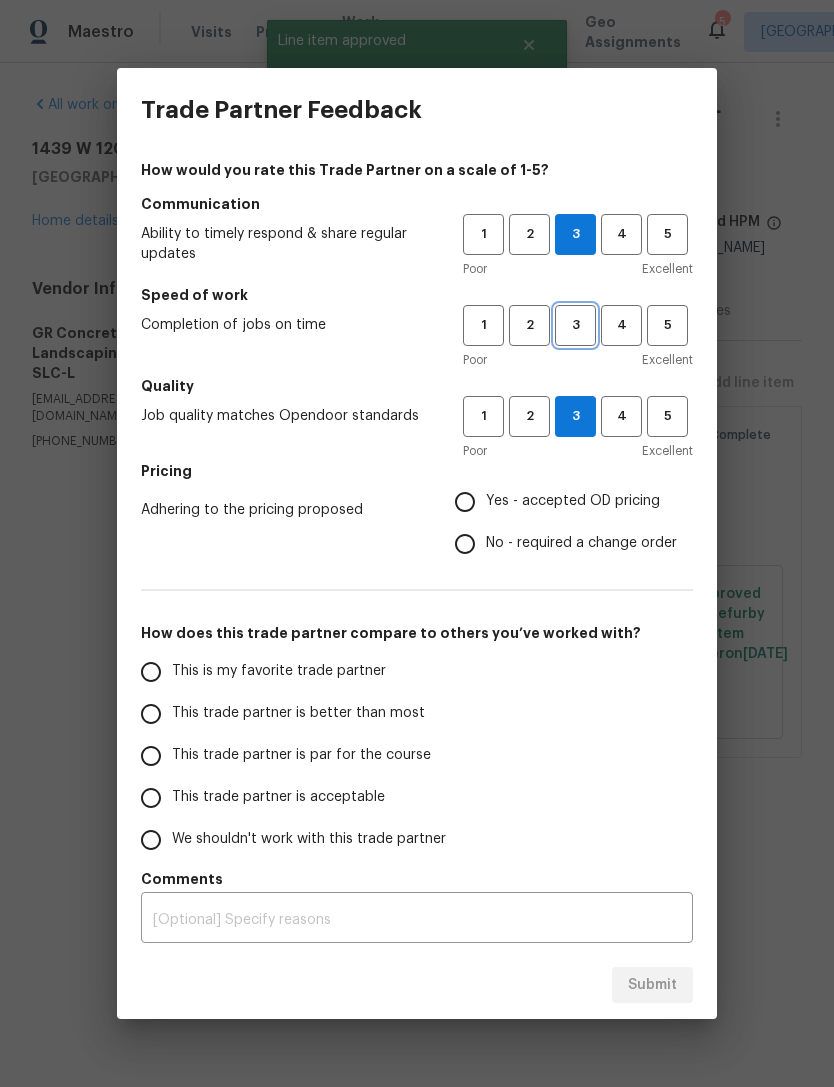 click on "3" at bounding box center [575, 325] 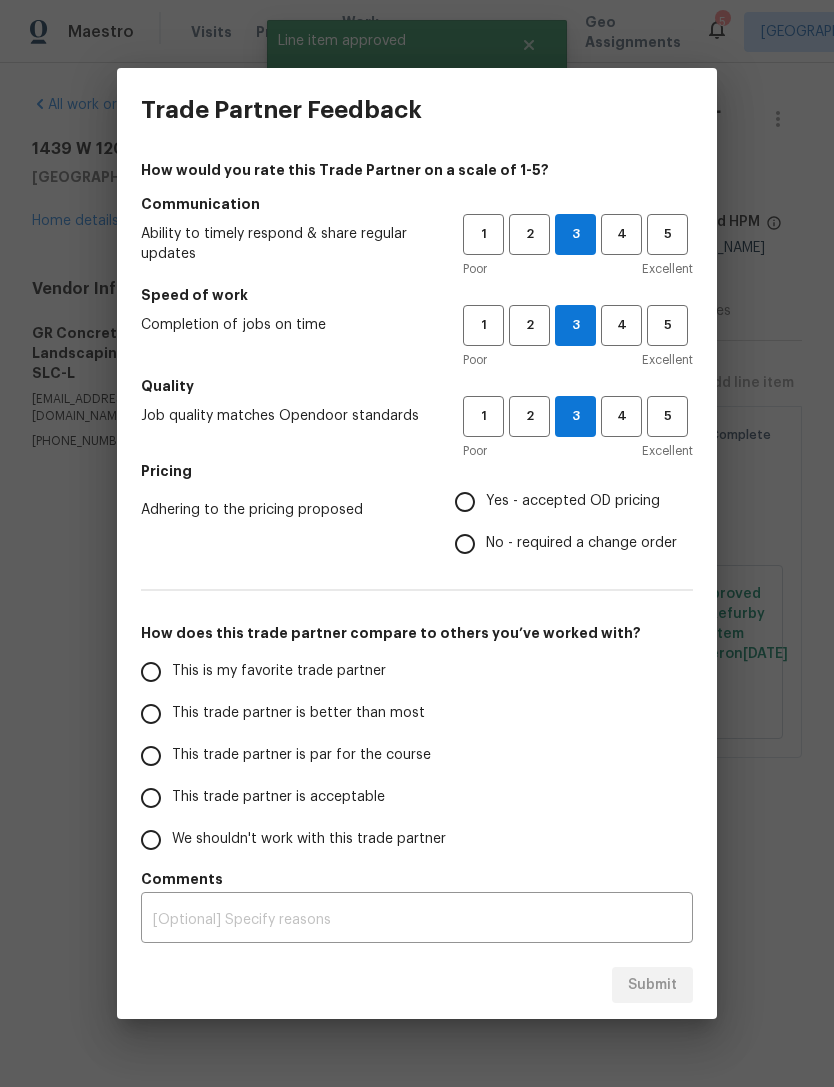 click on "Yes - accepted OD pricing" at bounding box center (465, 502) 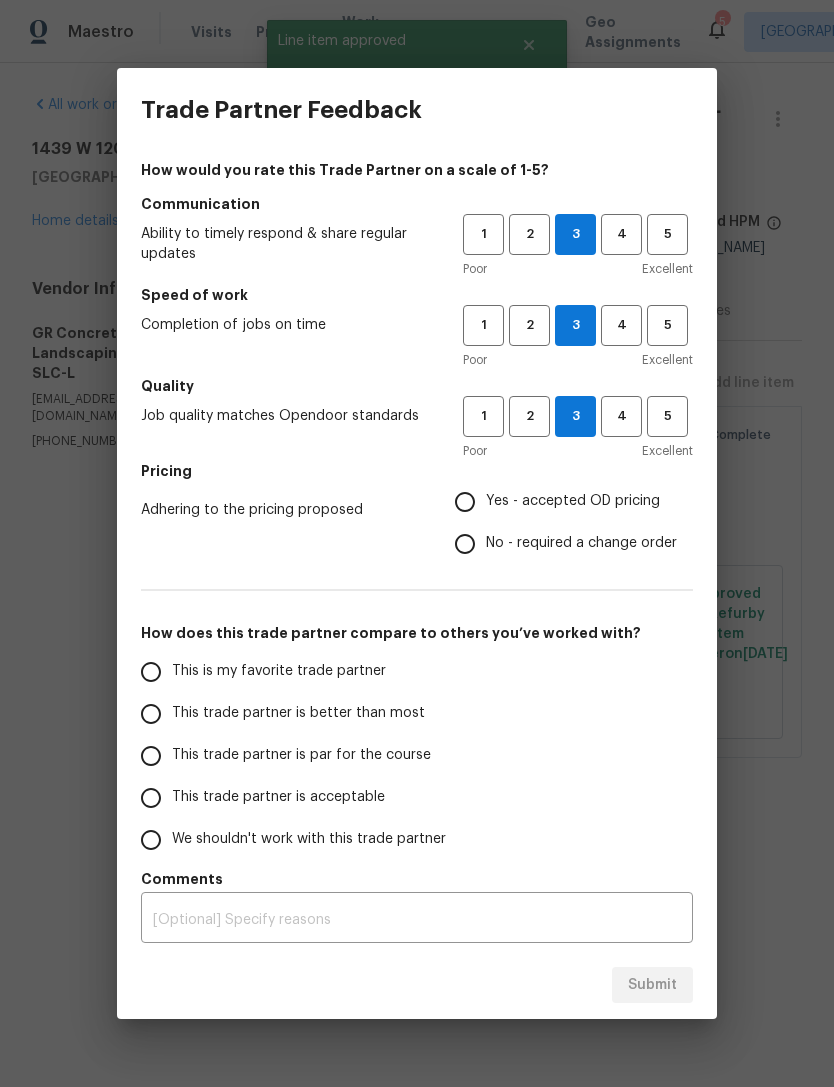 radio on "true" 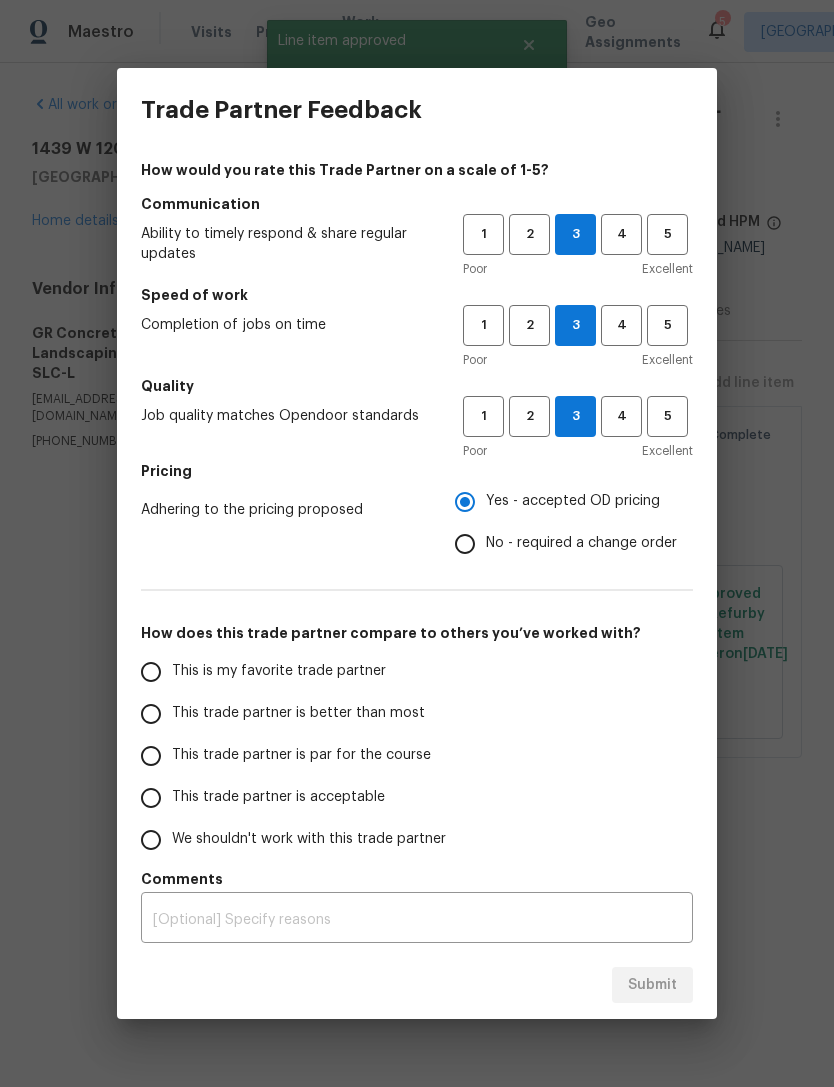 click on "This is my favorite trade partner" at bounding box center (151, 672) 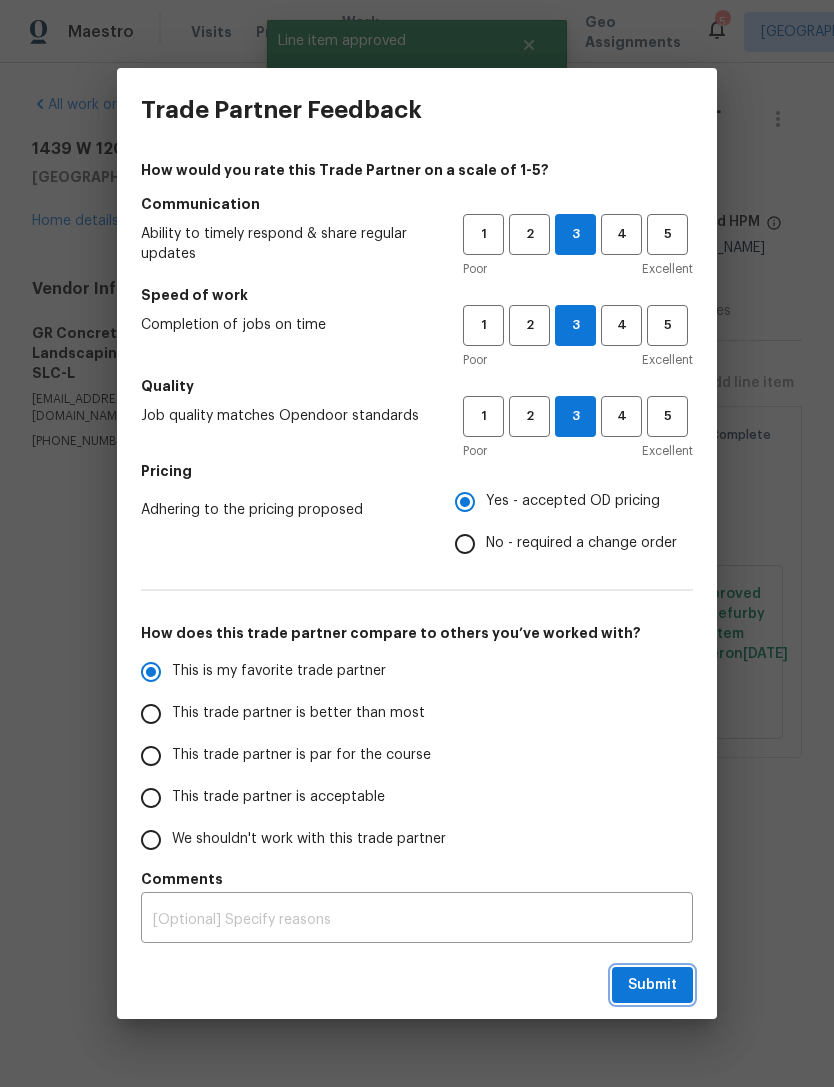 click on "Submit" at bounding box center (652, 985) 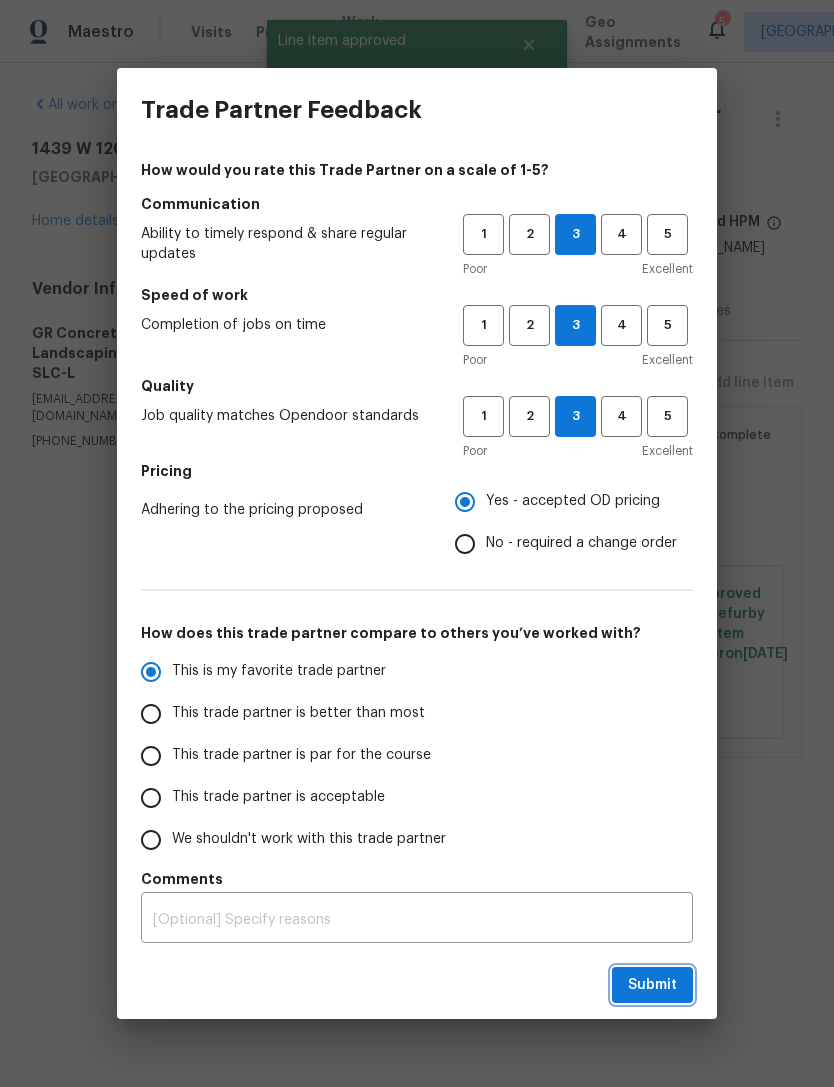 radio on "true" 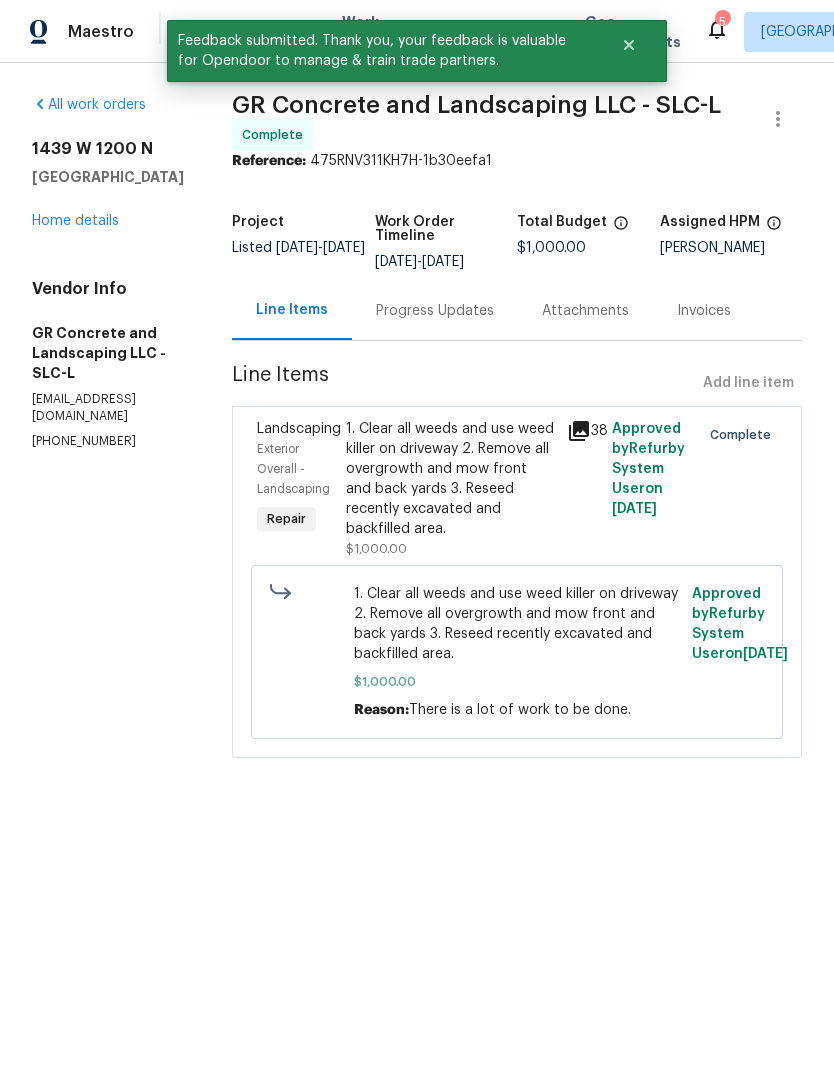 click on "Home details" at bounding box center [75, 221] 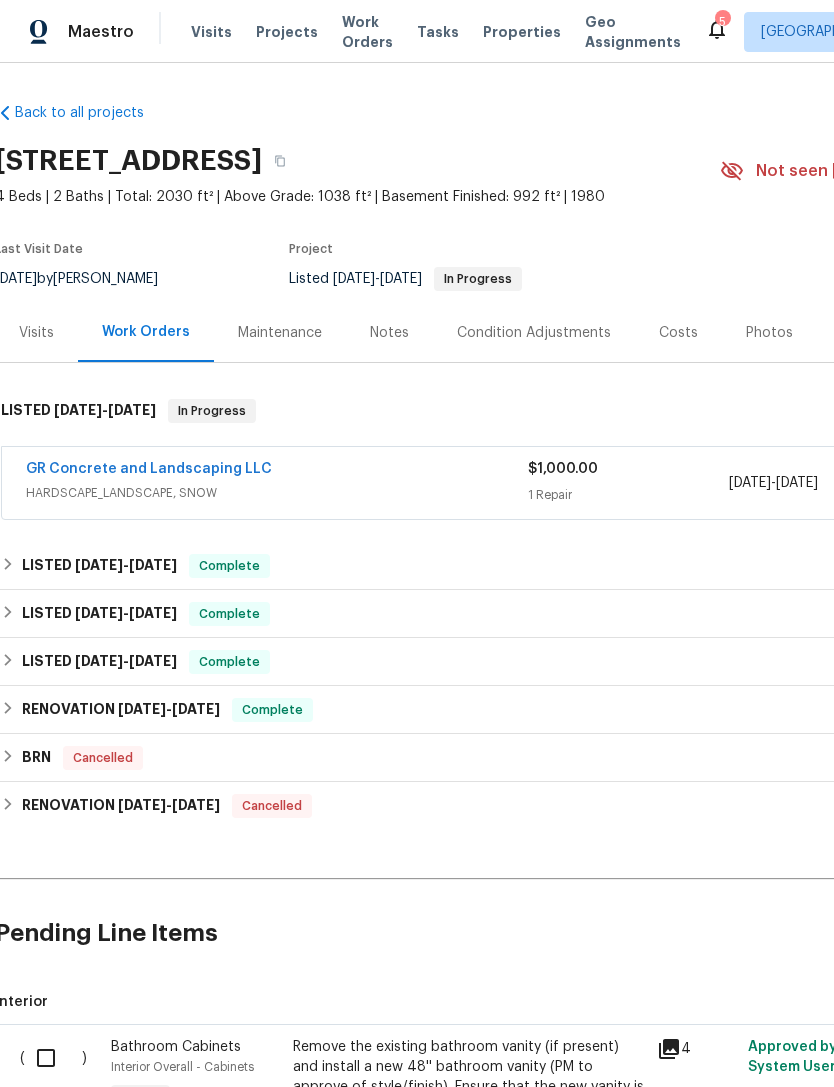 scroll, scrollTop: 0, scrollLeft: 5, axis: horizontal 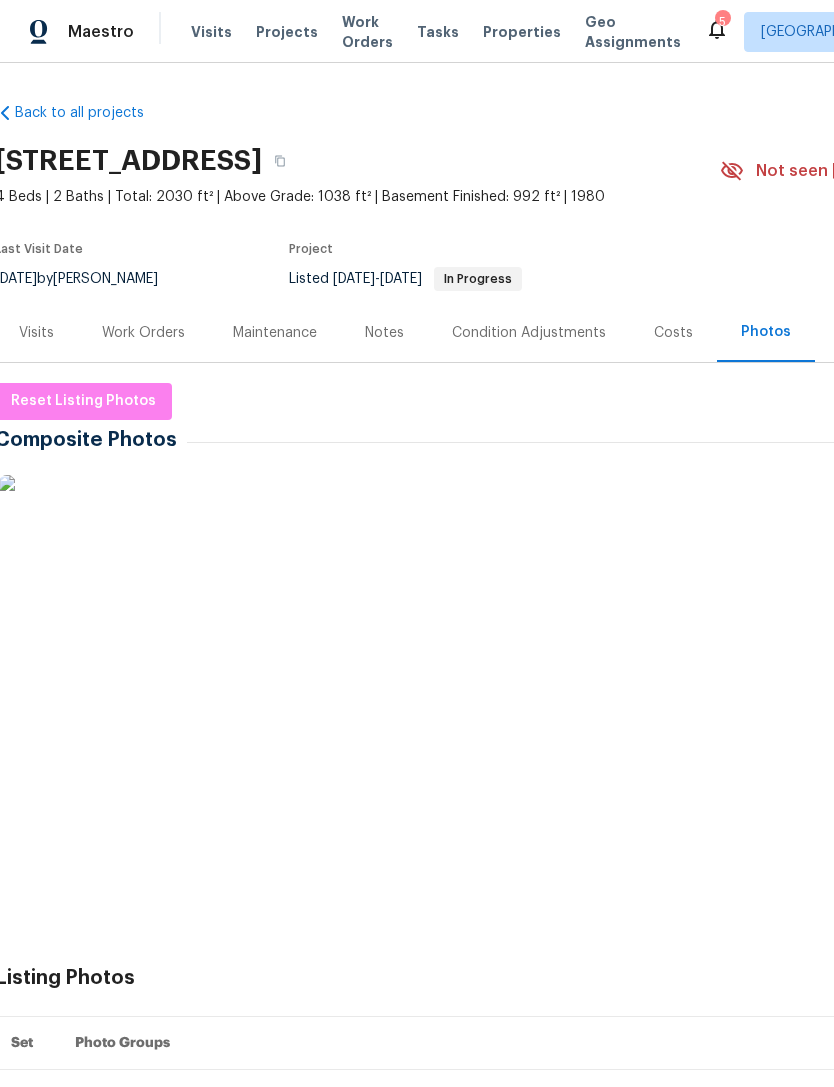 click at bounding box center (172, 525) 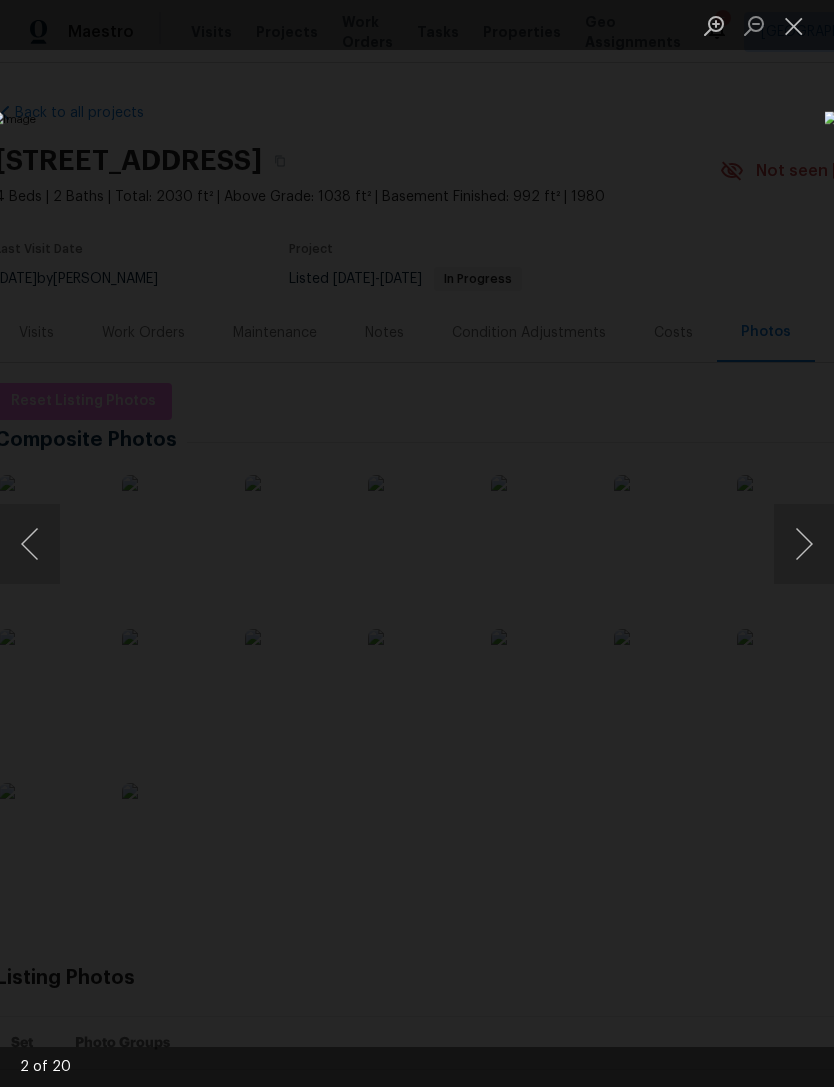 click at bounding box center (804, 544) 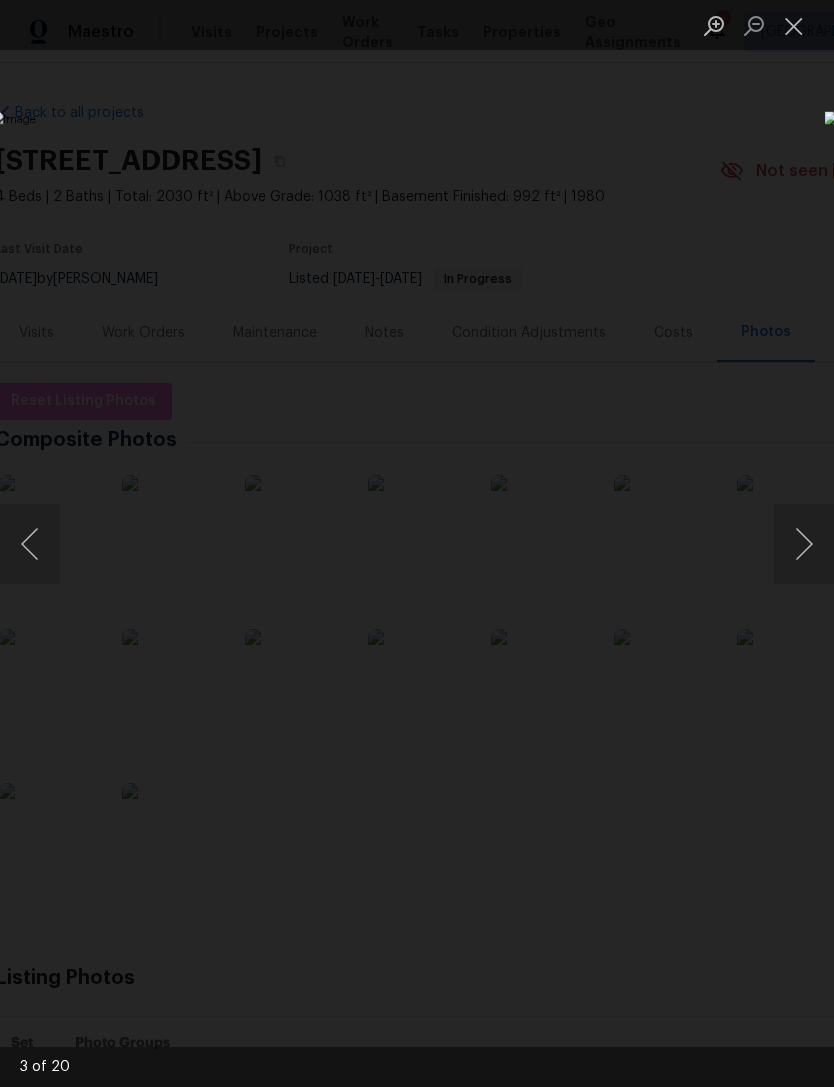click at bounding box center (804, 544) 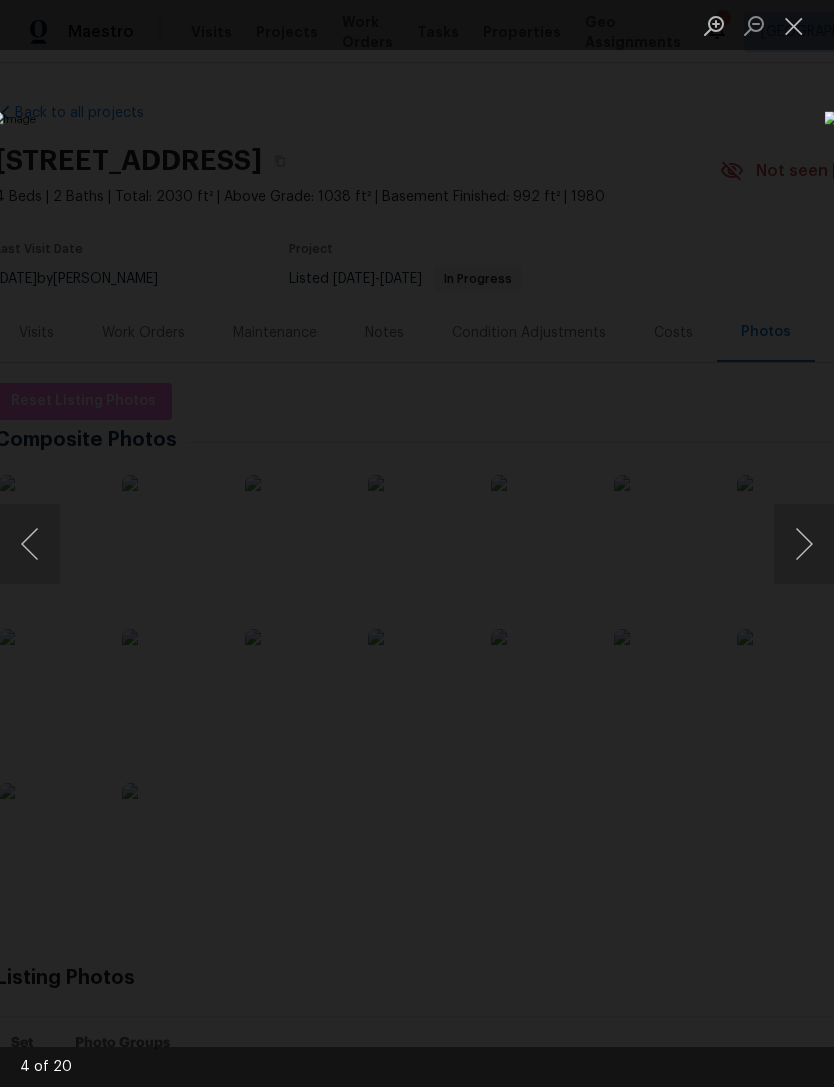 click at bounding box center [804, 544] 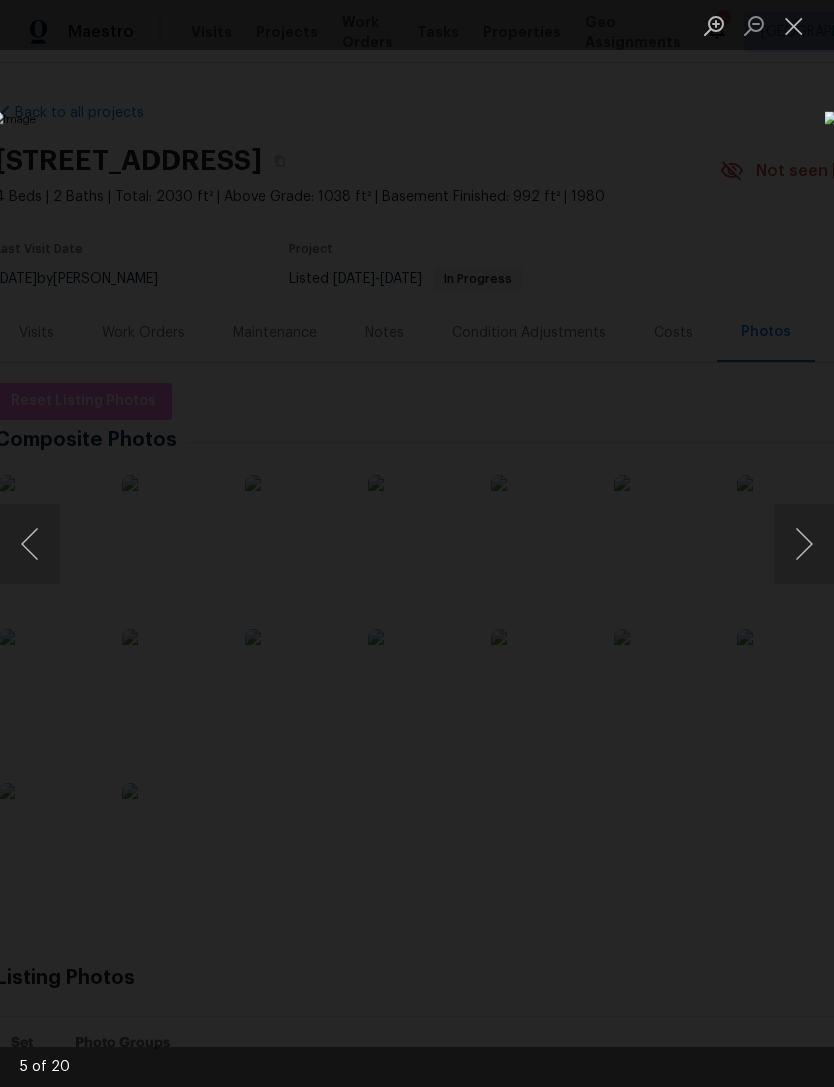 click at bounding box center (804, 544) 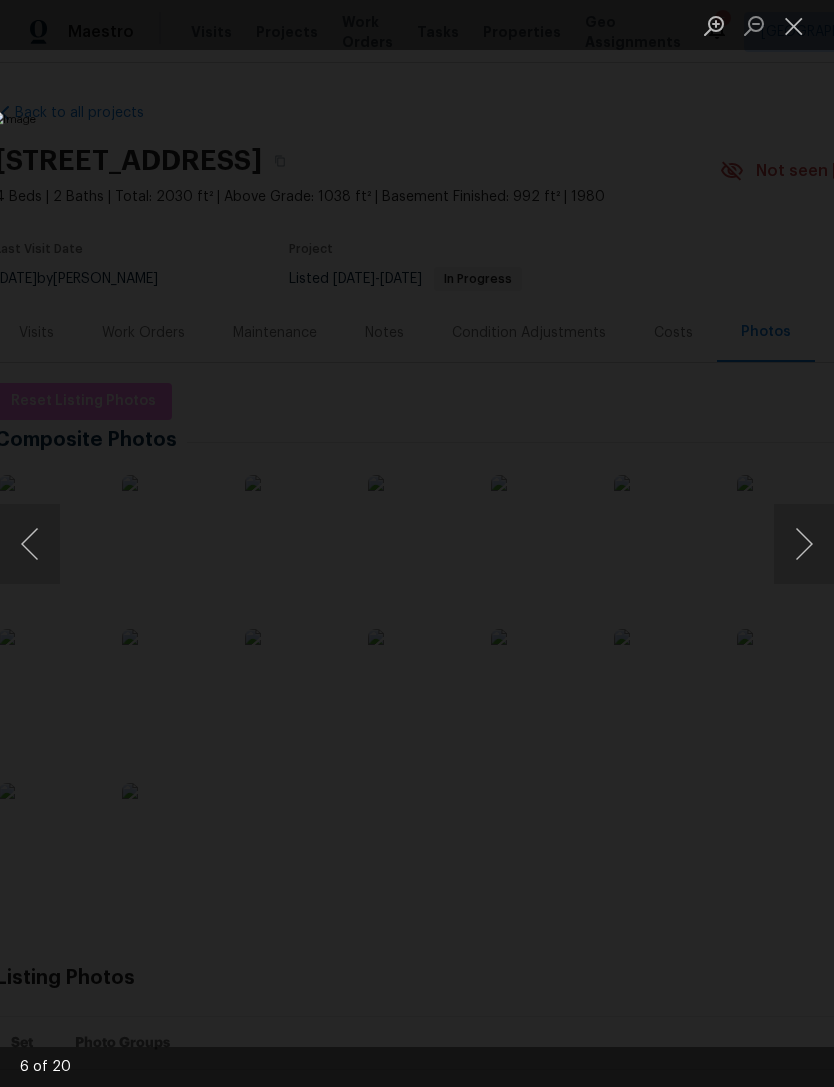 click at bounding box center [804, 544] 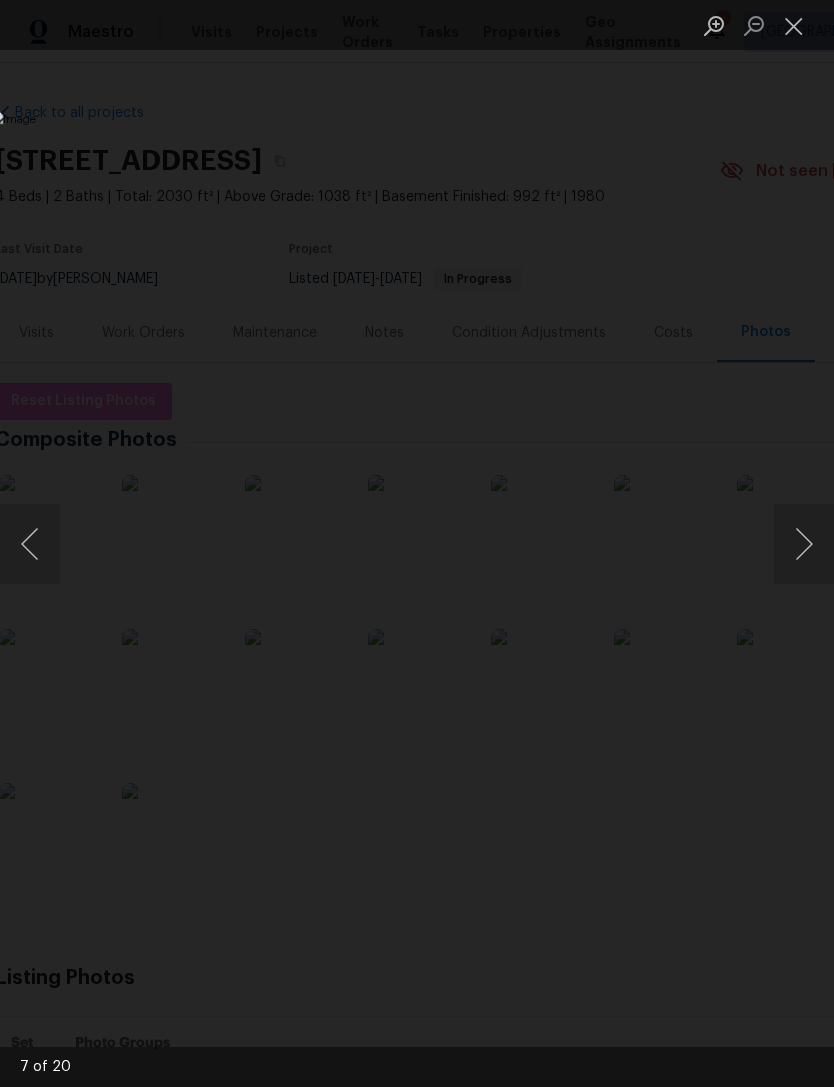 click at bounding box center (804, 544) 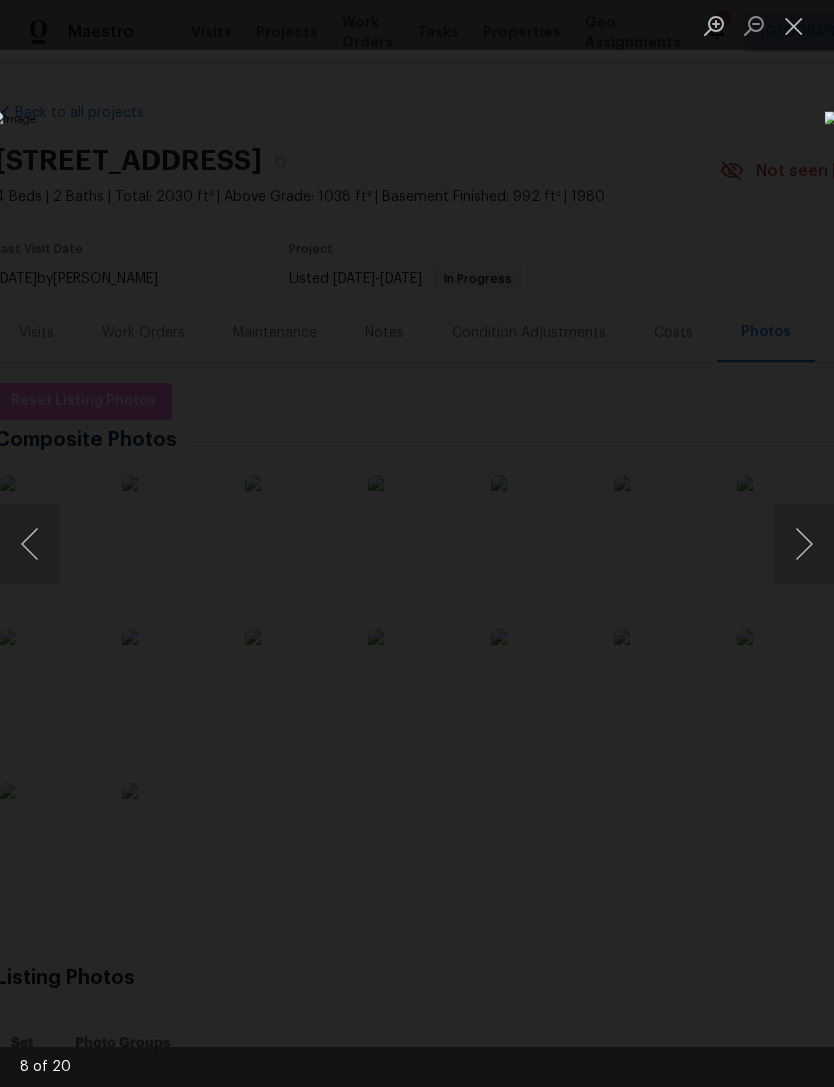 click at bounding box center (804, 544) 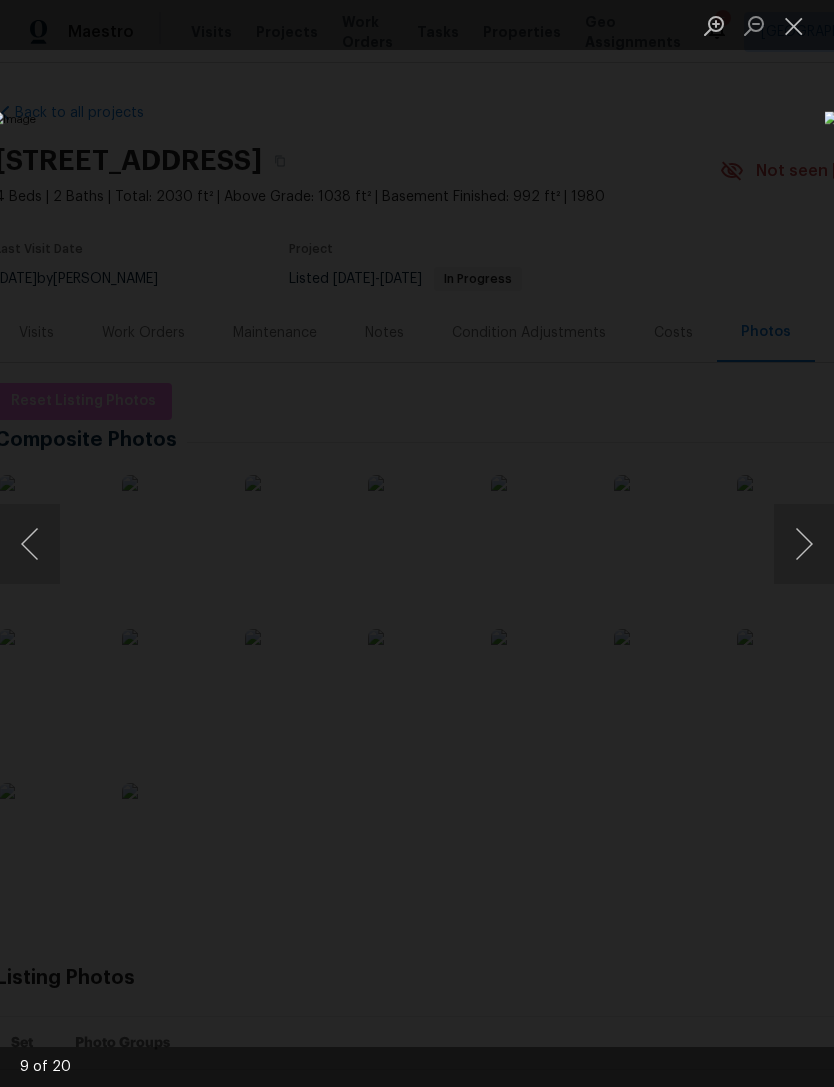 click at bounding box center (804, 544) 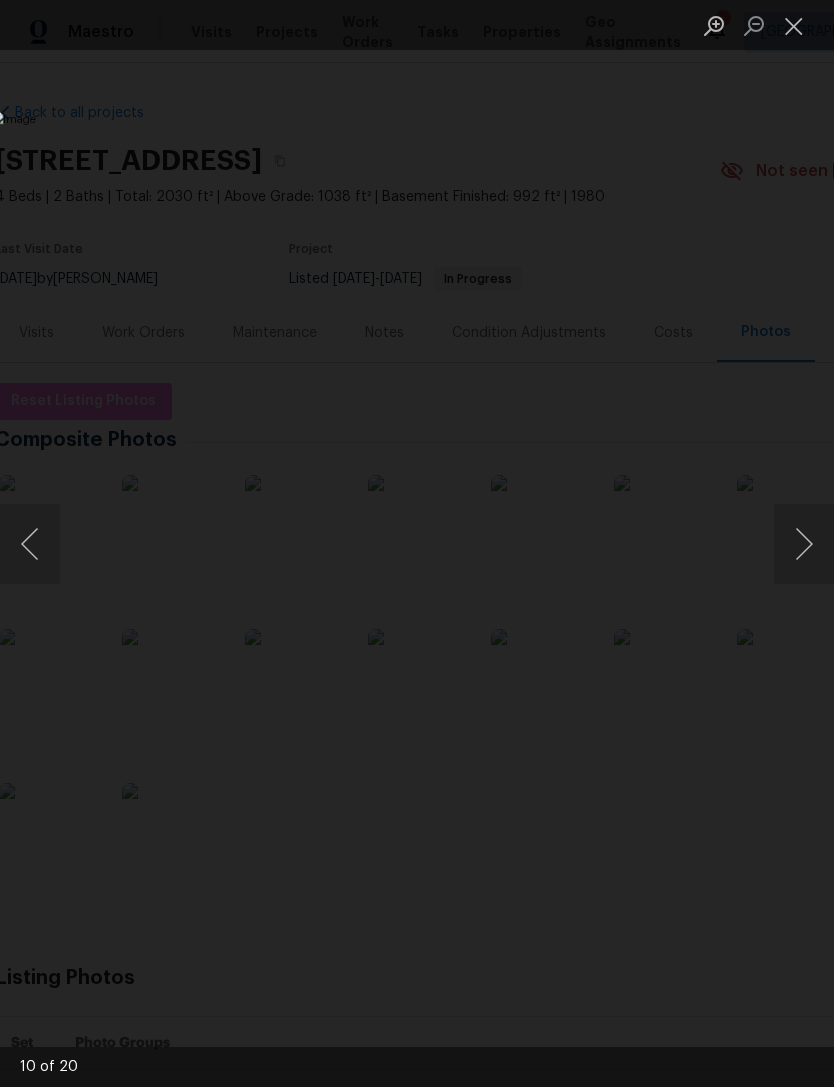 click at bounding box center [804, 544] 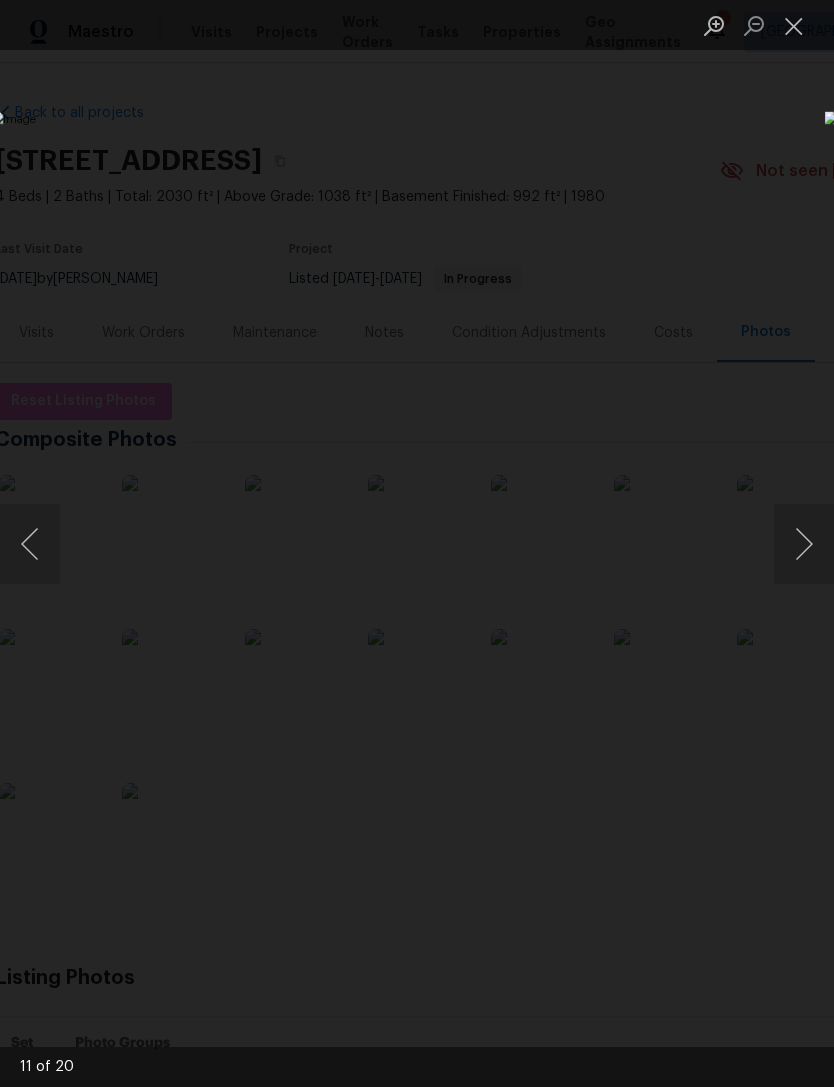 click at bounding box center (804, 544) 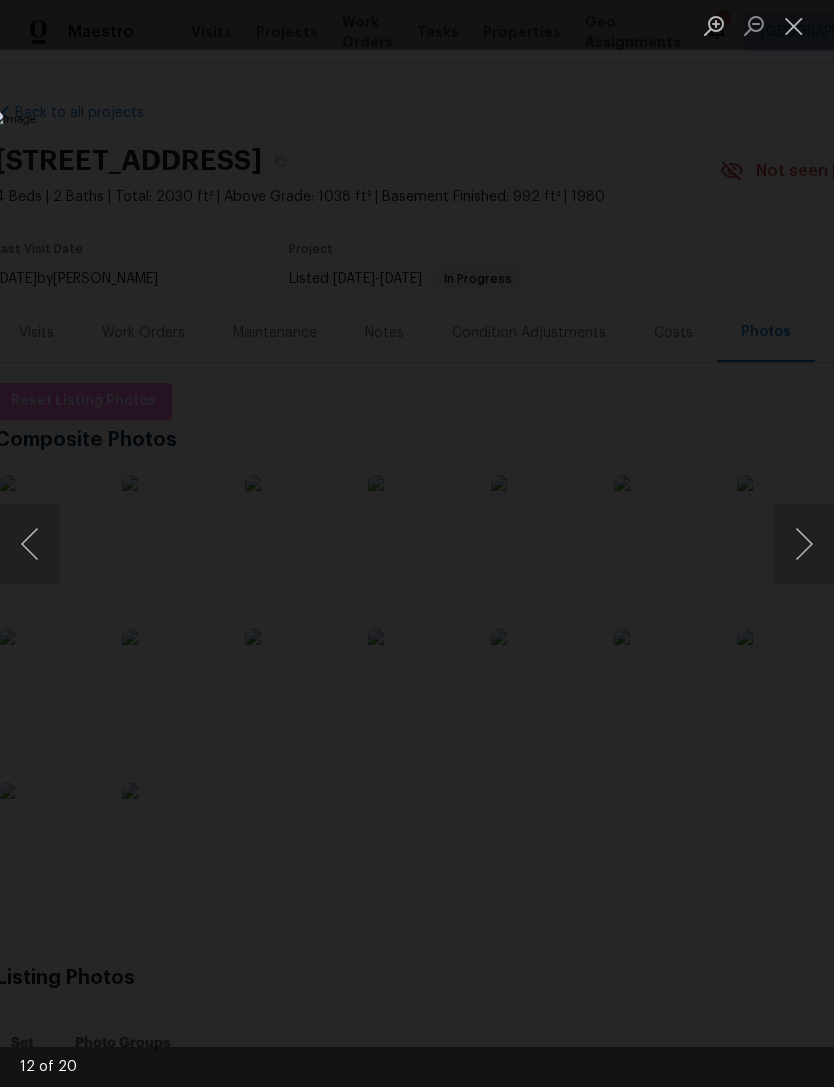 click at bounding box center (804, 544) 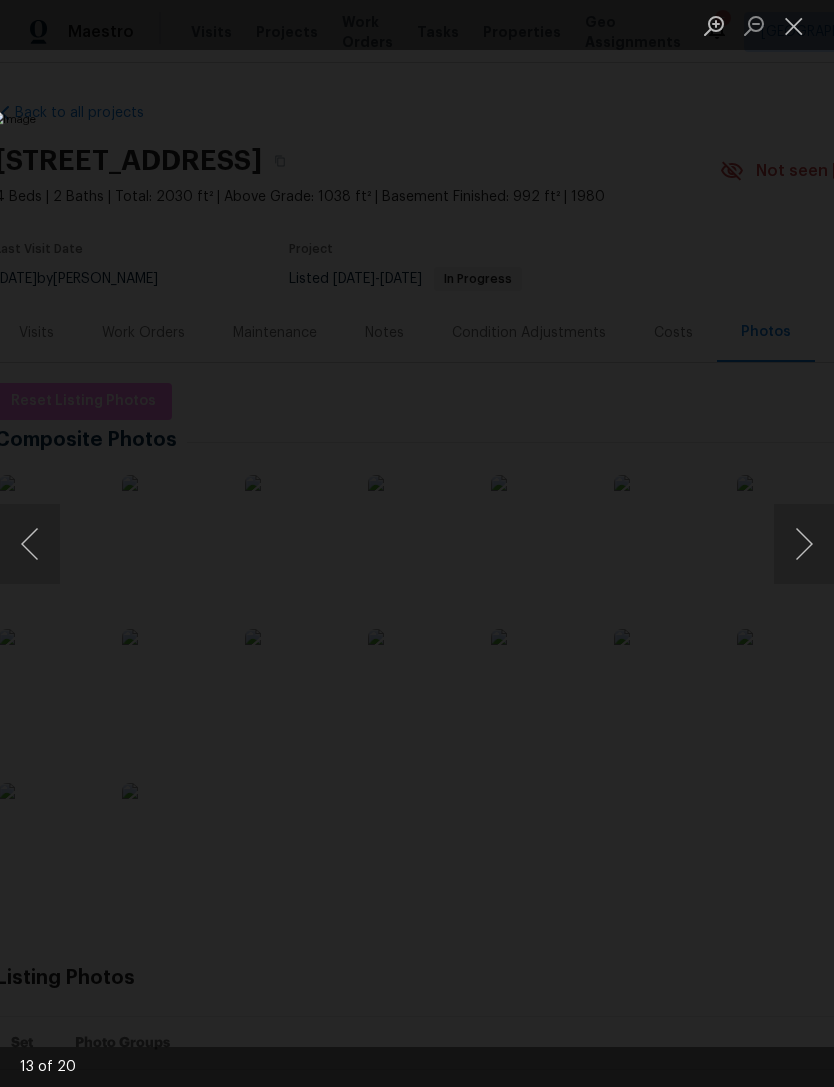 click at bounding box center (804, 544) 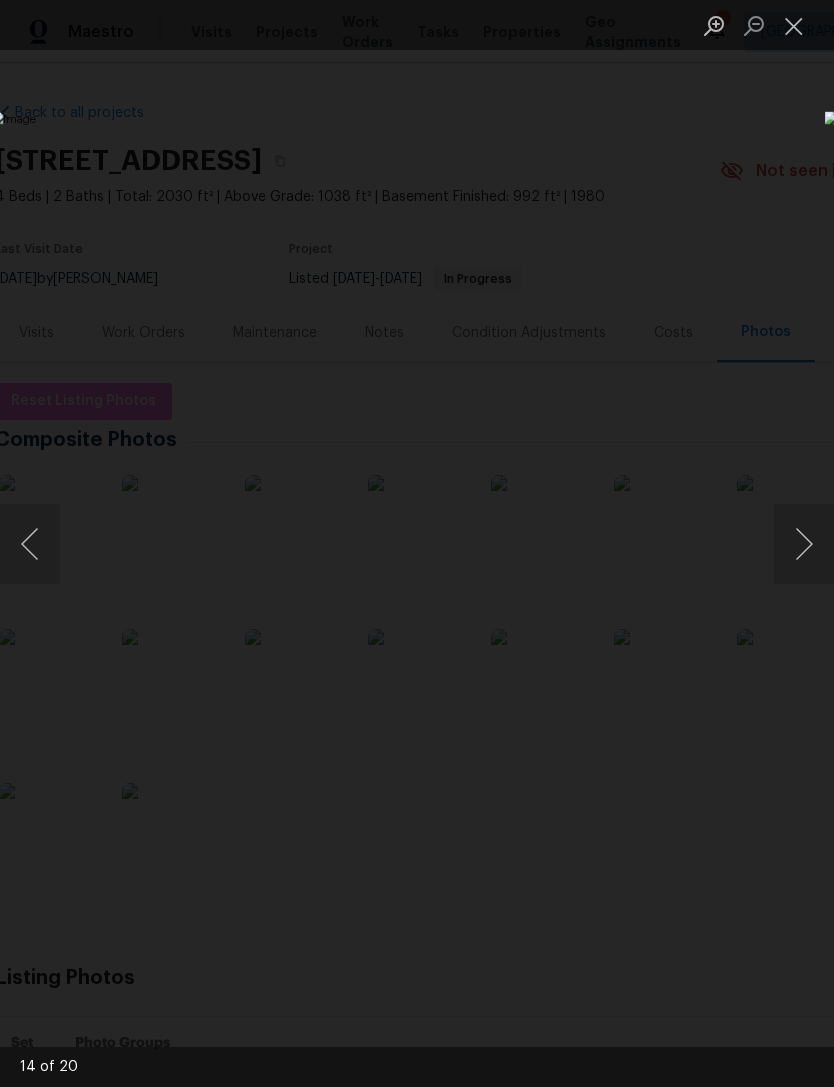 click at bounding box center [794, 25] 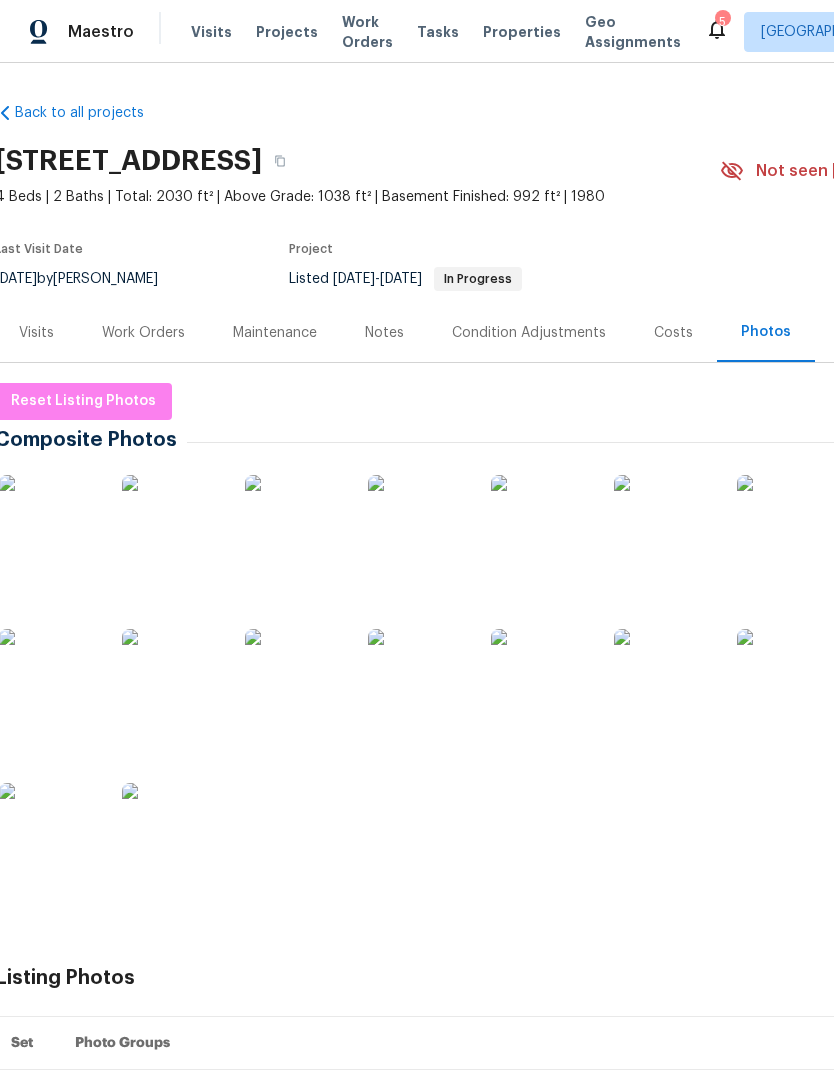 click on "Work Orders" at bounding box center (367, 32) 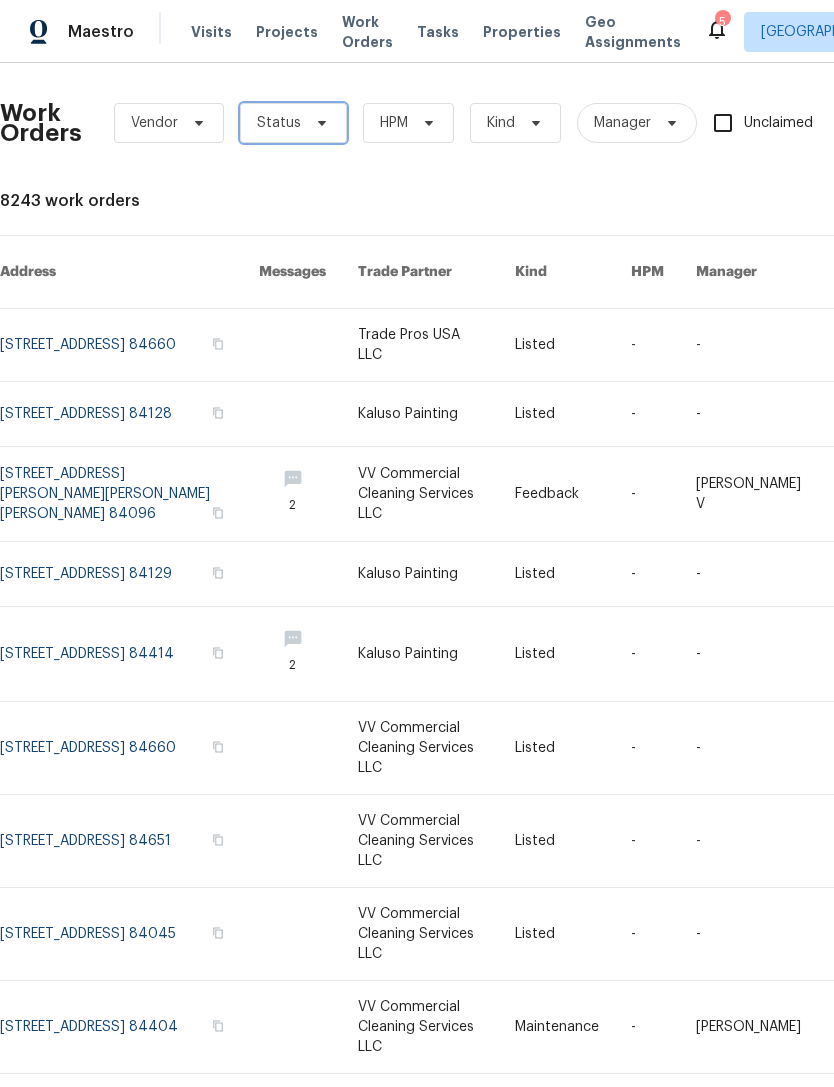 click at bounding box center [319, 123] 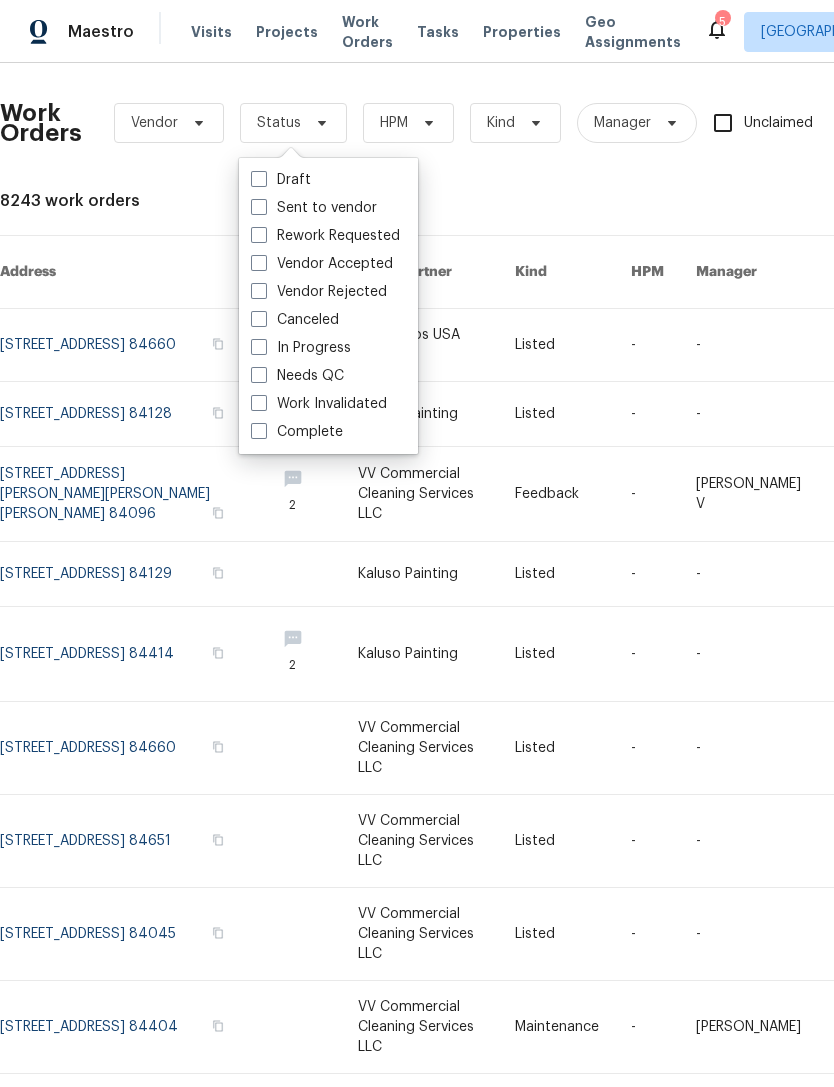click on "Needs QC" at bounding box center [297, 376] 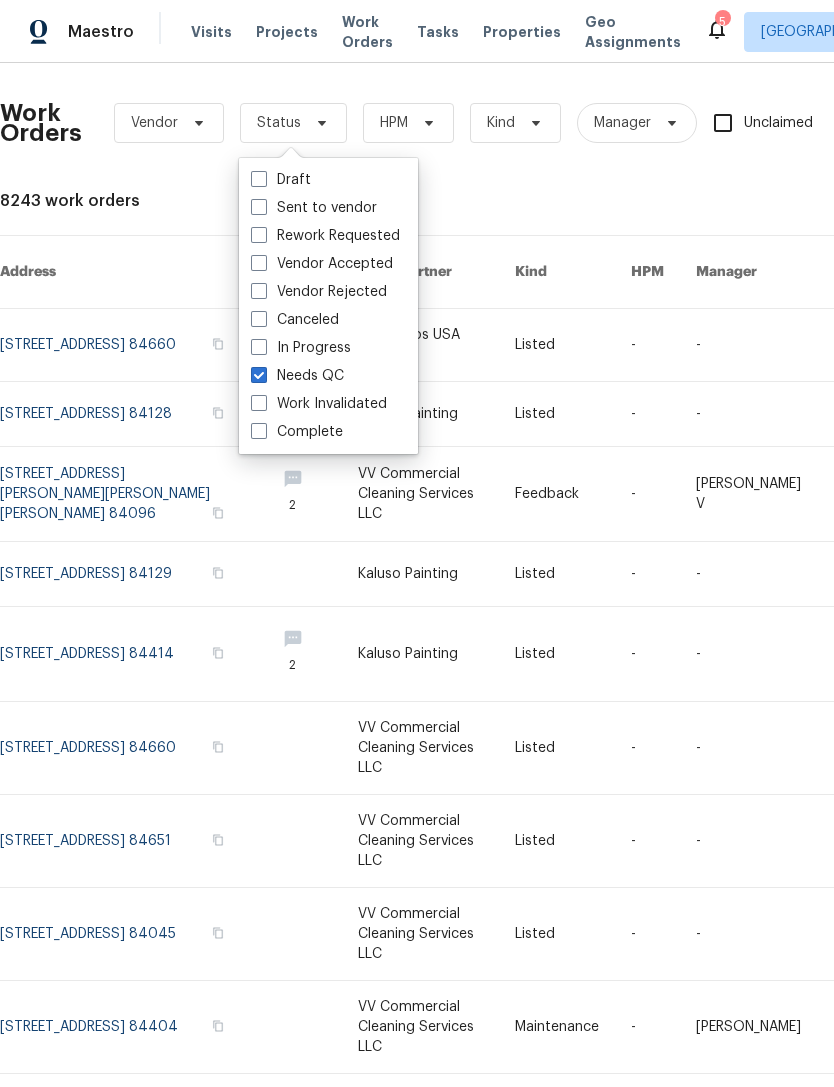 checkbox on "true" 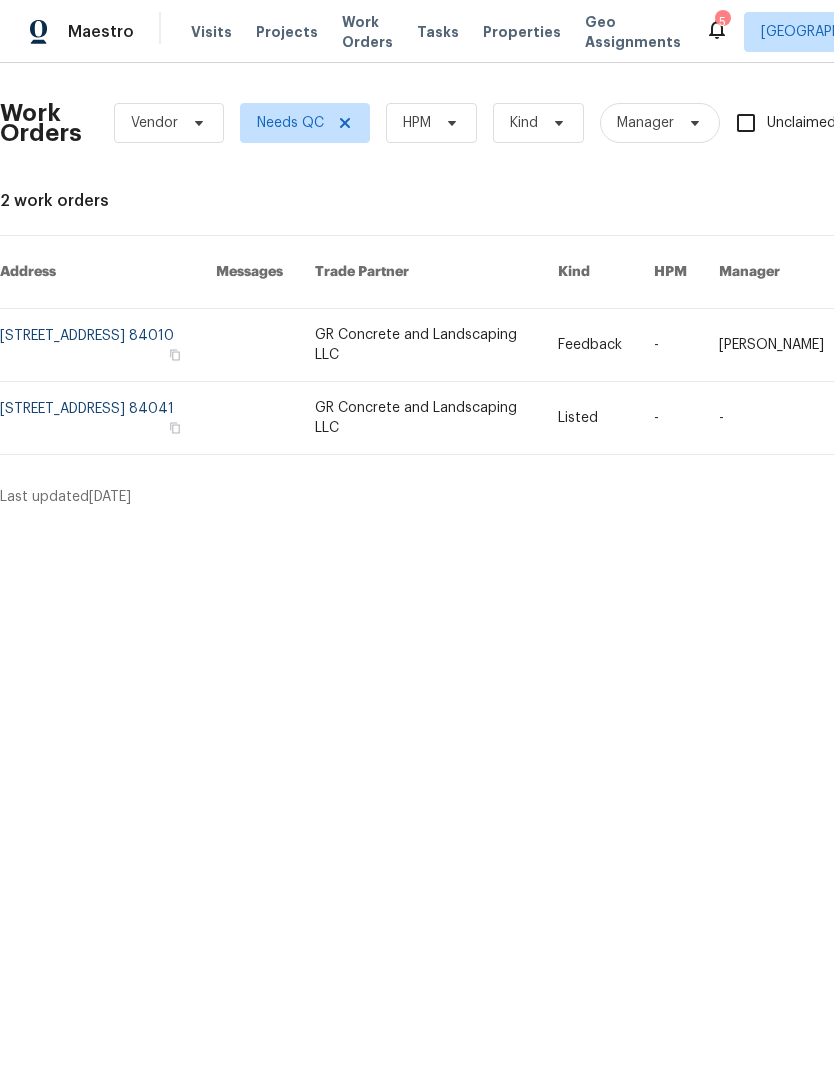 scroll, scrollTop: 0, scrollLeft: 0, axis: both 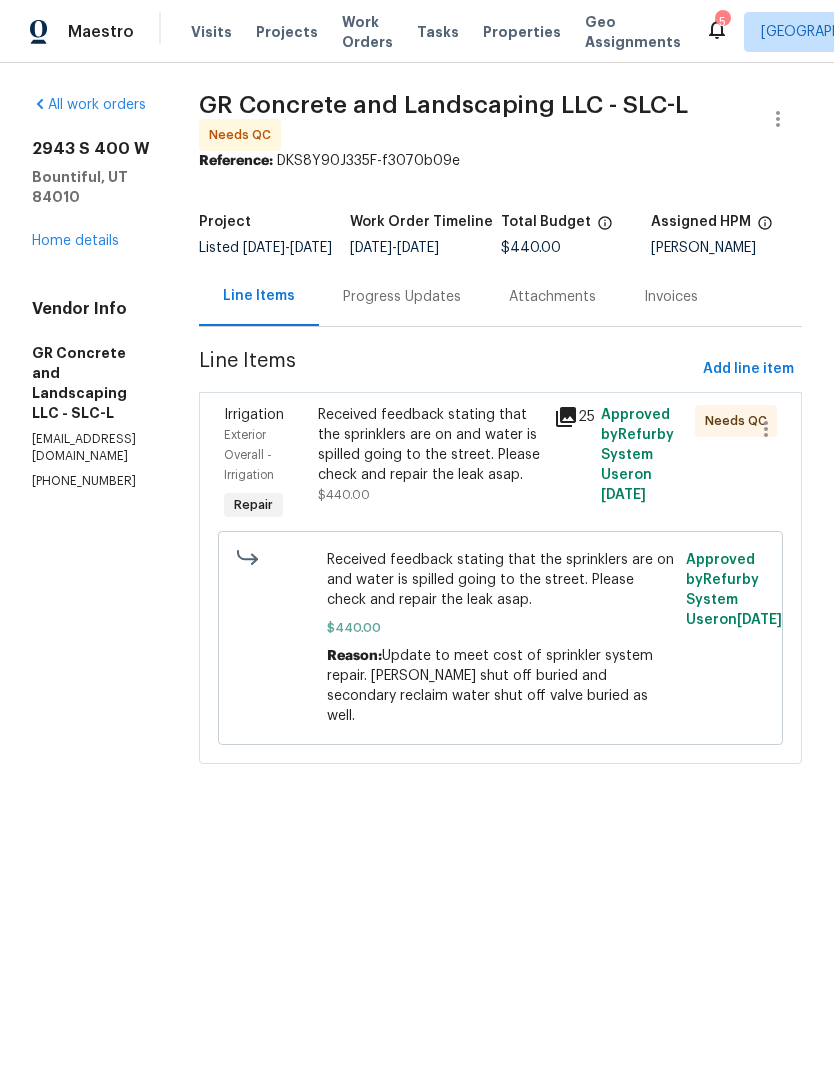 click on "Progress Updates" at bounding box center (402, 297) 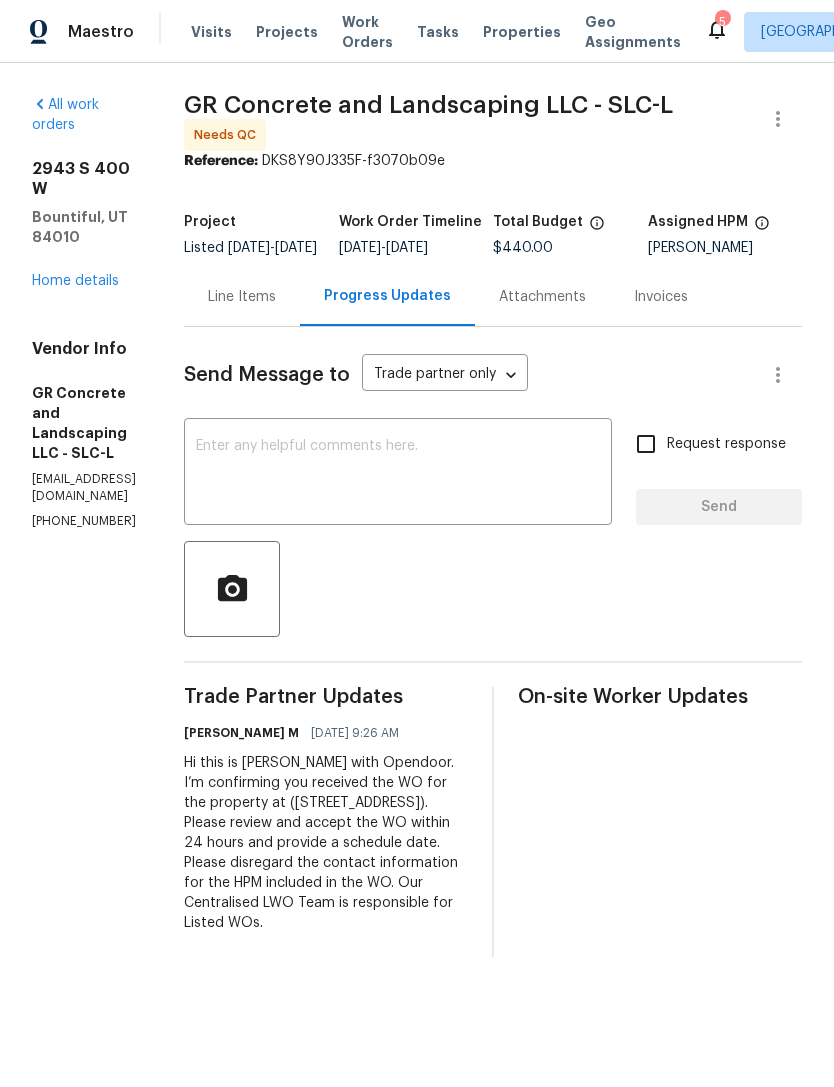 click on "Home details" at bounding box center (75, 281) 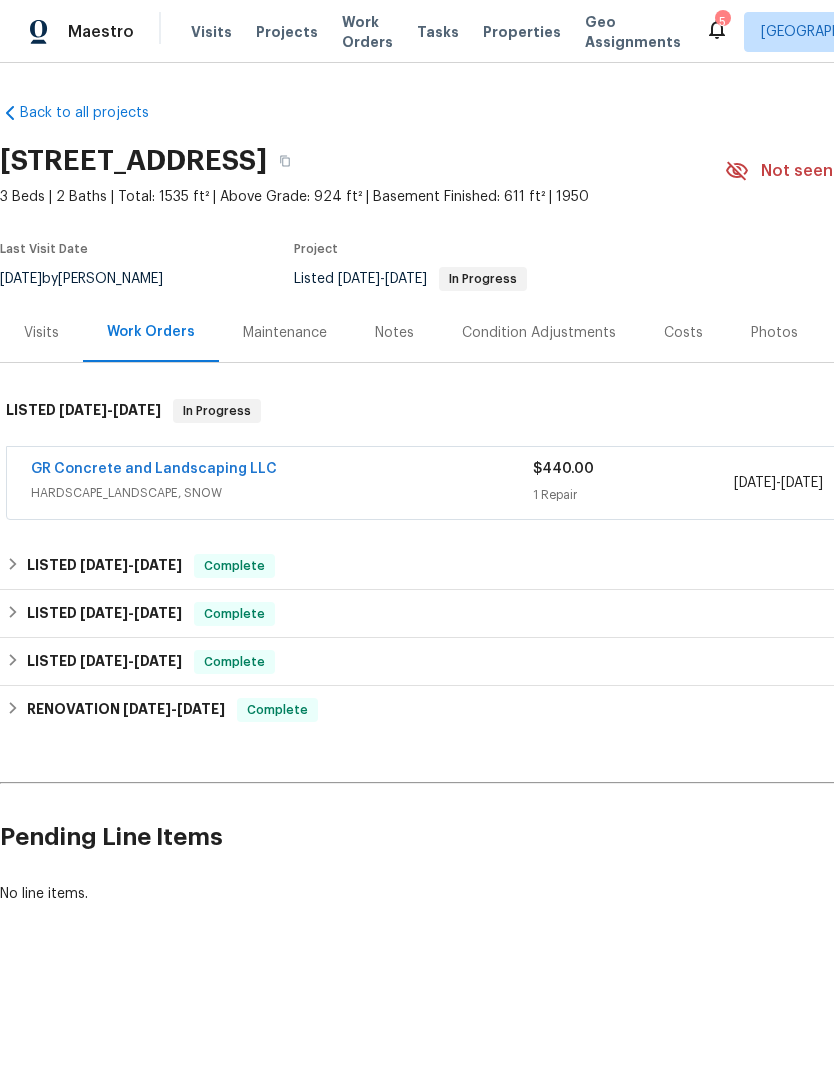 click on "GR Concrete and Landscaping LLC" at bounding box center [154, 469] 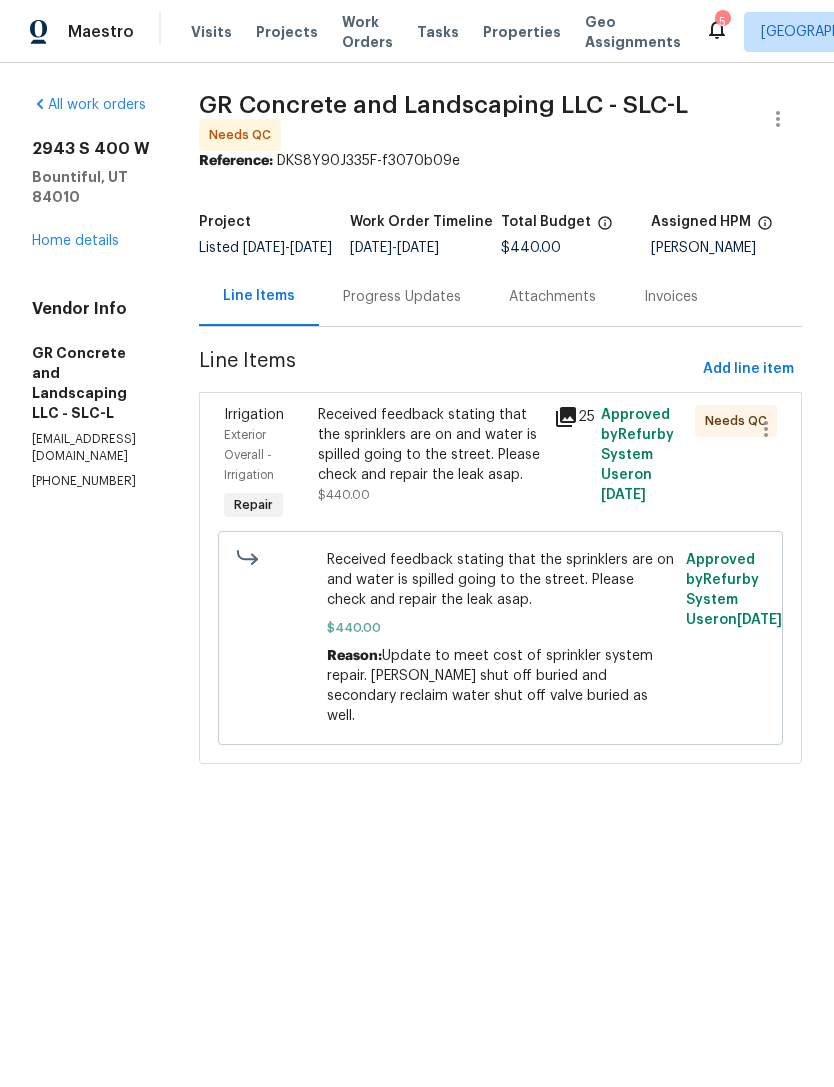 click on "Received feedback stating that the sprinklers are on and water is spilled going to the street. Please check and repair the leak asap." at bounding box center (429, 445) 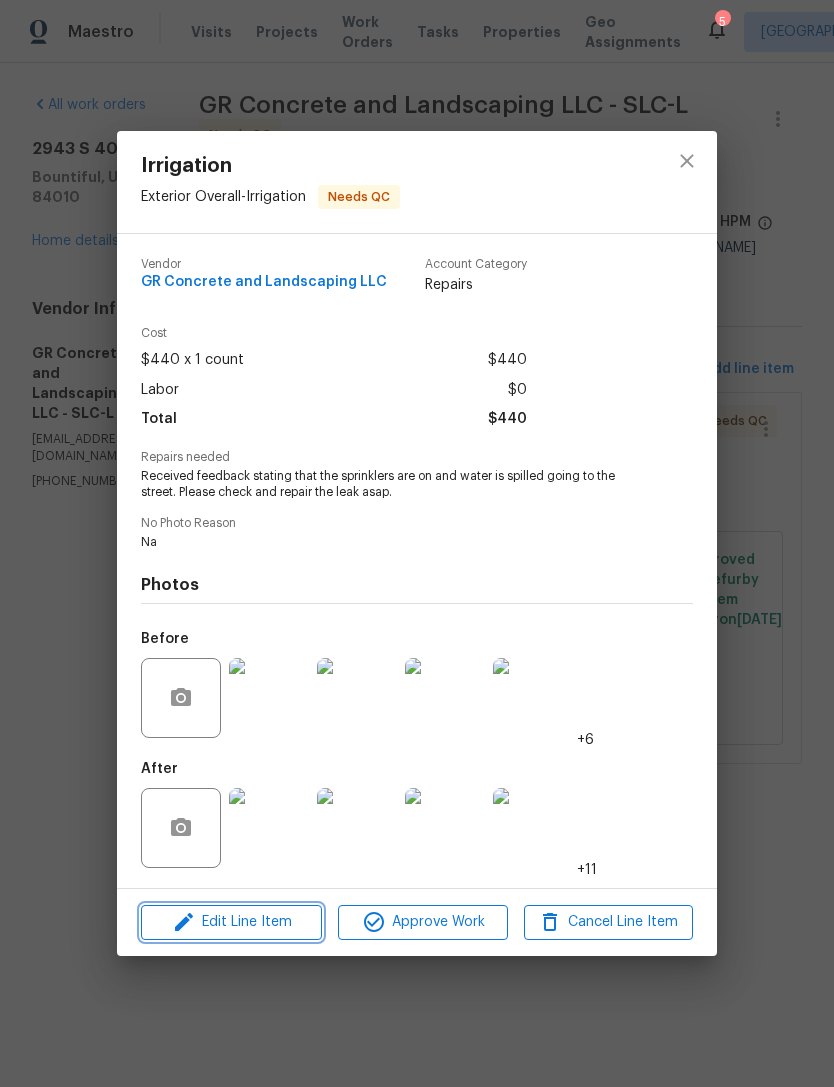 click on "Edit Line Item" at bounding box center (231, 922) 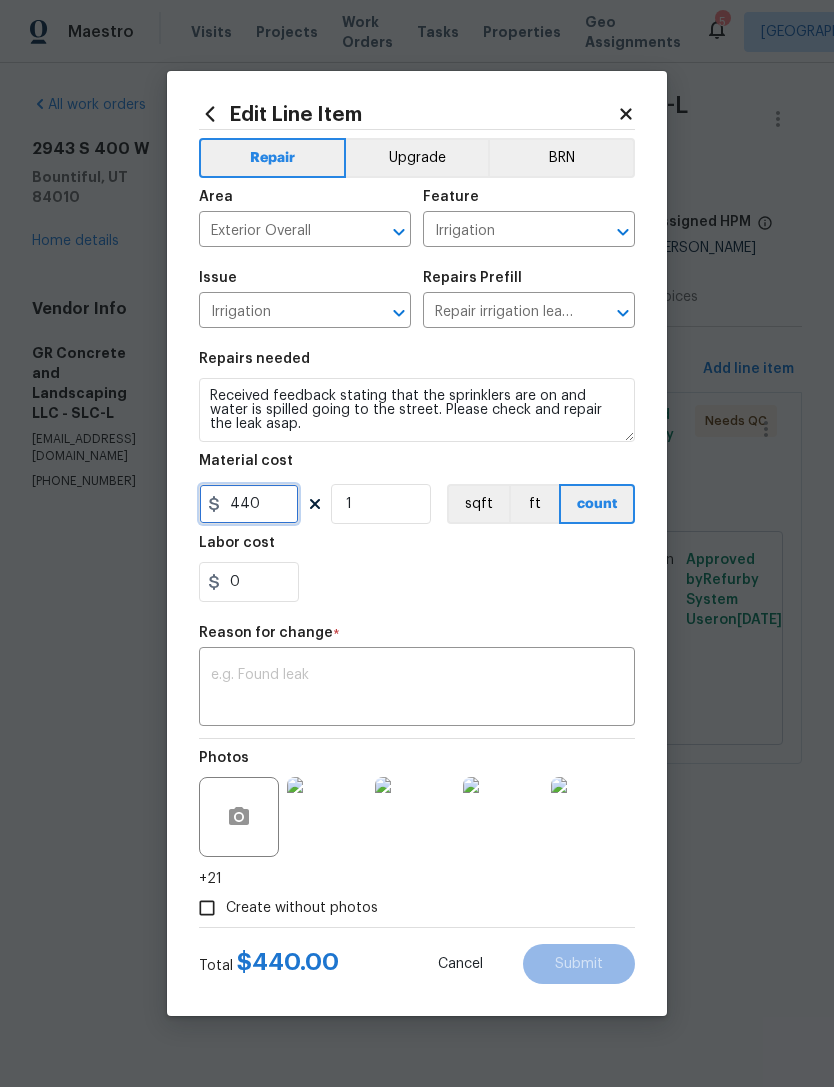 click on "440" at bounding box center (249, 504) 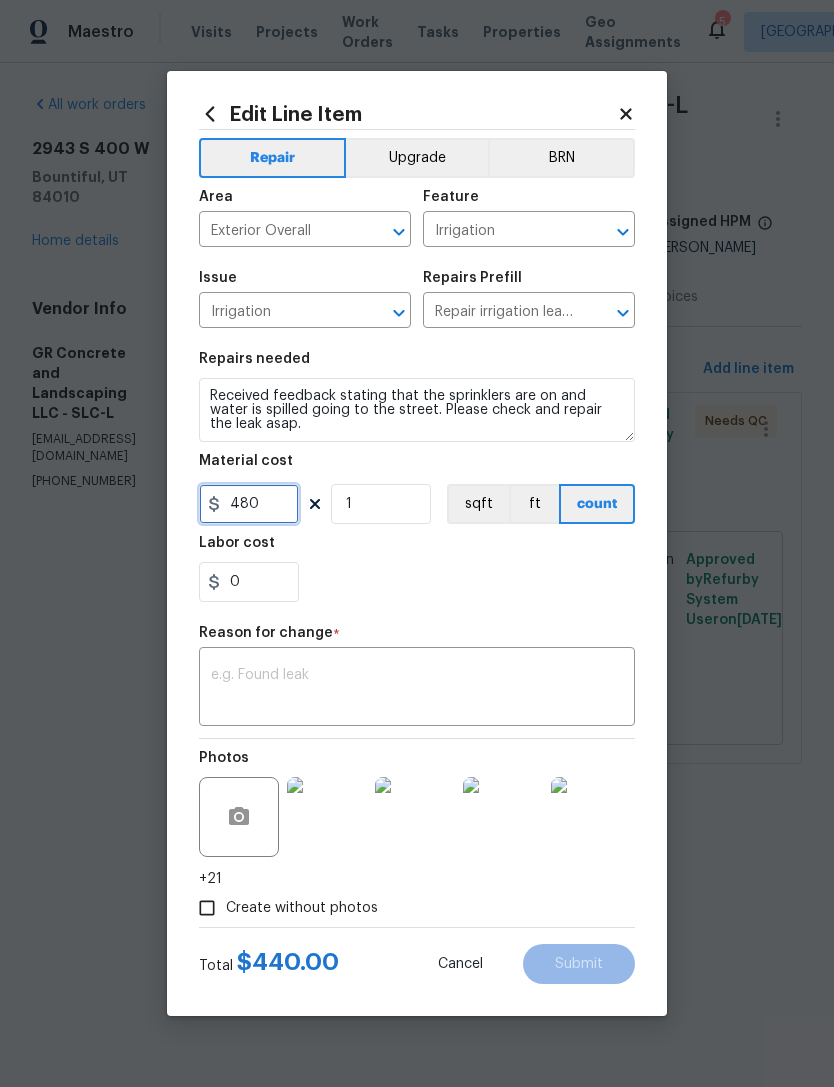 type on "480" 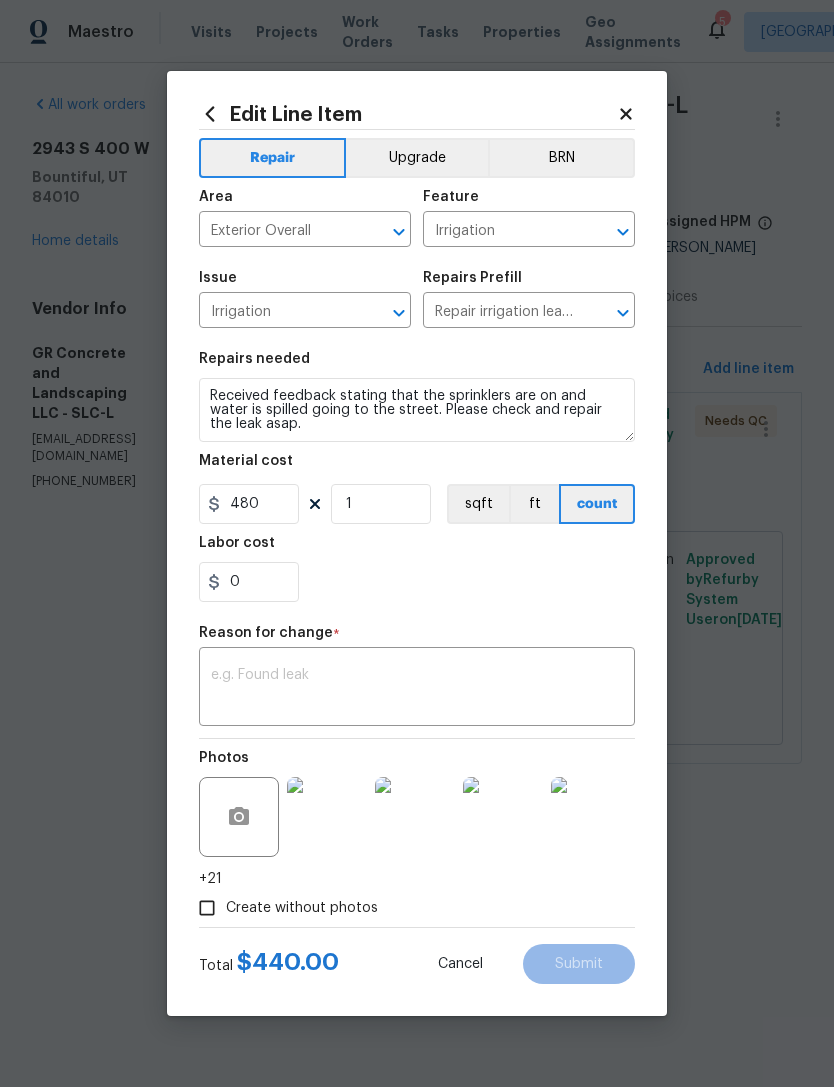 click at bounding box center [417, 689] 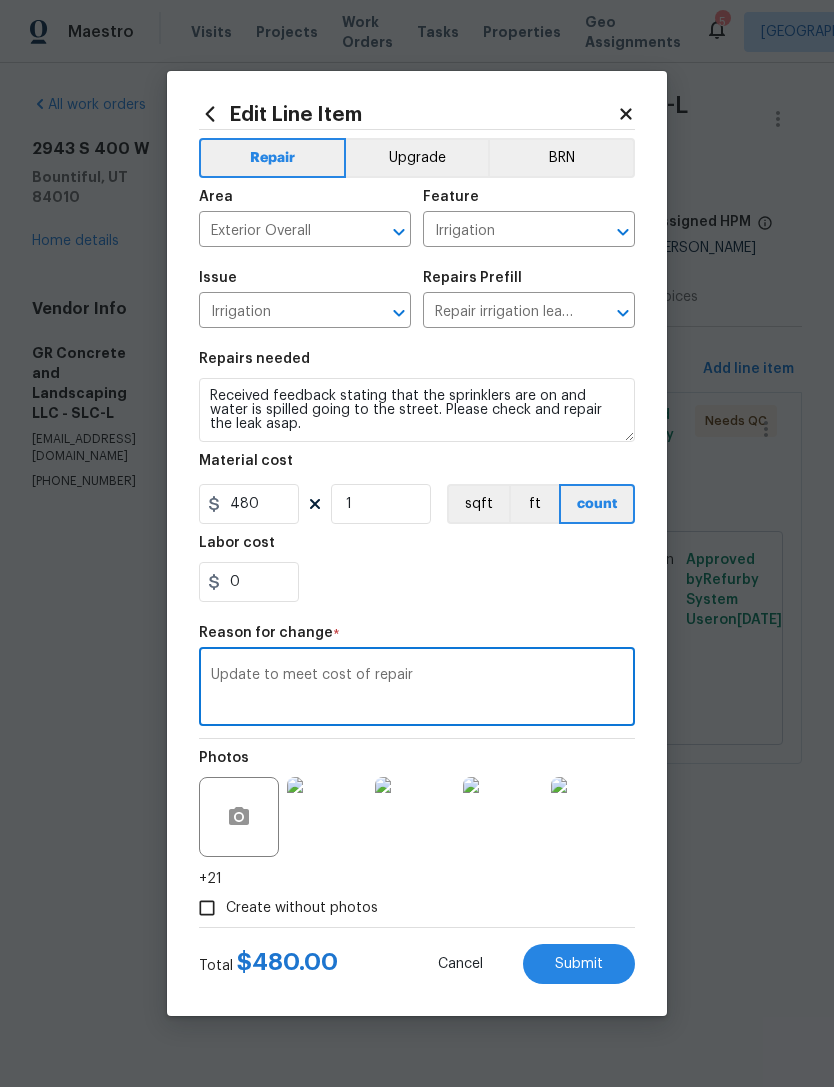type on "Update to meet cost of repair" 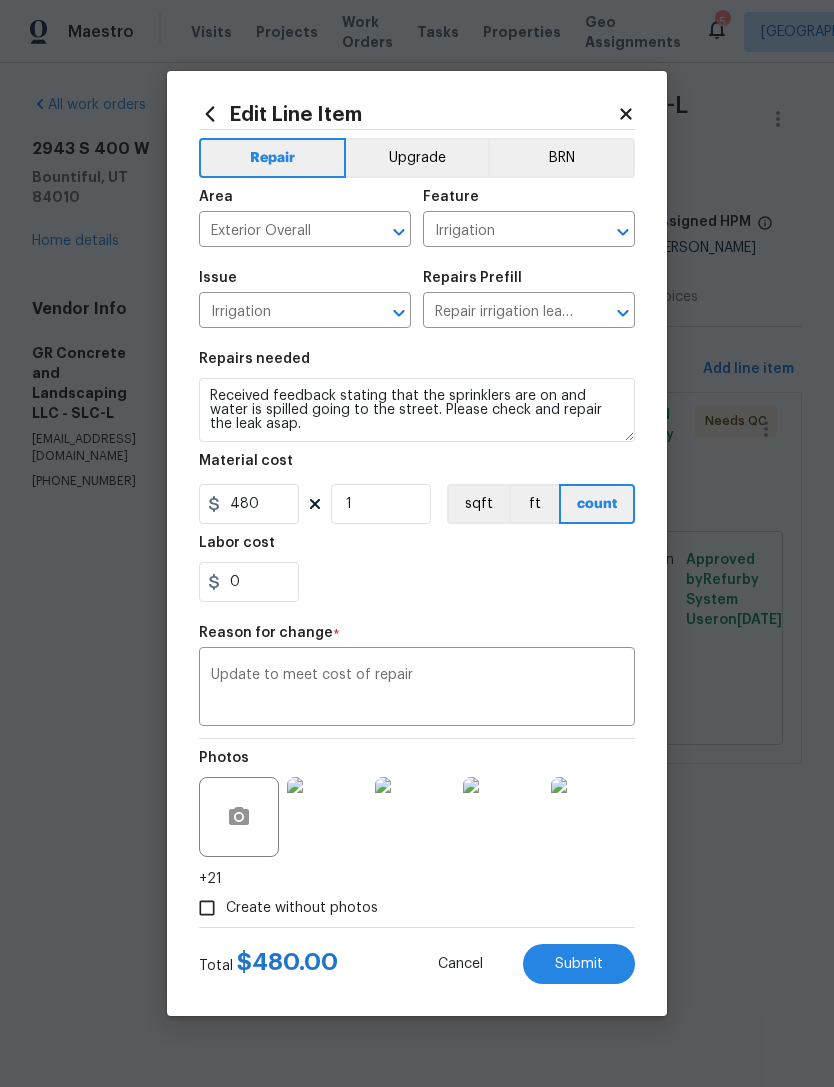 click on "Submit" at bounding box center (579, 964) 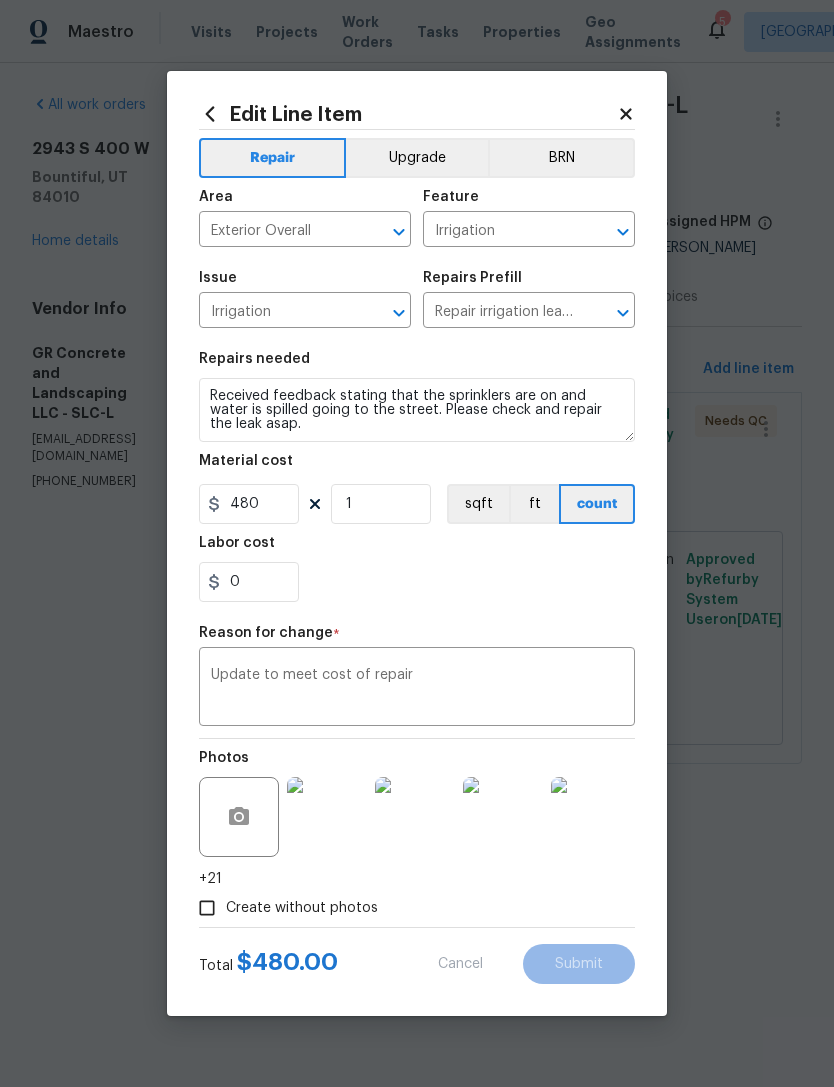 type on "440" 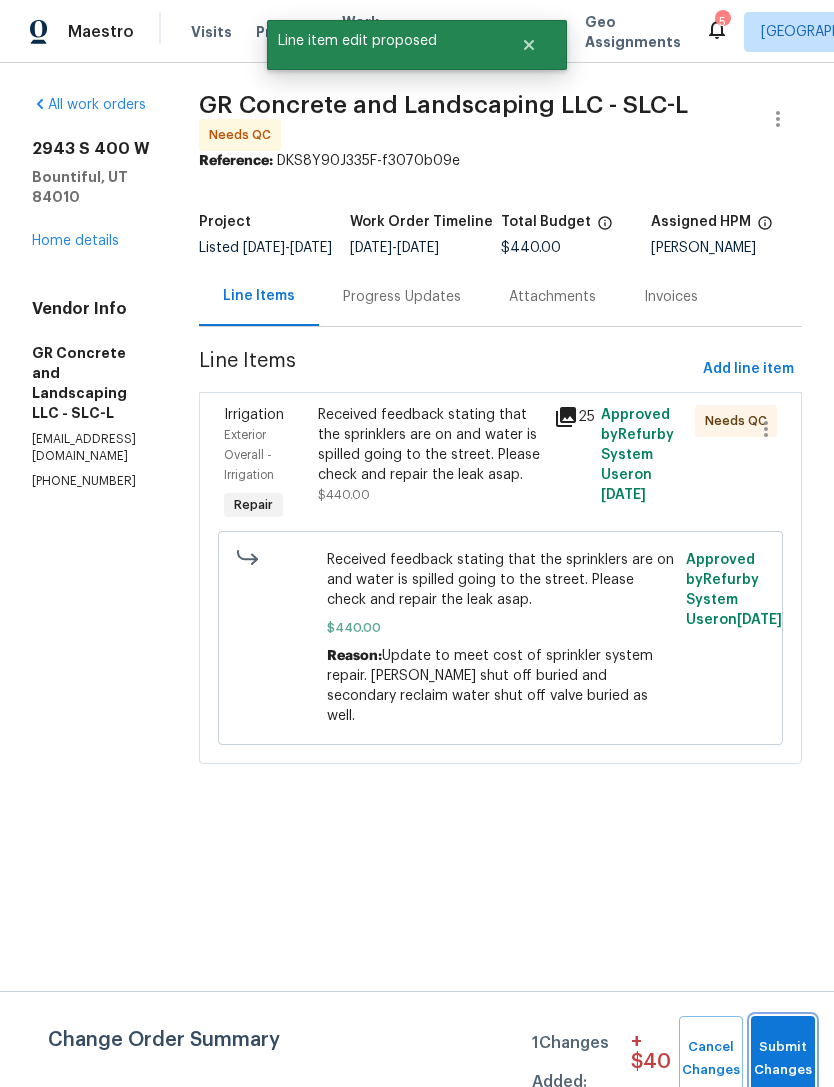 click on "Submit Changes" at bounding box center [783, 1059] 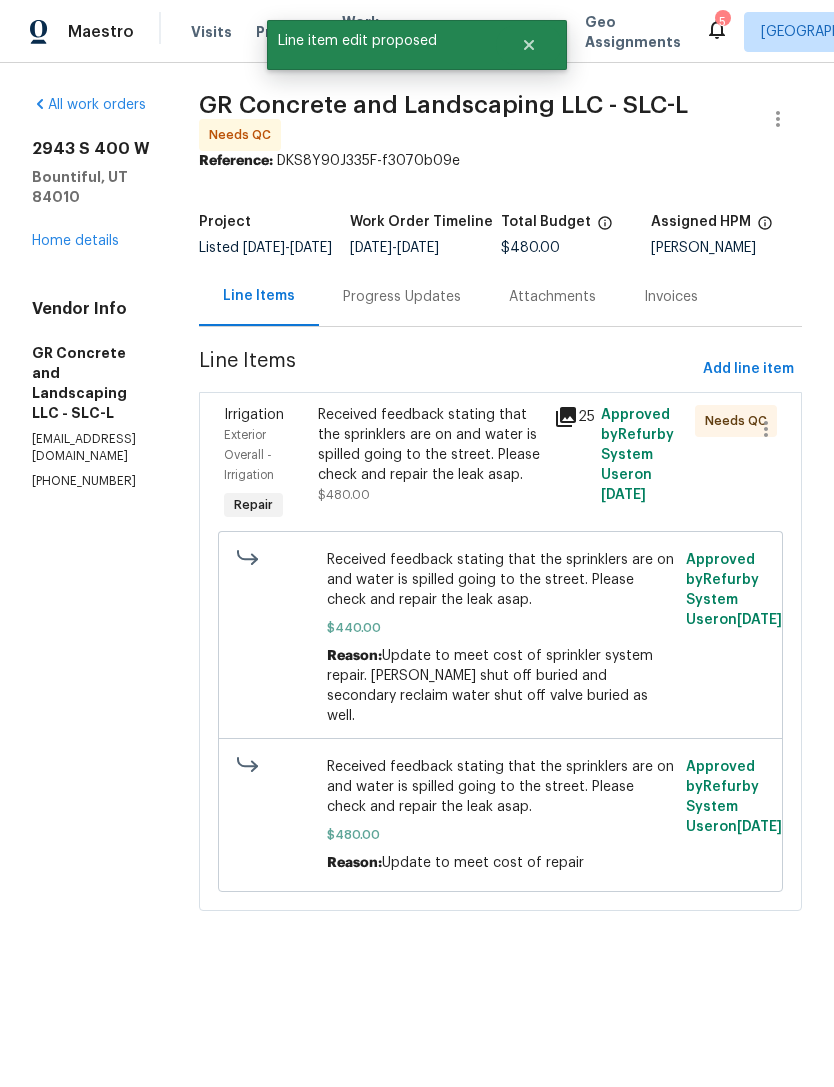 click on "Received feedback stating that the sprinklers are on and water is spilled going to the street. Please check and repair the leak asap." at bounding box center (429, 445) 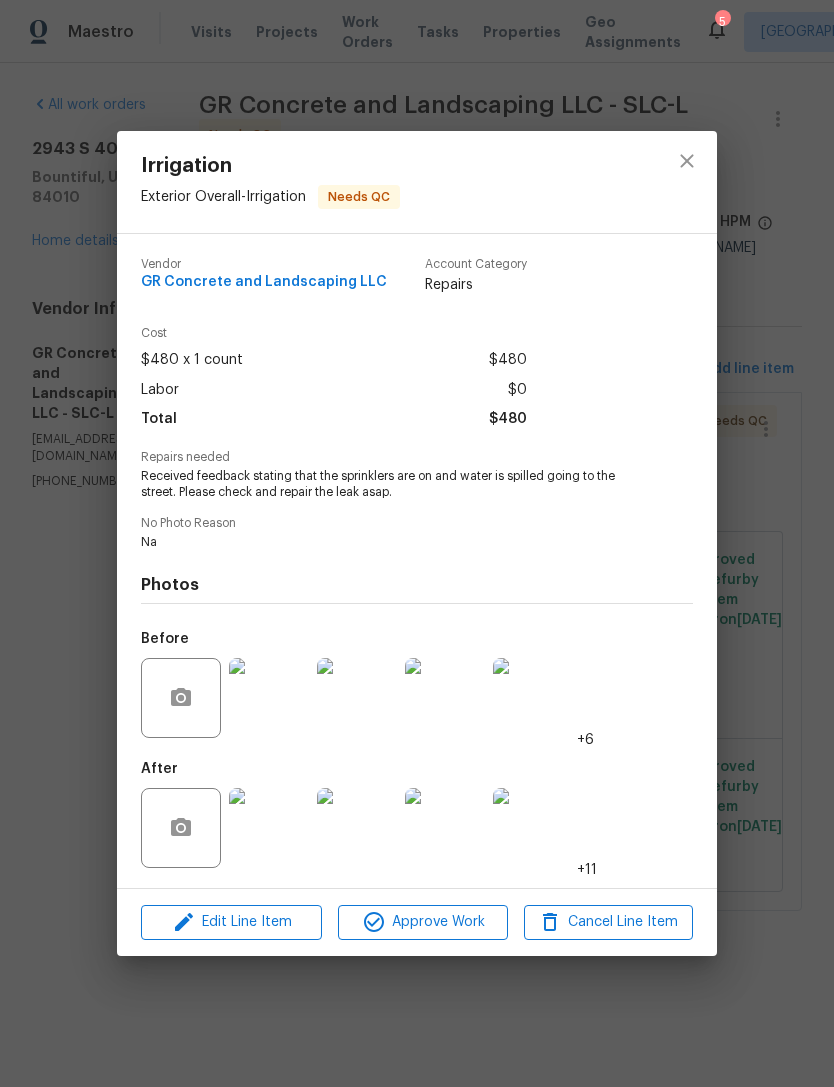 click at bounding box center [269, 828] 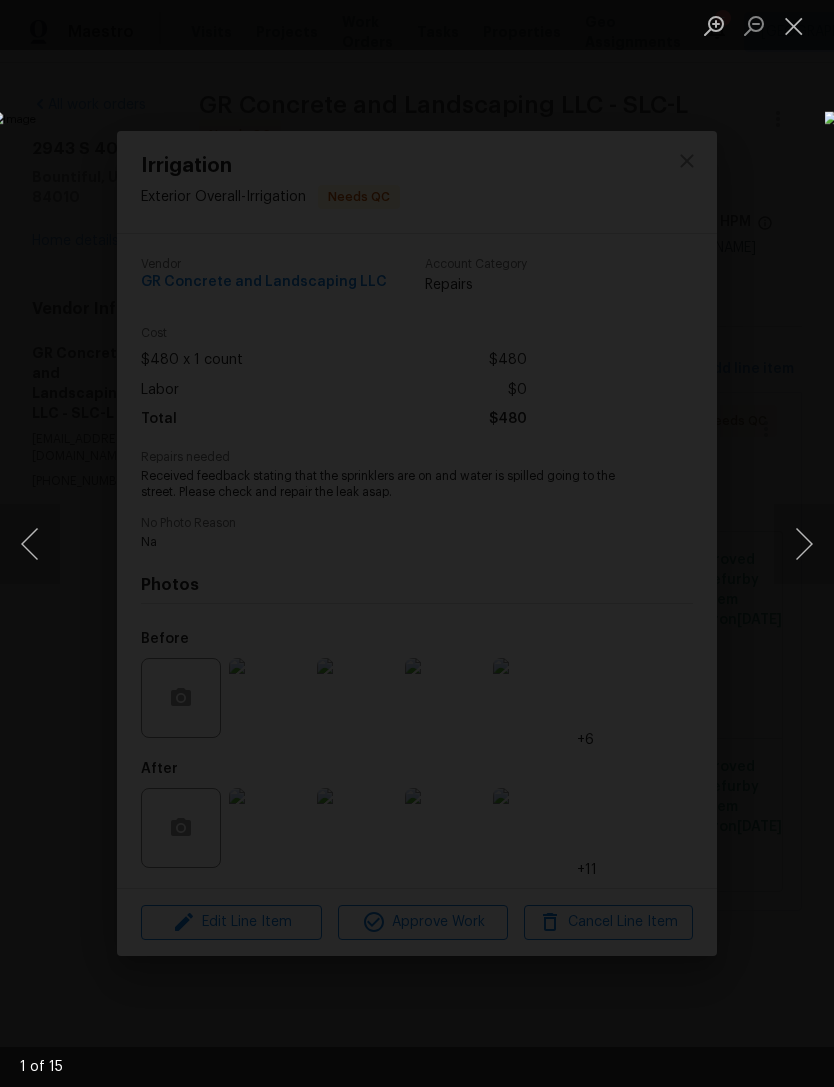 click at bounding box center (804, 544) 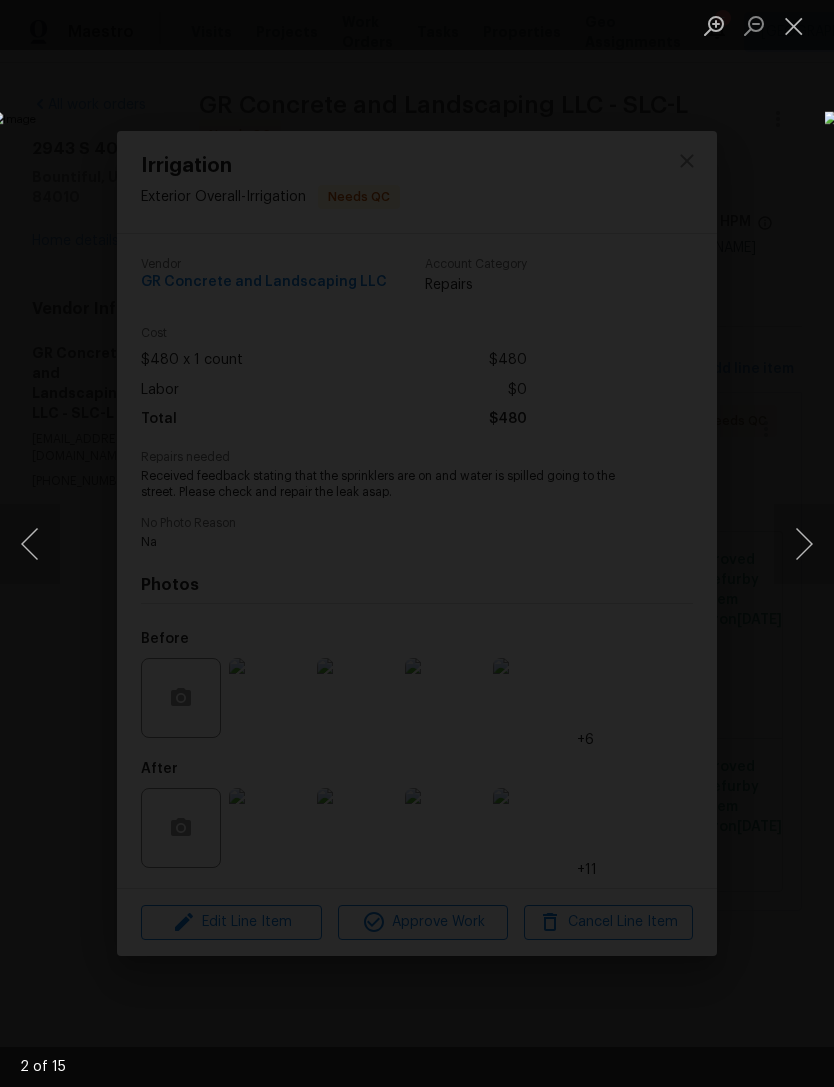 click at bounding box center (804, 544) 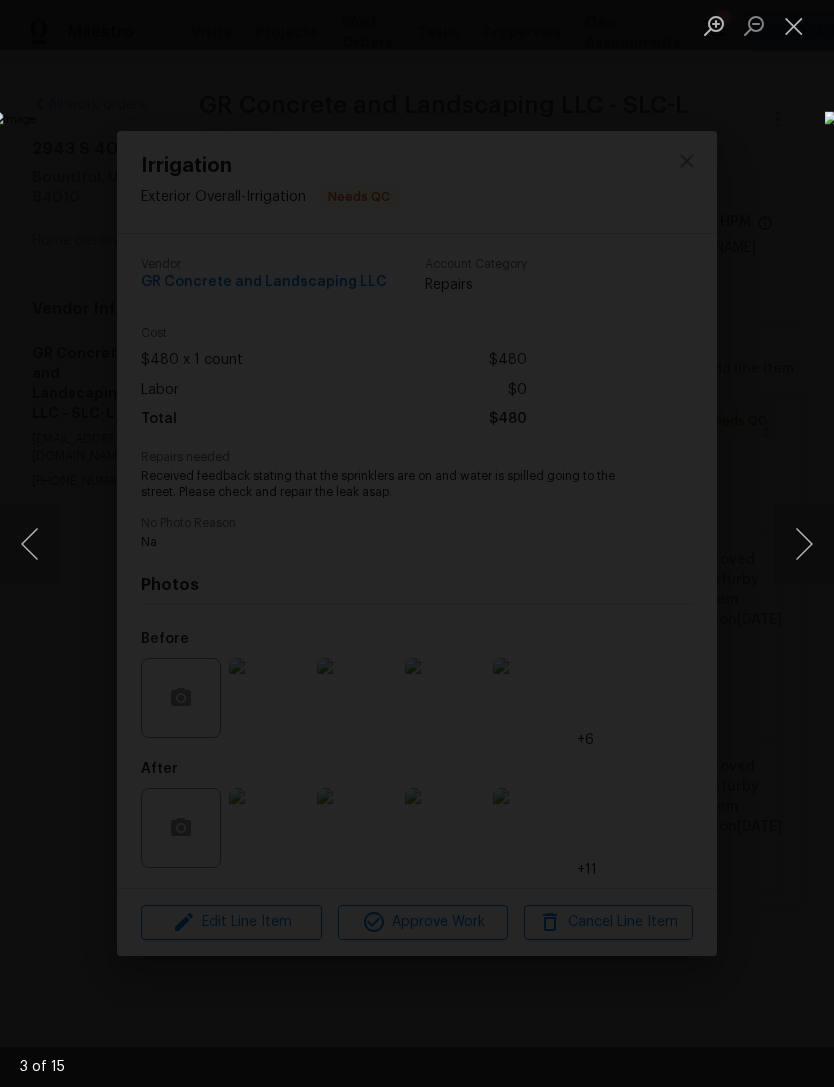 click at bounding box center [804, 544] 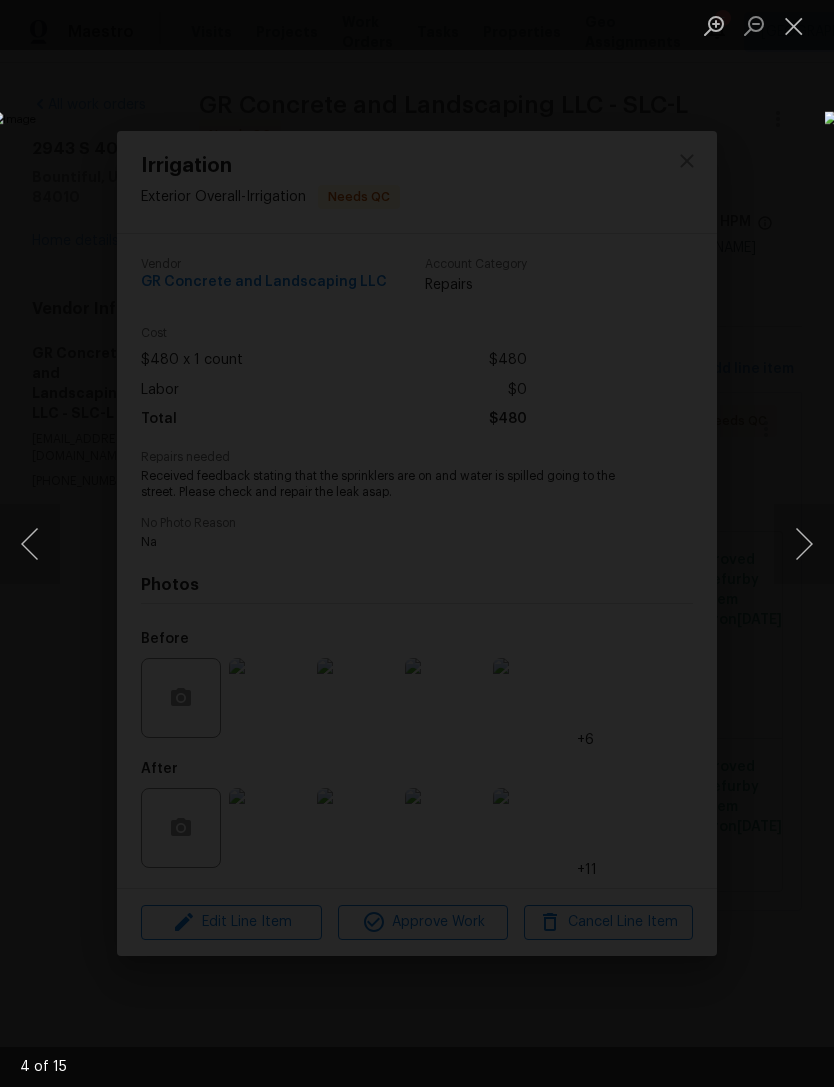 click at bounding box center [804, 544] 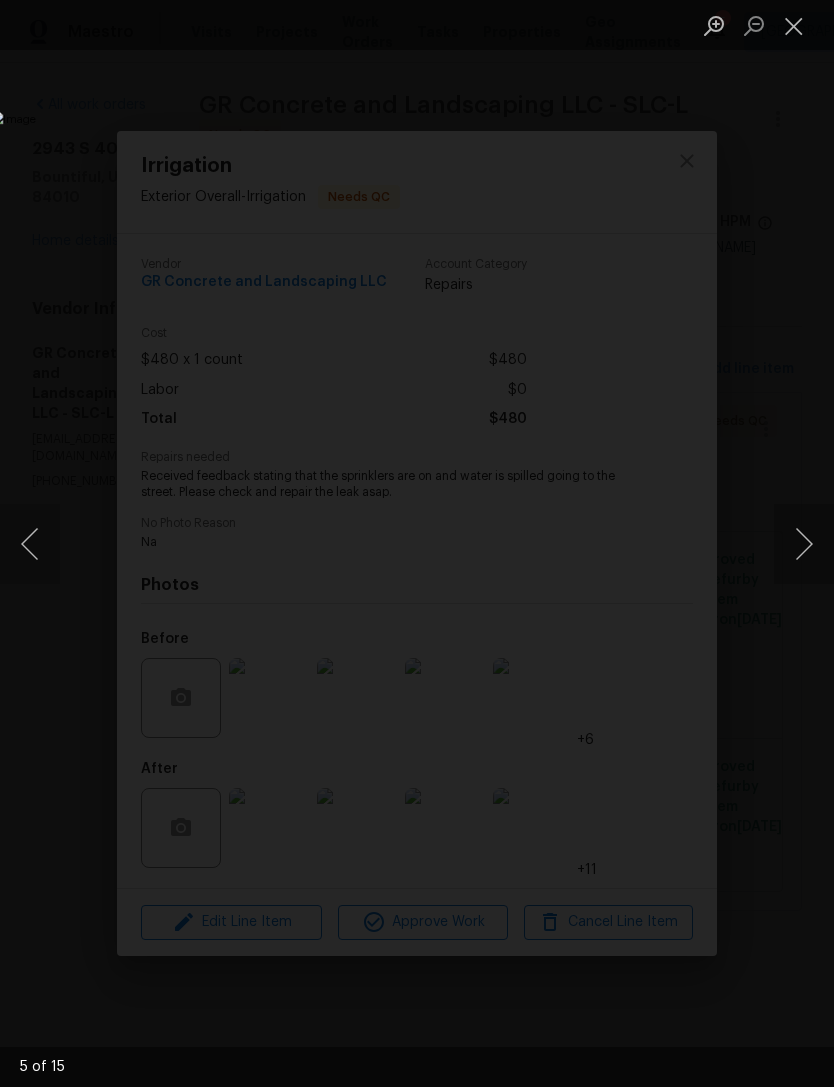 click at bounding box center (804, 544) 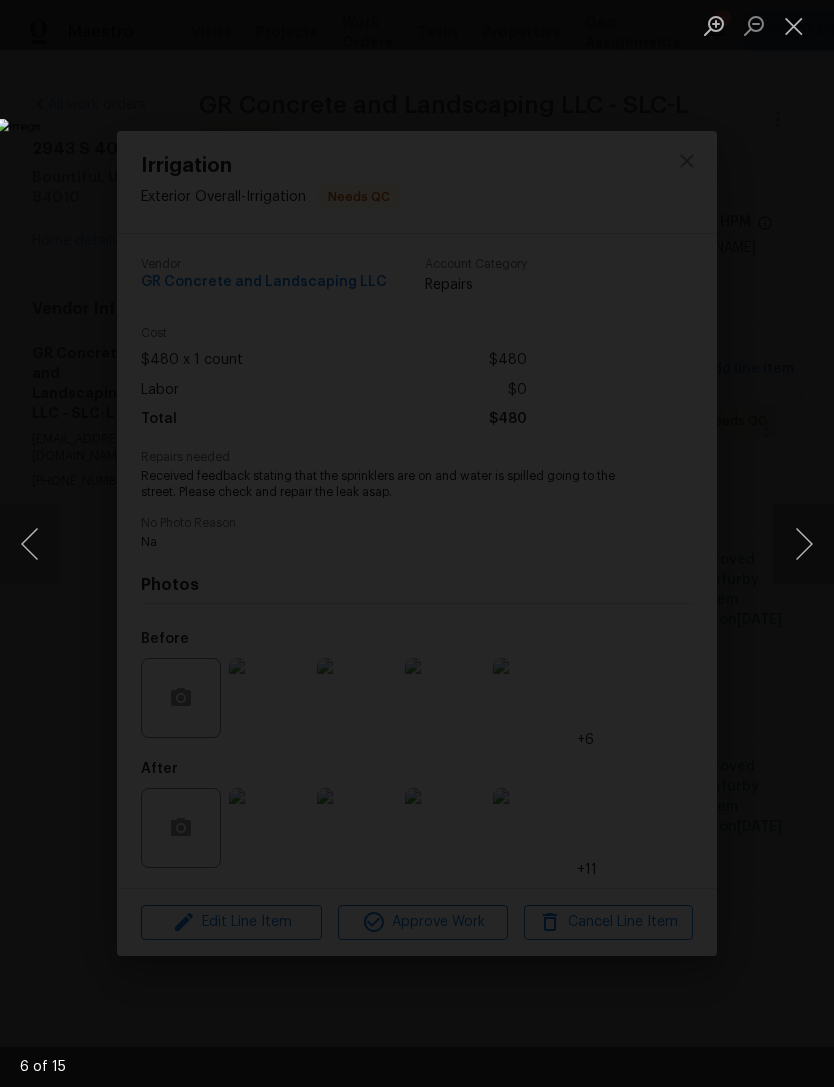 click at bounding box center (804, 544) 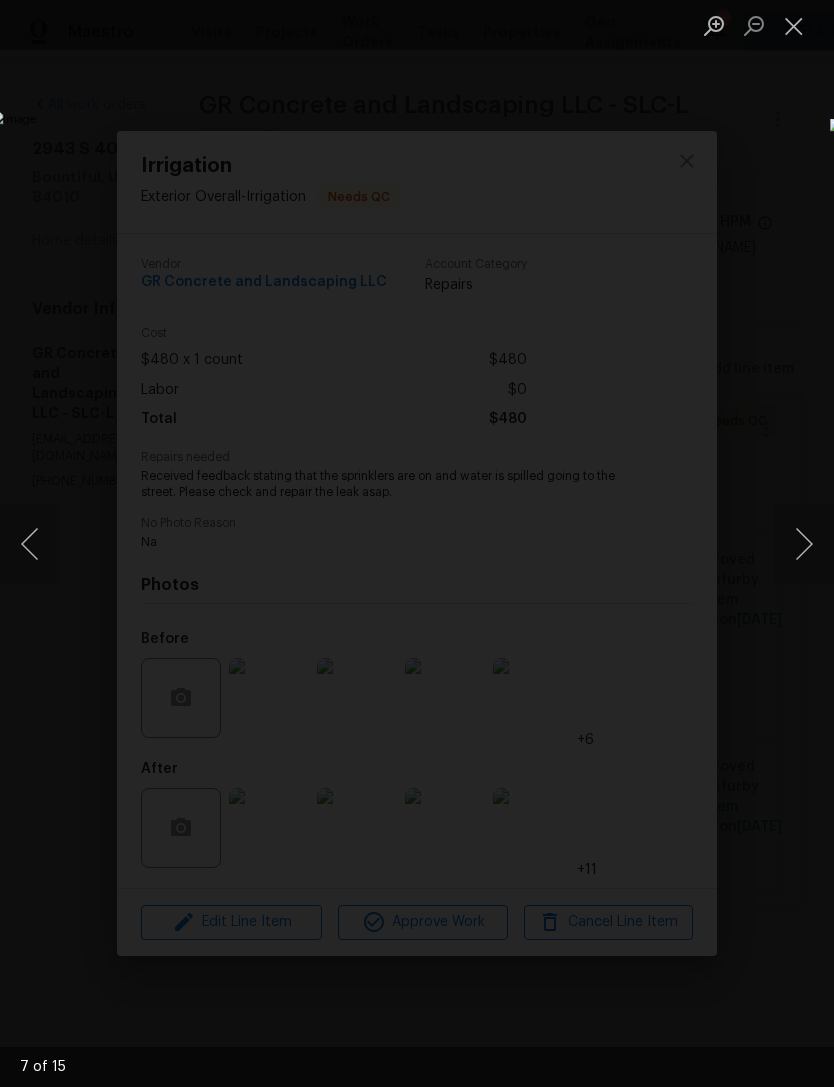 click at bounding box center (804, 544) 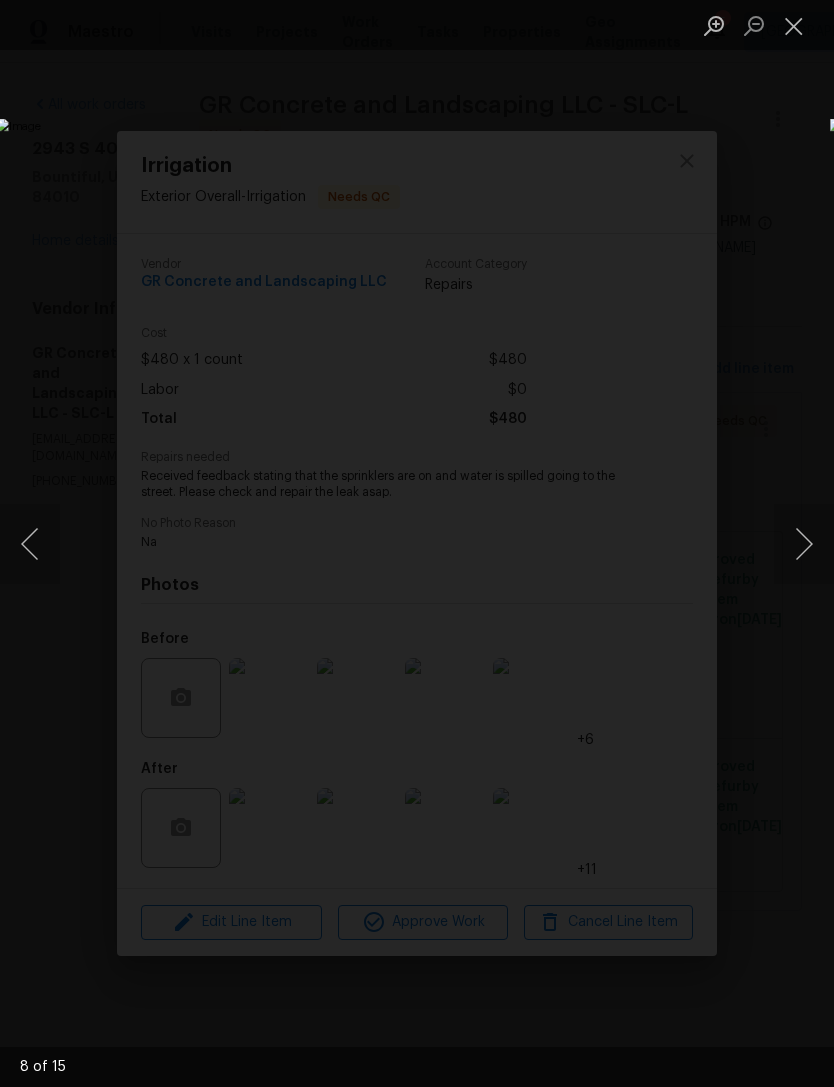 click at bounding box center [794, 25] 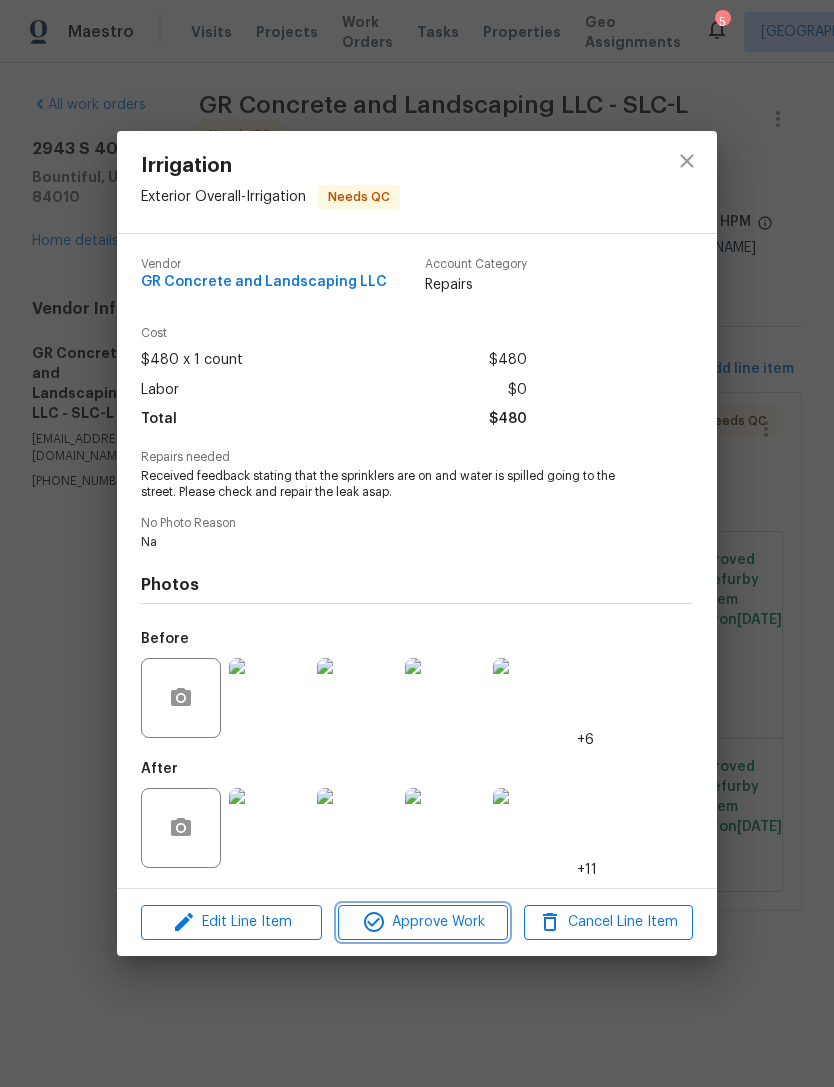 click on "Approve Work" at bounding box center [422, 922] 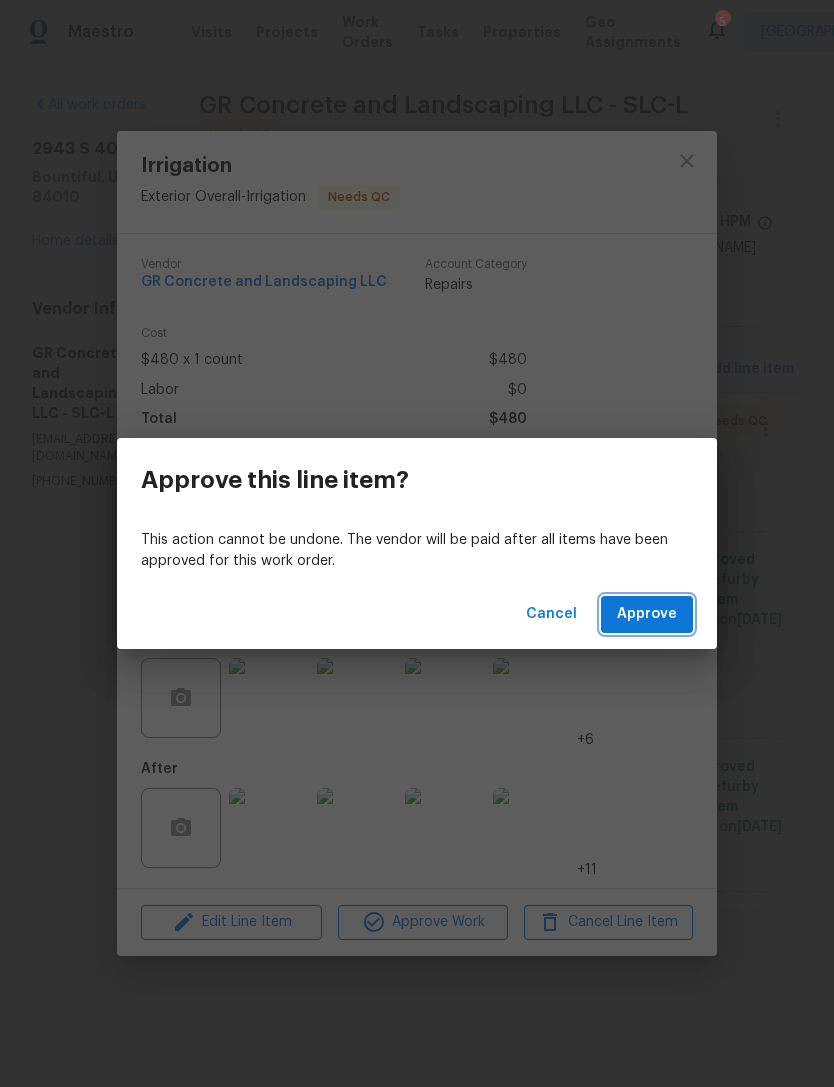 click on "Approve" at bounding box center [647, 614] 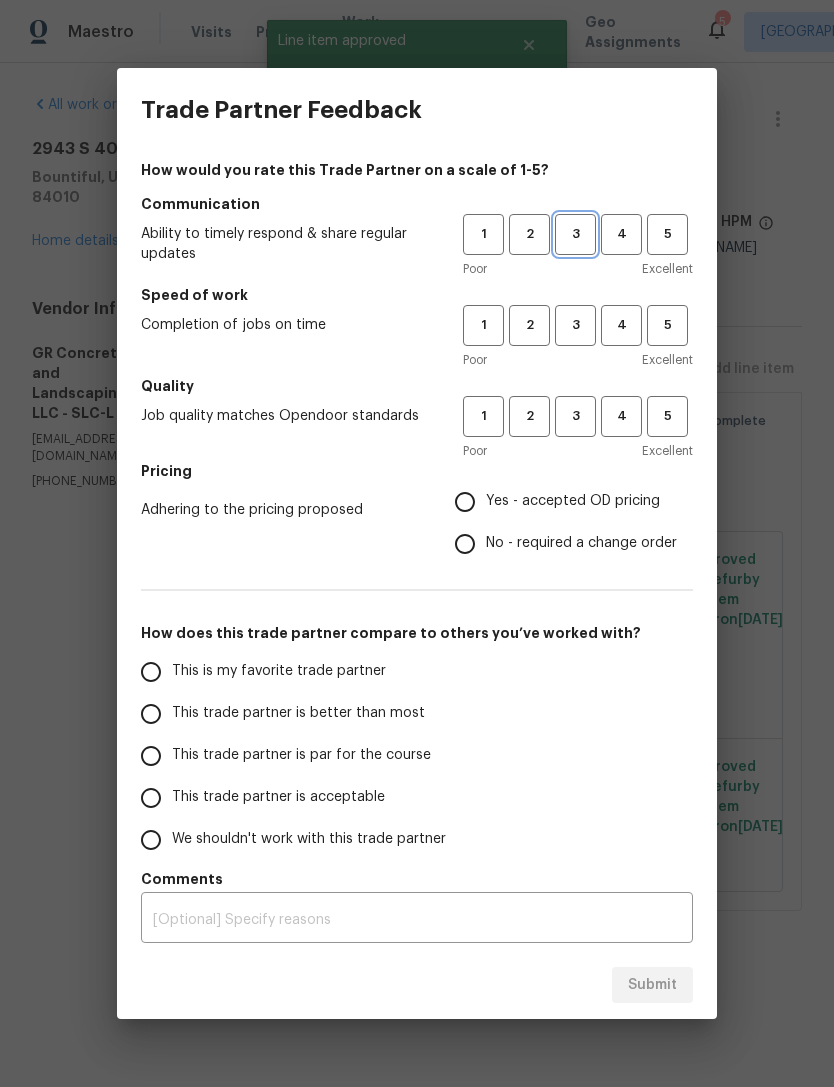 click on "3" at bounding box center (575, 234) 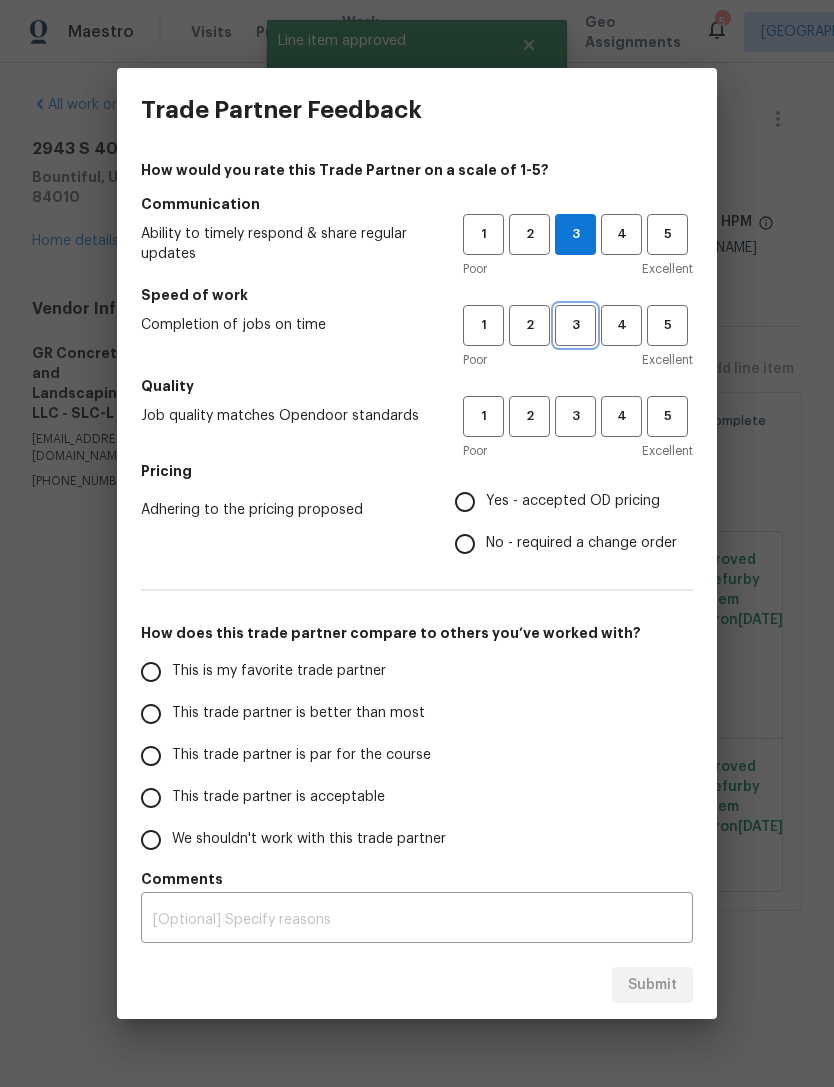 click on "3" at bounding box center (575, 325) 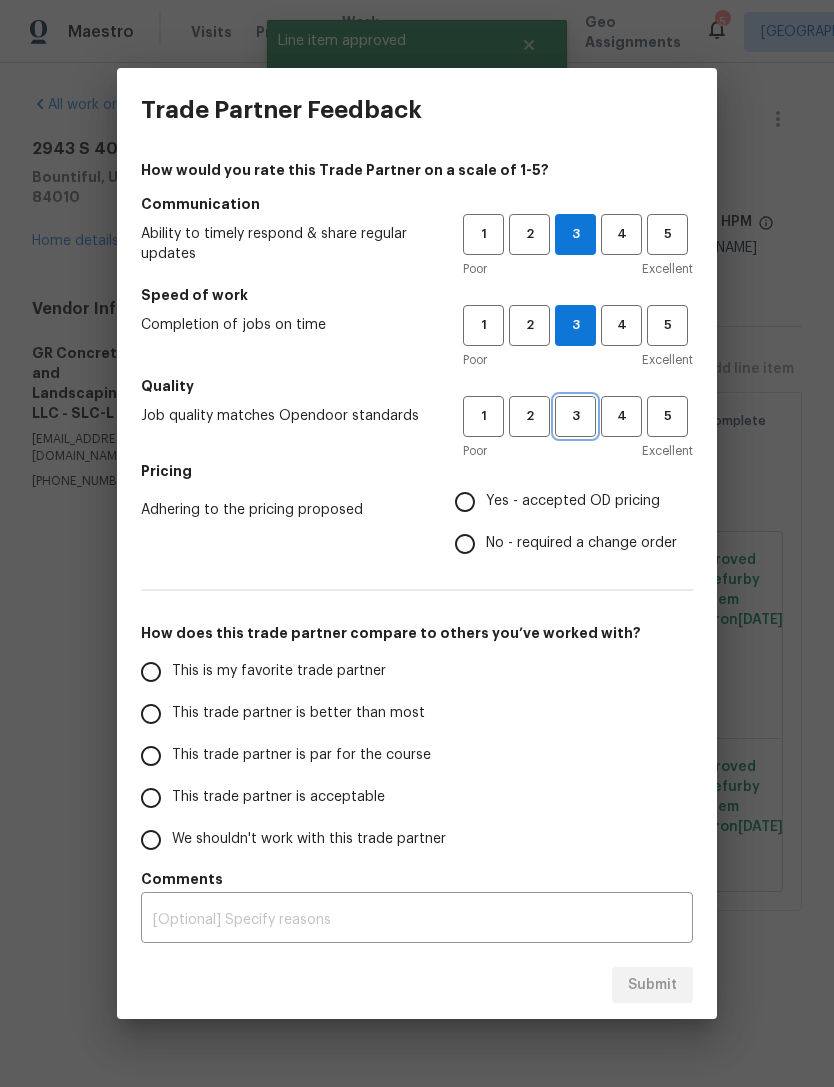 click on "3" at bounding box center [575, 416] 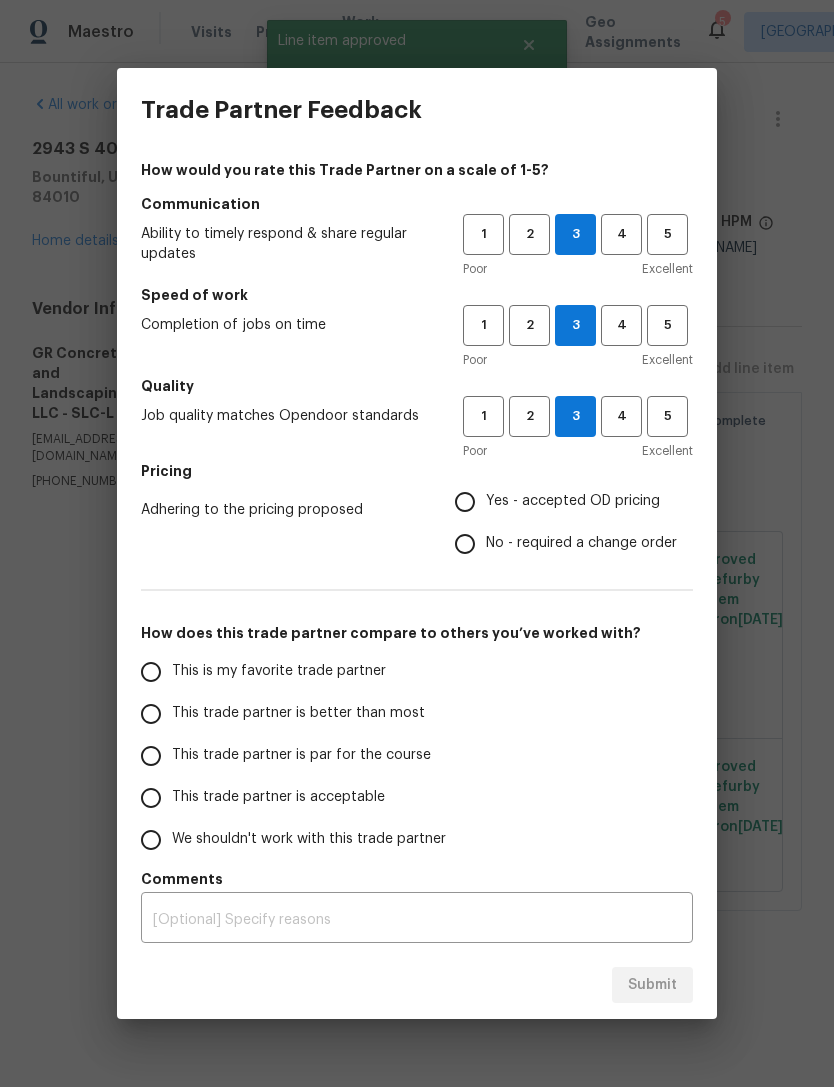 click on "Yes - accepted OD pricing" at bounding box center (465, 502) 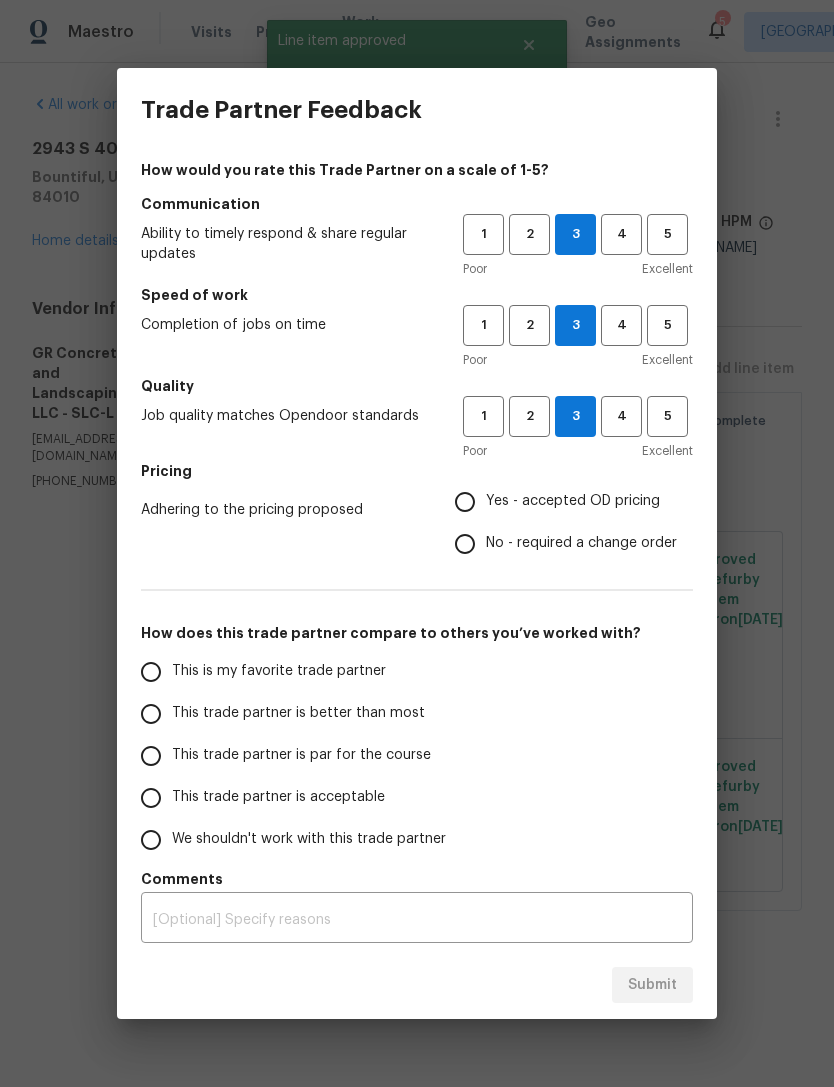 radio on "true" 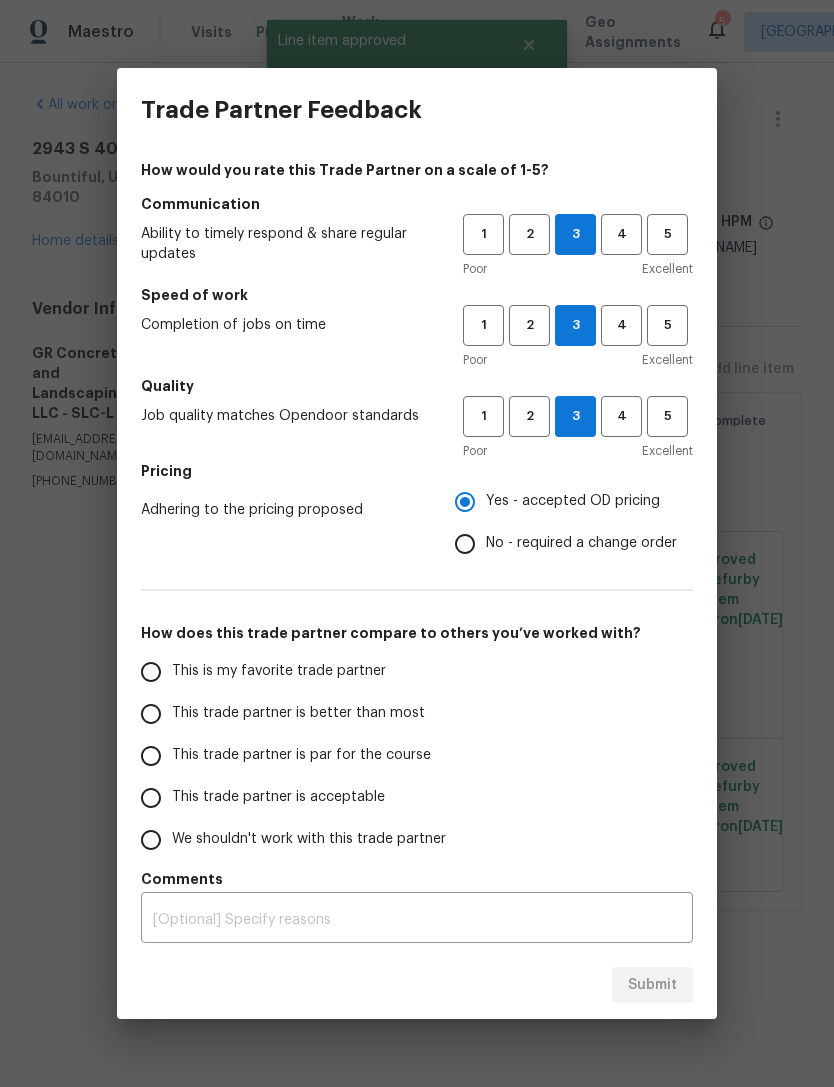 click on "This is my favorite trade partner" at bounding box center (151, 672) 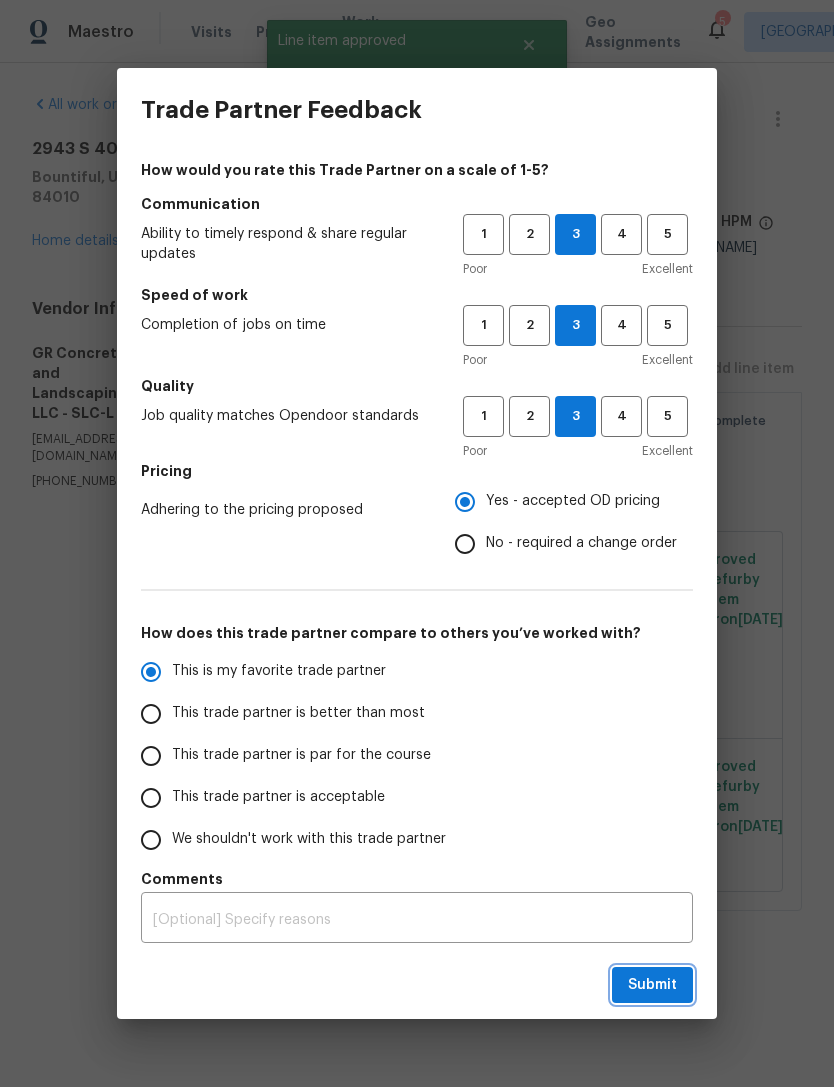 click on "Submit" at bounding box center [652, 985] 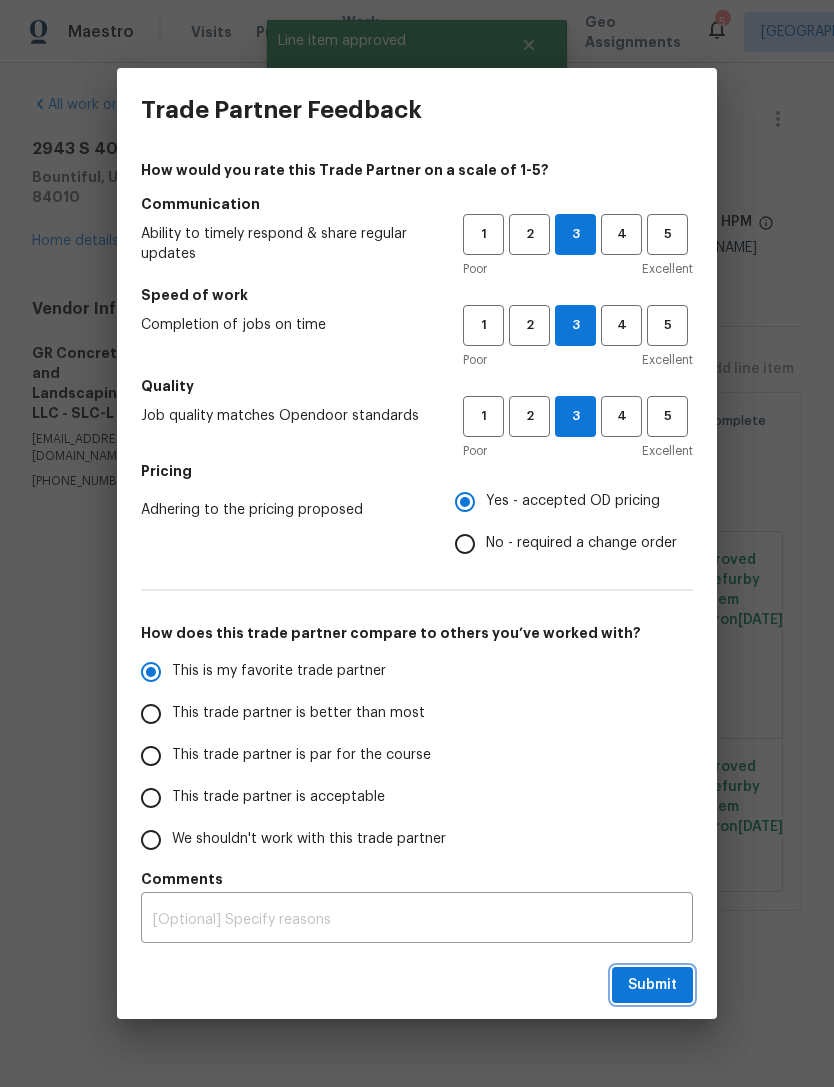 radio on "true" 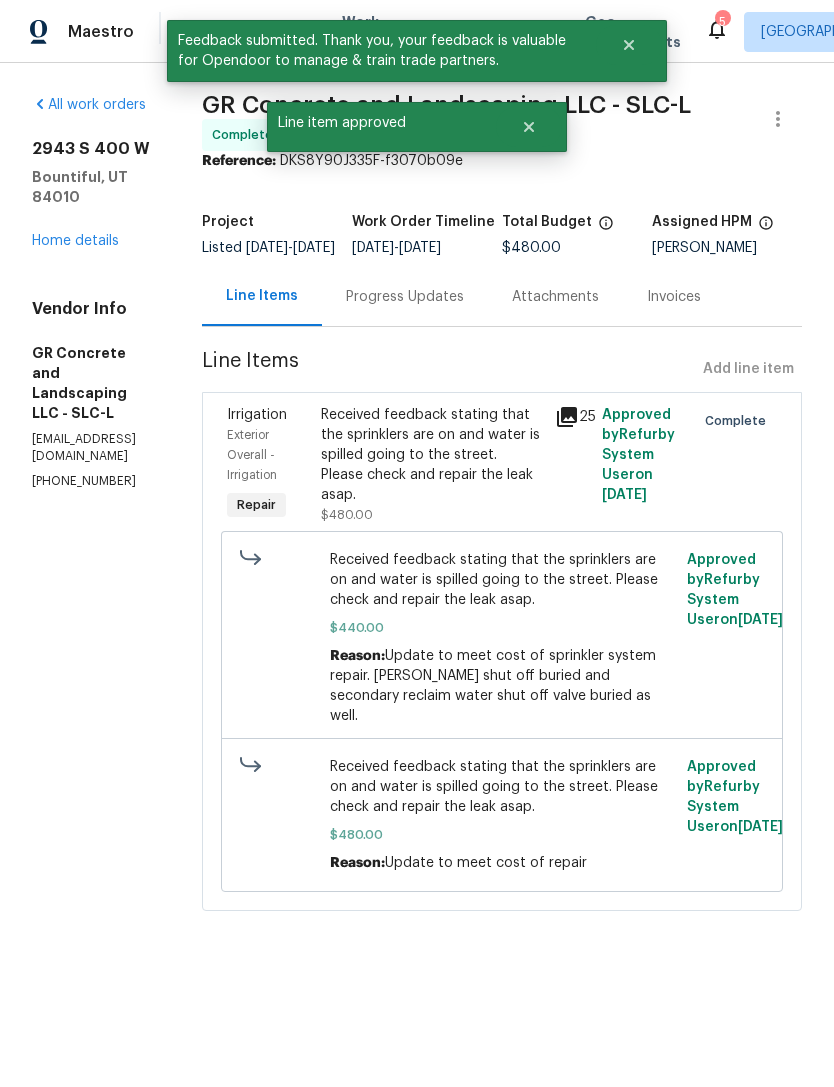 radio on "false" 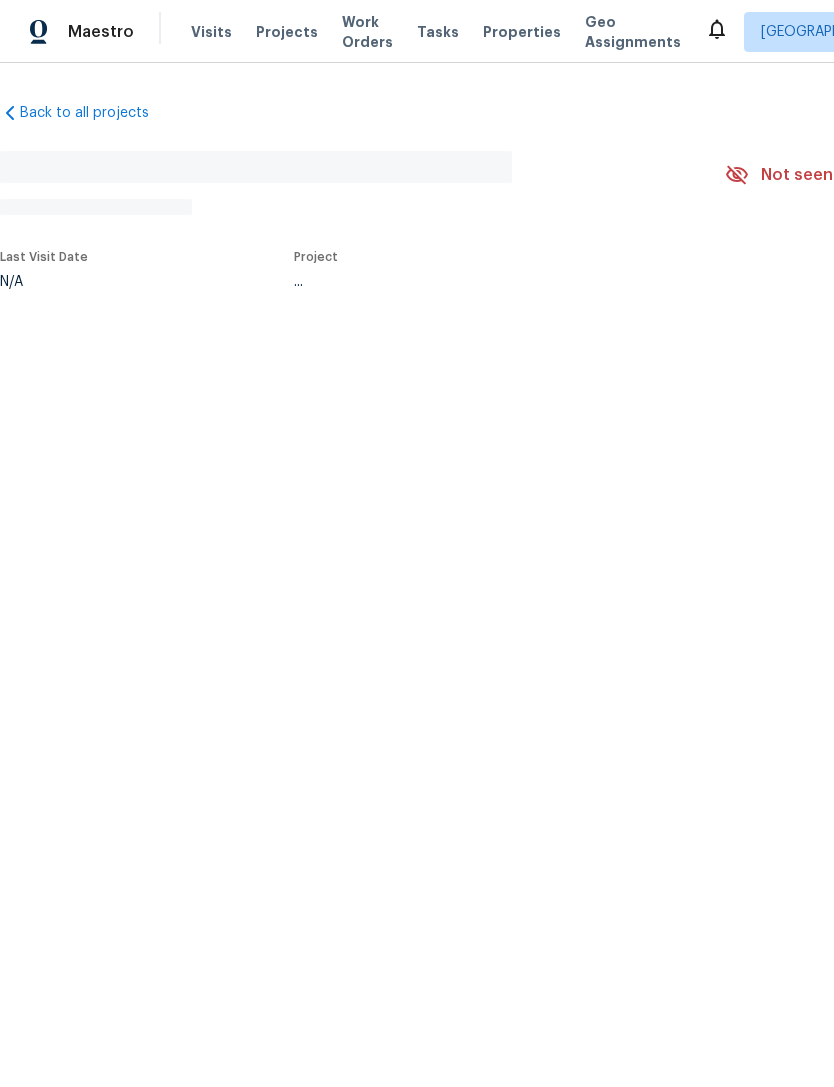 scroll, scrollTop: 0, scrollLeft: 0, axis: both 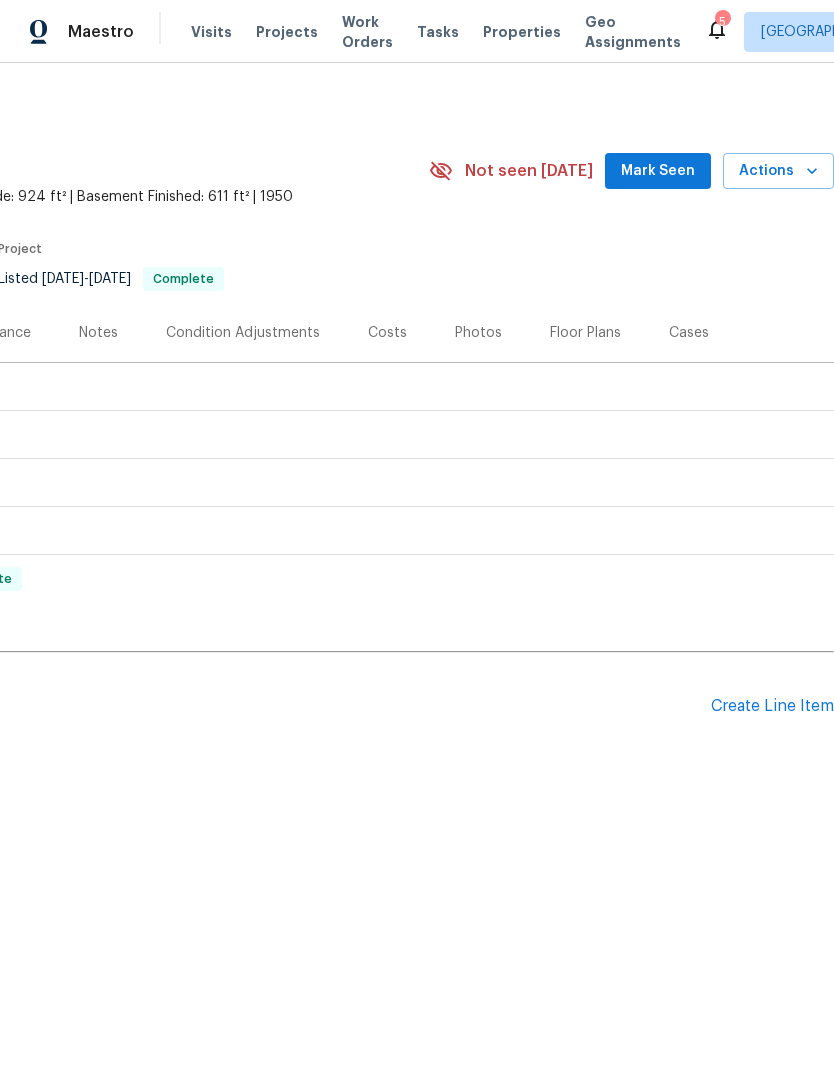 click on "[STREET_ADDRESS] 3 Beds | 2 Baths | Total: 1535 ft² | Above Grade: 924 ft² | Basement Finished: 611 ft² | 1950 Not seen [DATE] Mark Seen Actions" at bounding box center [269, 171] 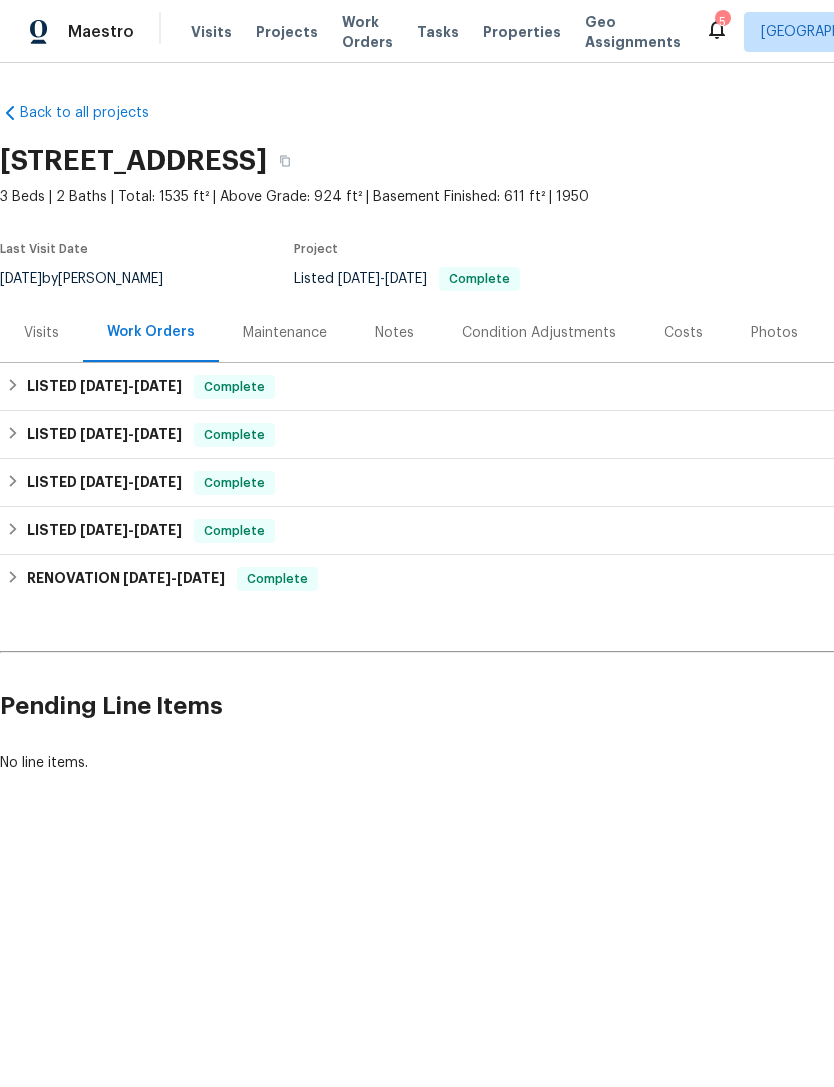 scroll, scrollTop: 0, scrollLeft: 0, axis: both 